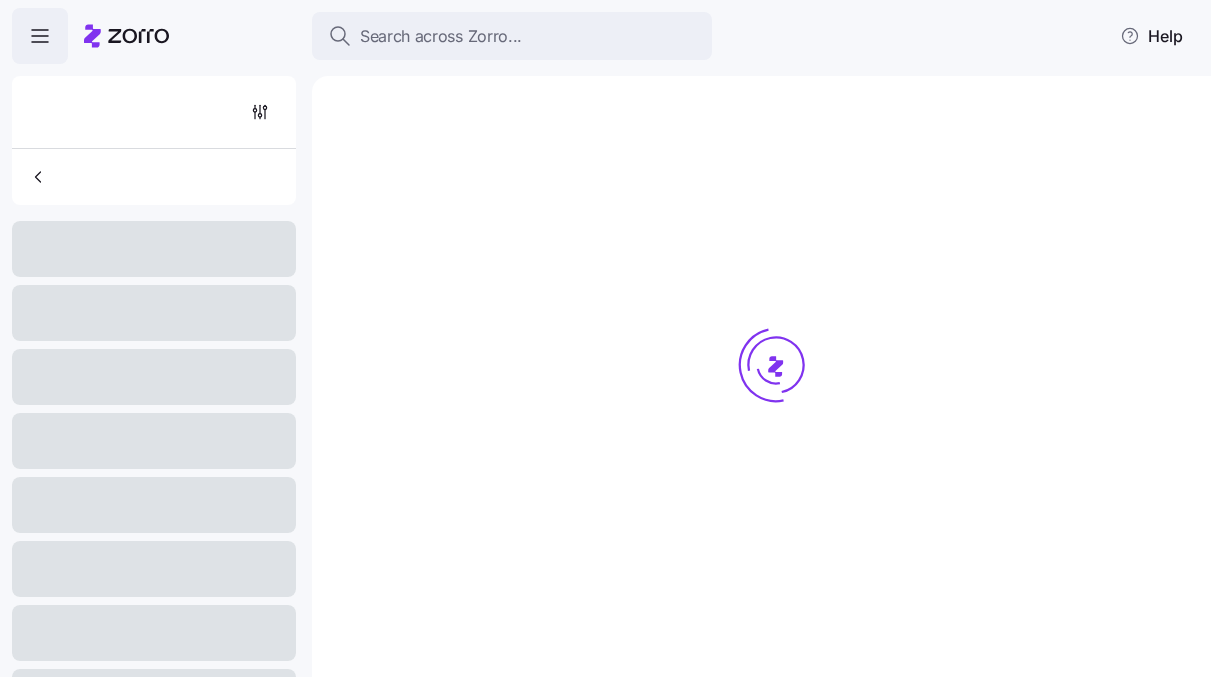 scroll, scrollTop: 0, scrollLeft: 0, axis: both 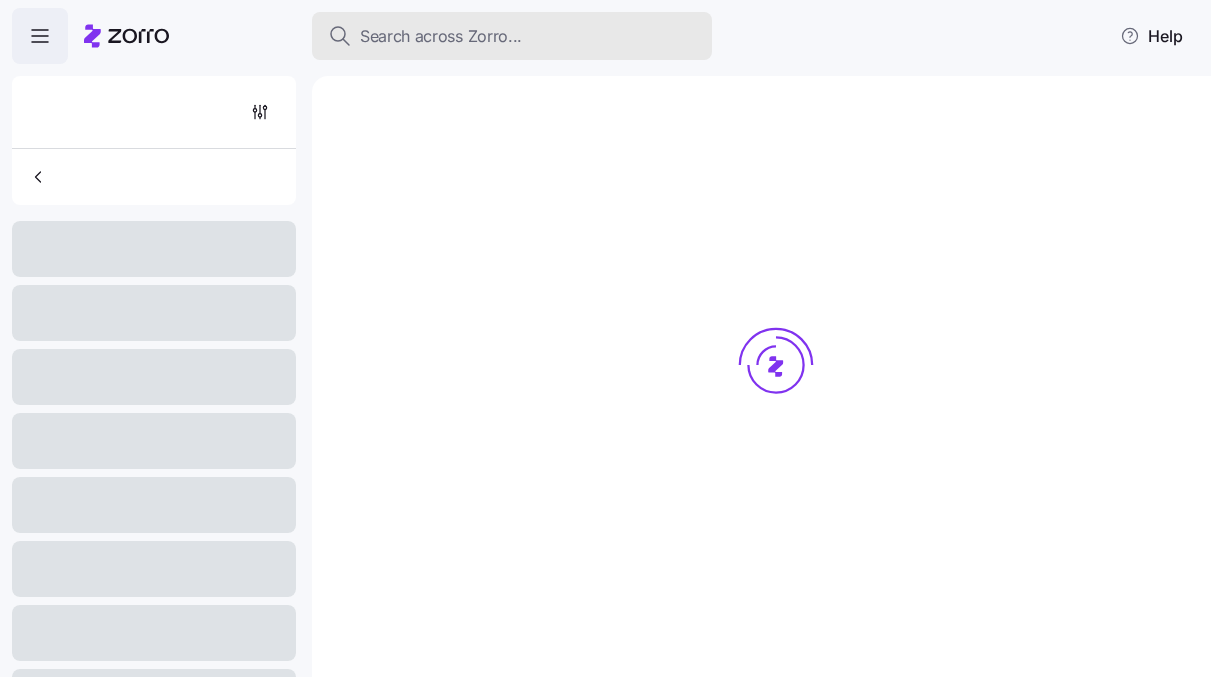click on "Search across Zorro..." at bounding box center (512, 36) 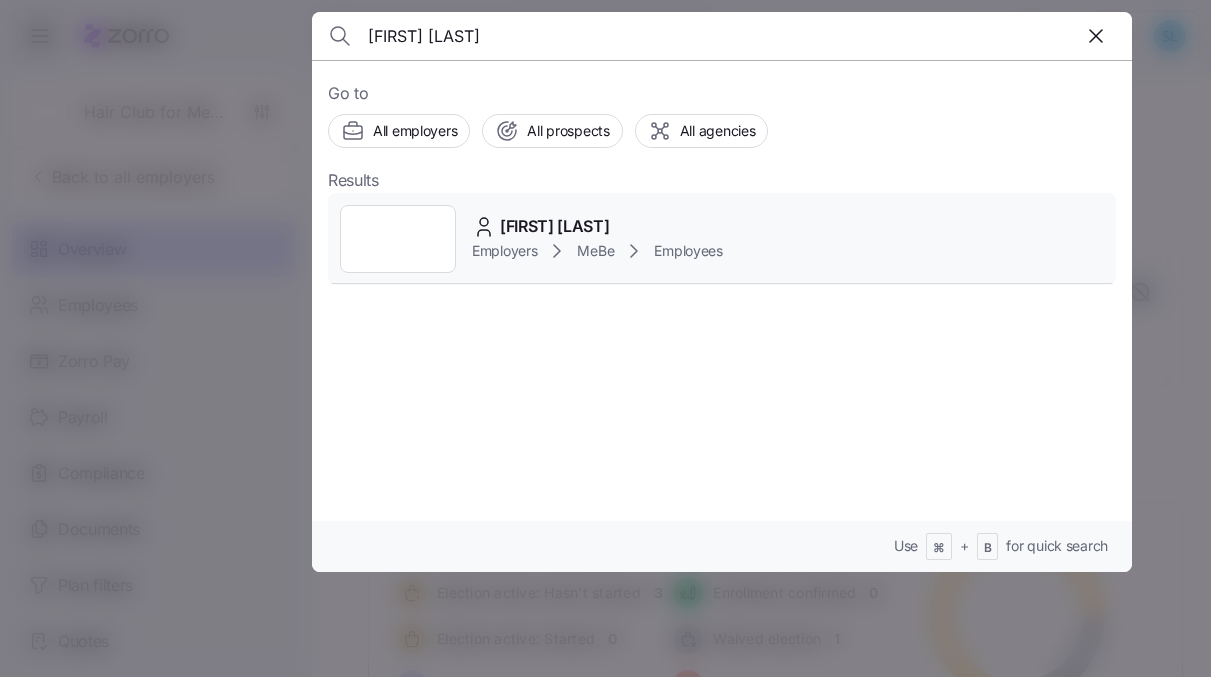 type on "[FIRST] [LAST]" 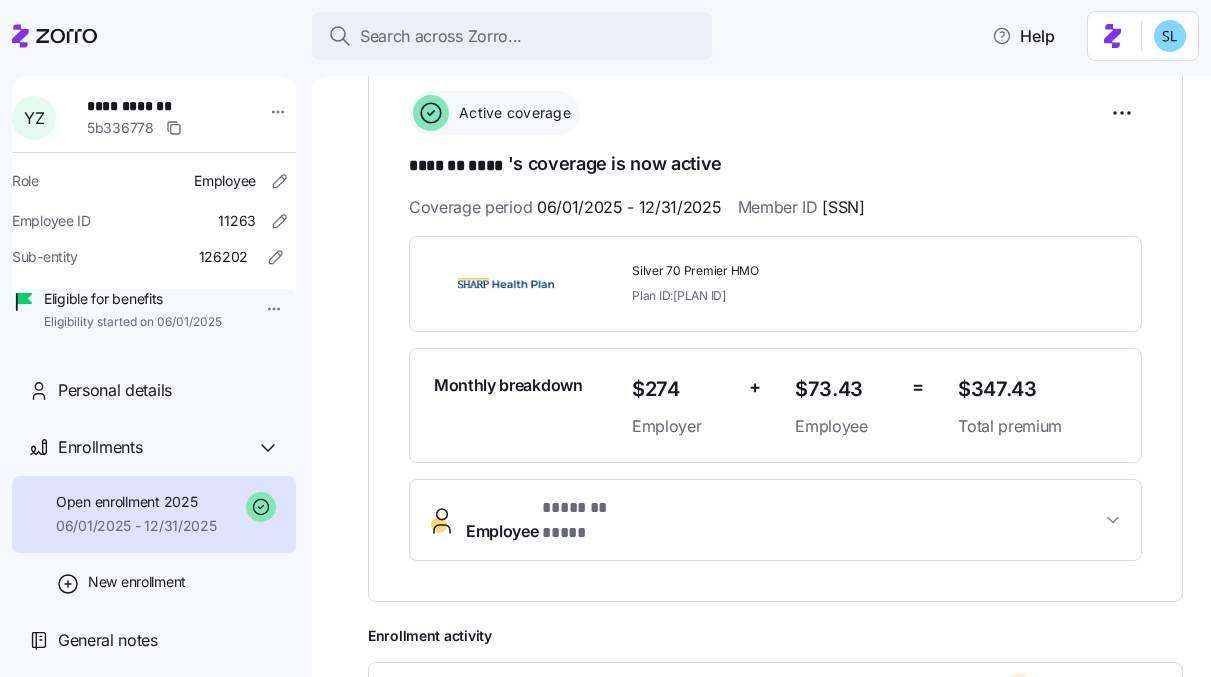 scroll, scrollTop: 284, scrollLeft: 0, axis: vertical 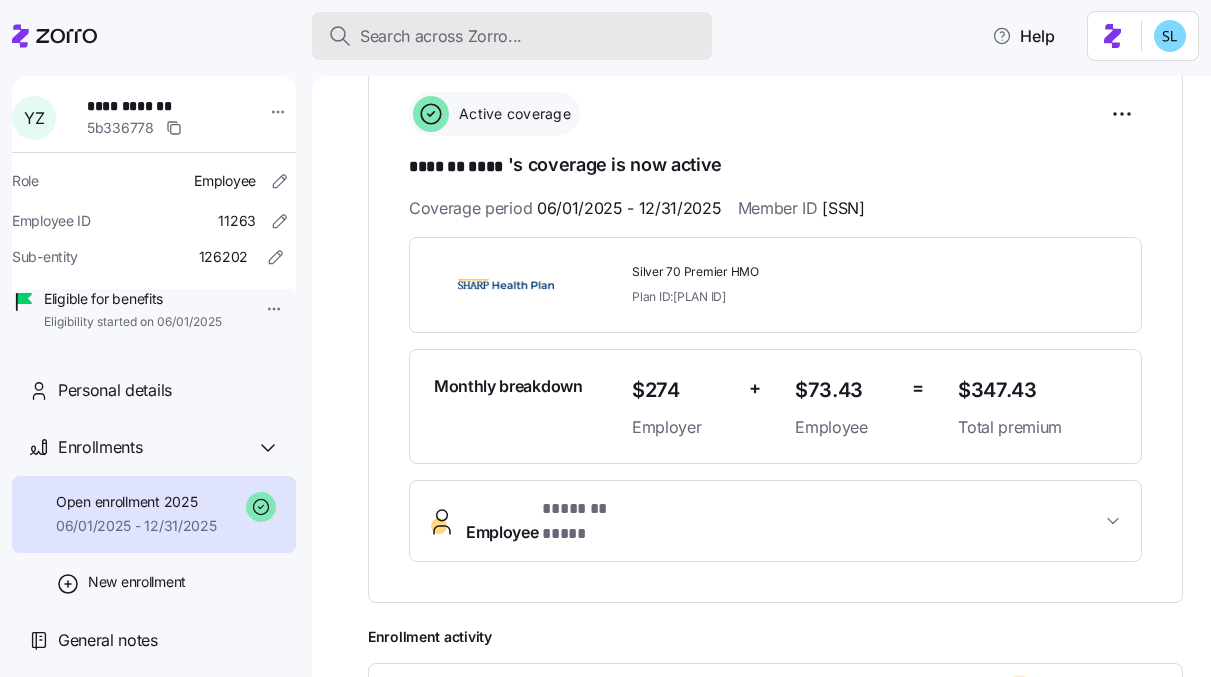click on "Search across Zorro..." at bounding box center (441, 36) 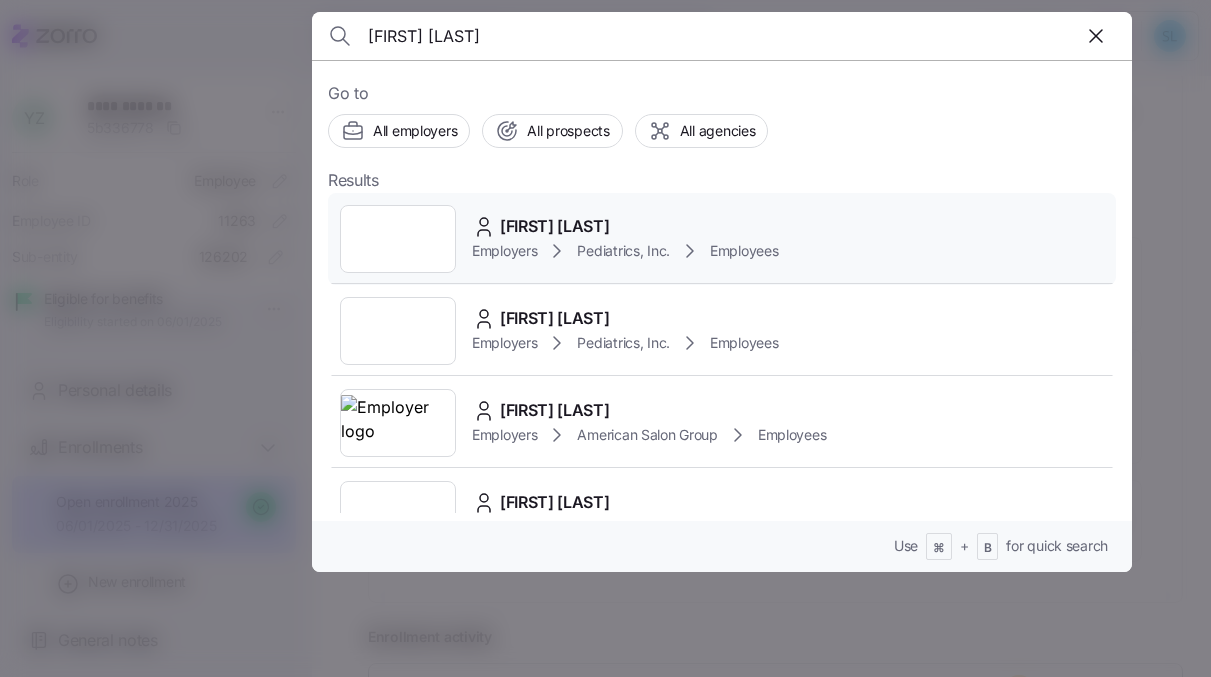 type on "[FIRST] [LAST]" 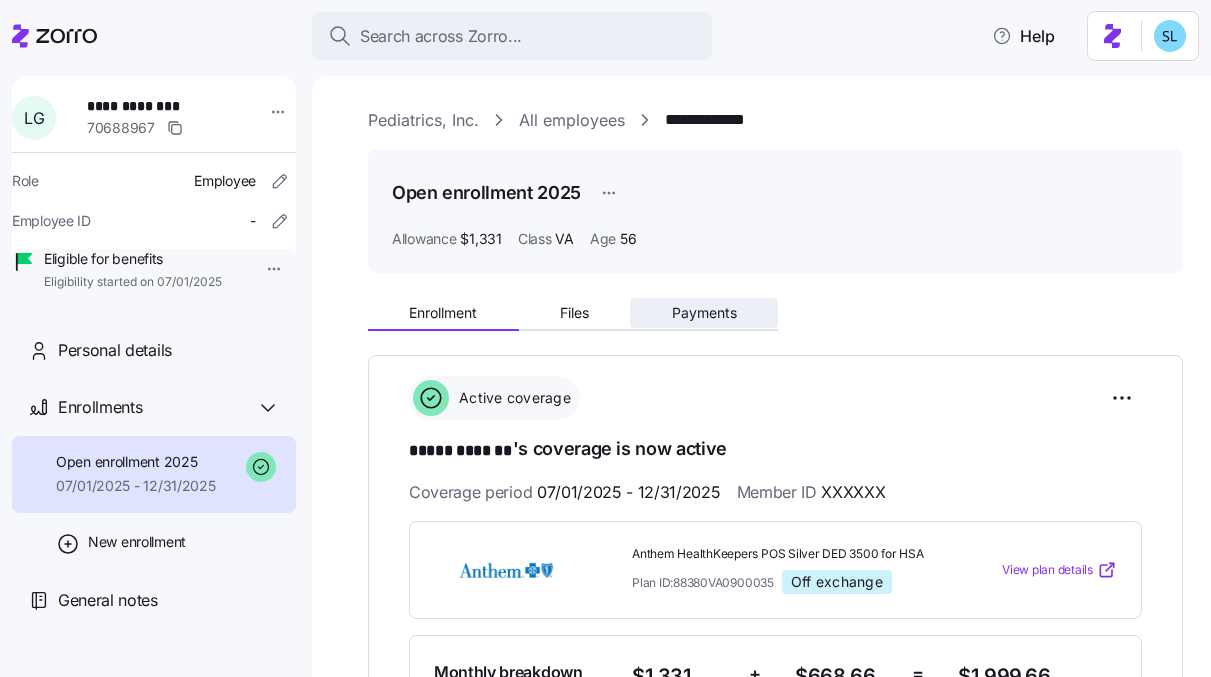 click on "Payments" at bounding box center [704, 313] 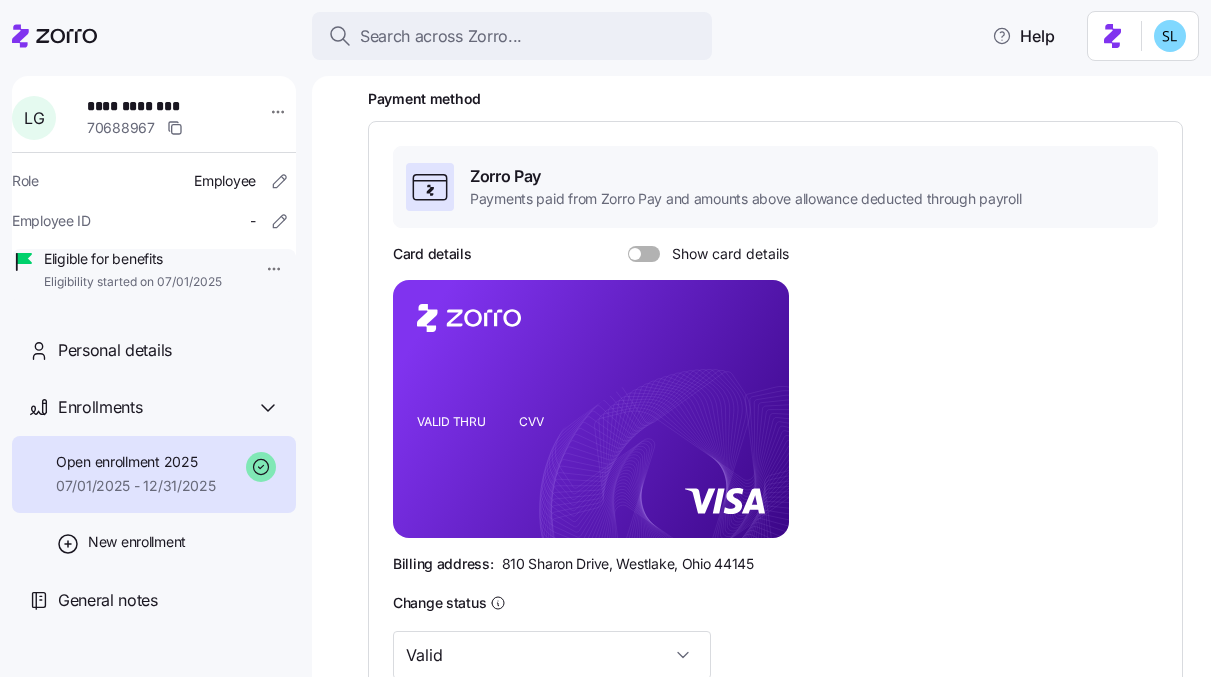 scroll, scrollTop: 0, scrollLeft: 0, axis: both 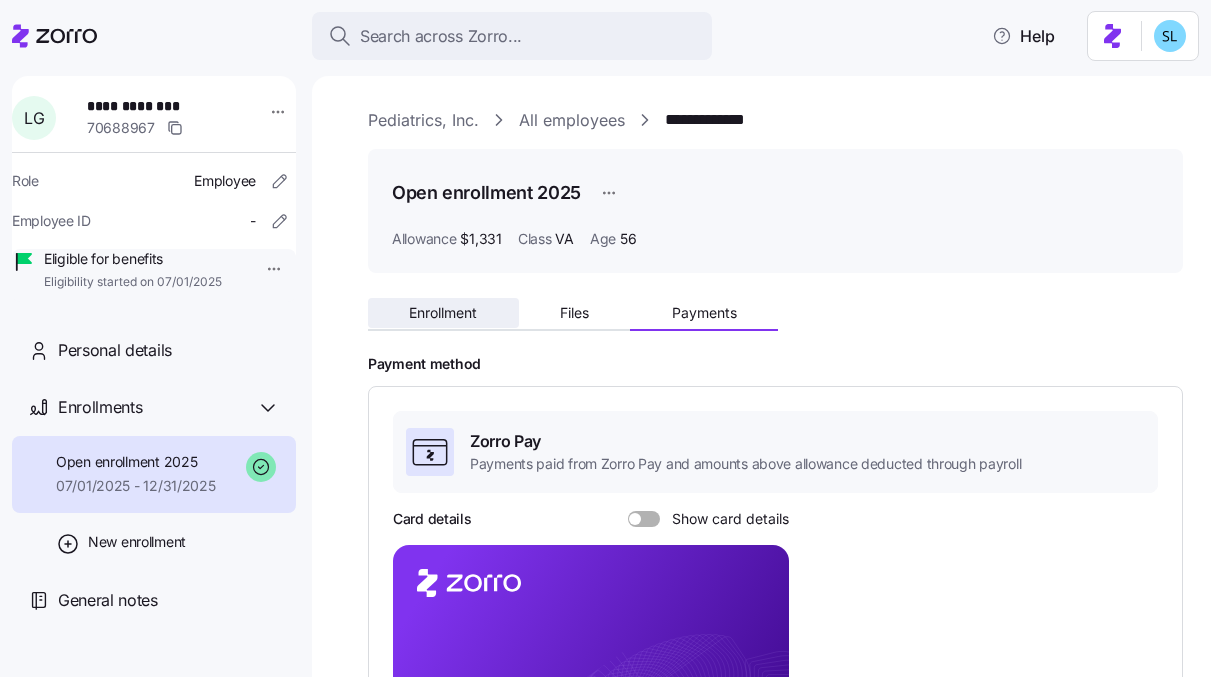 click on "Enrollment" at bounding box center (443, 313) 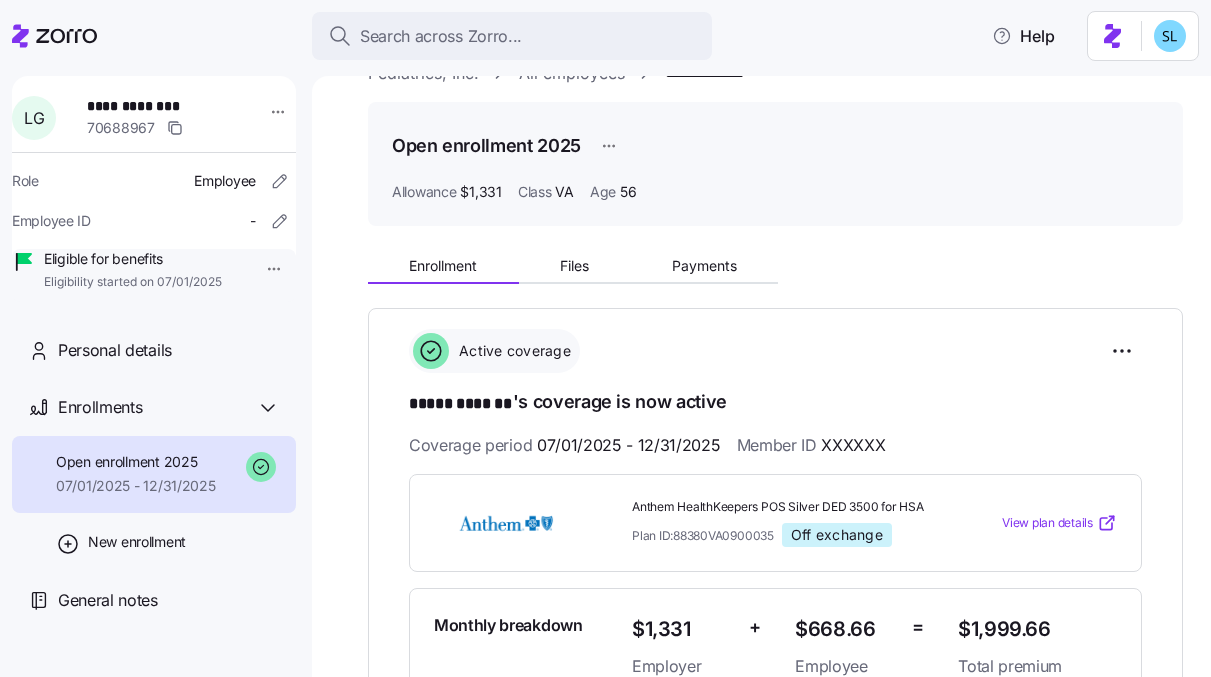 scroll, scrollTop: 0, scrollLeft: 0, axis: both 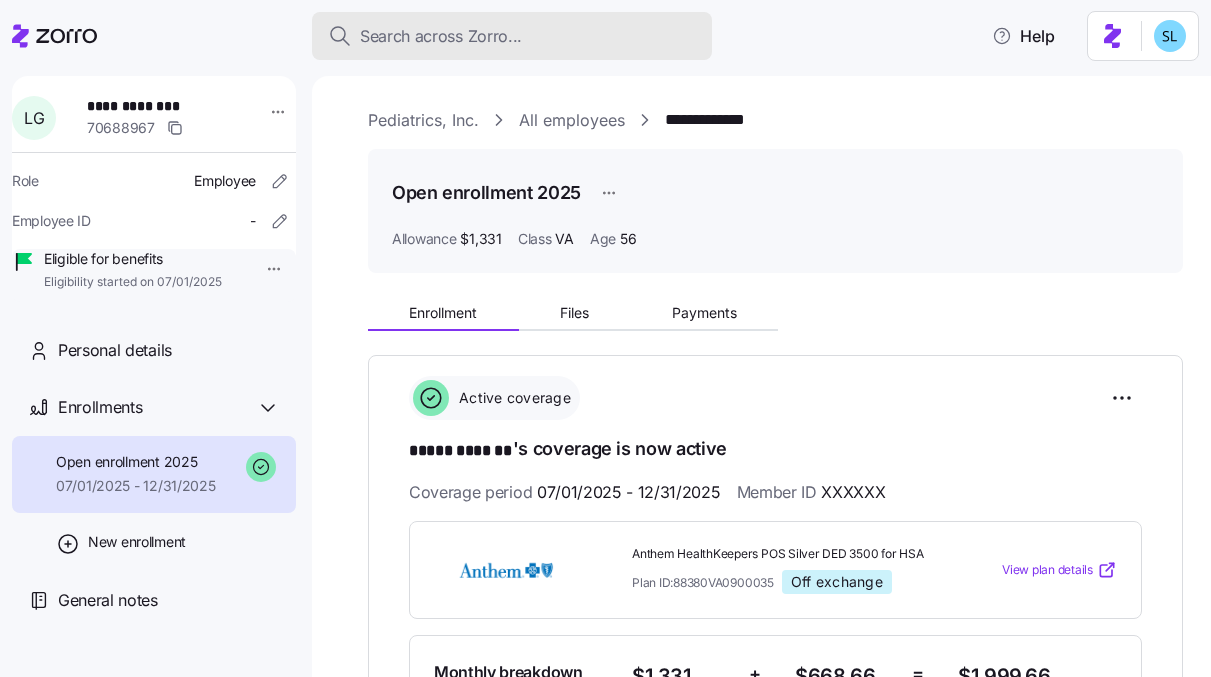 click on "Search across Zorro..." at bounding box center [441, 36] 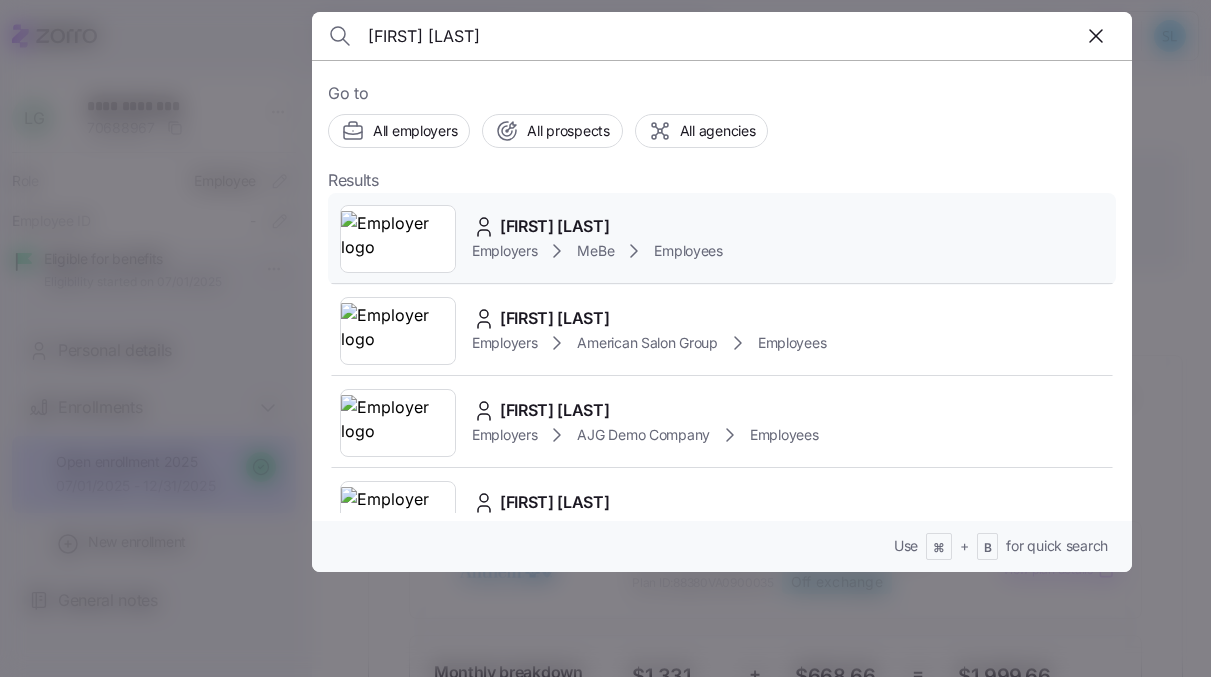 type on "Shannon Farley" 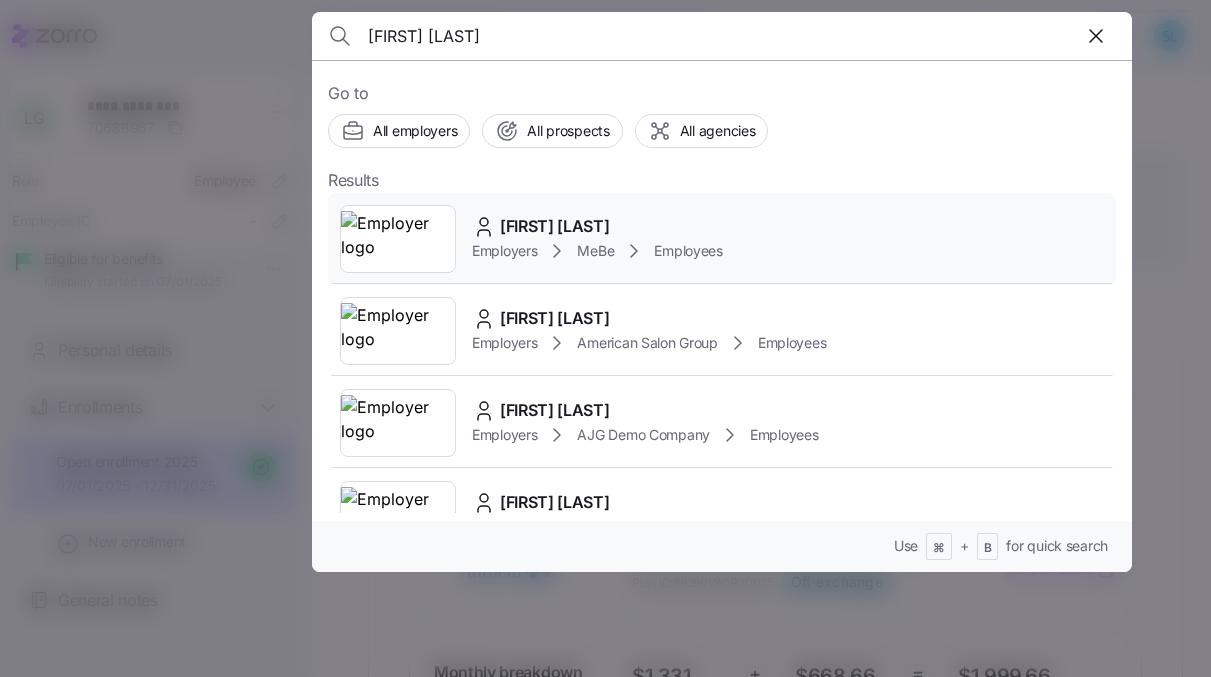 click on "Shannon Farley" at bounding box center [555, 226] 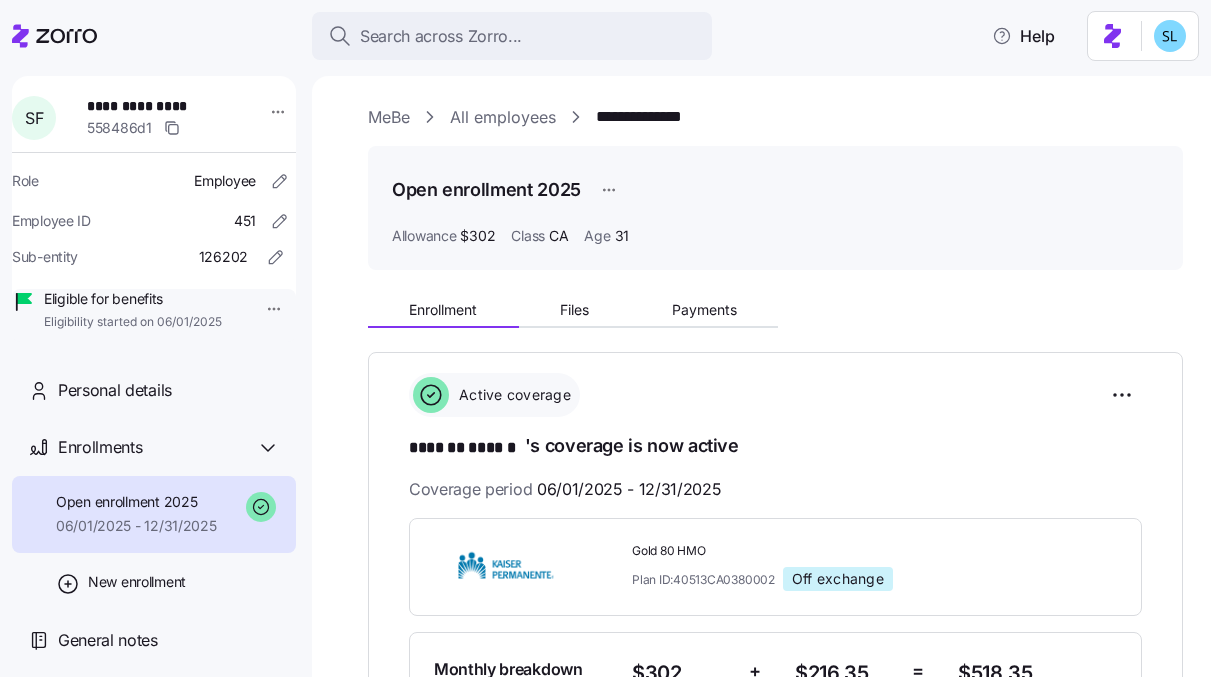 scroll, scrollTop: 0, scrollLeft: 0, axis: both 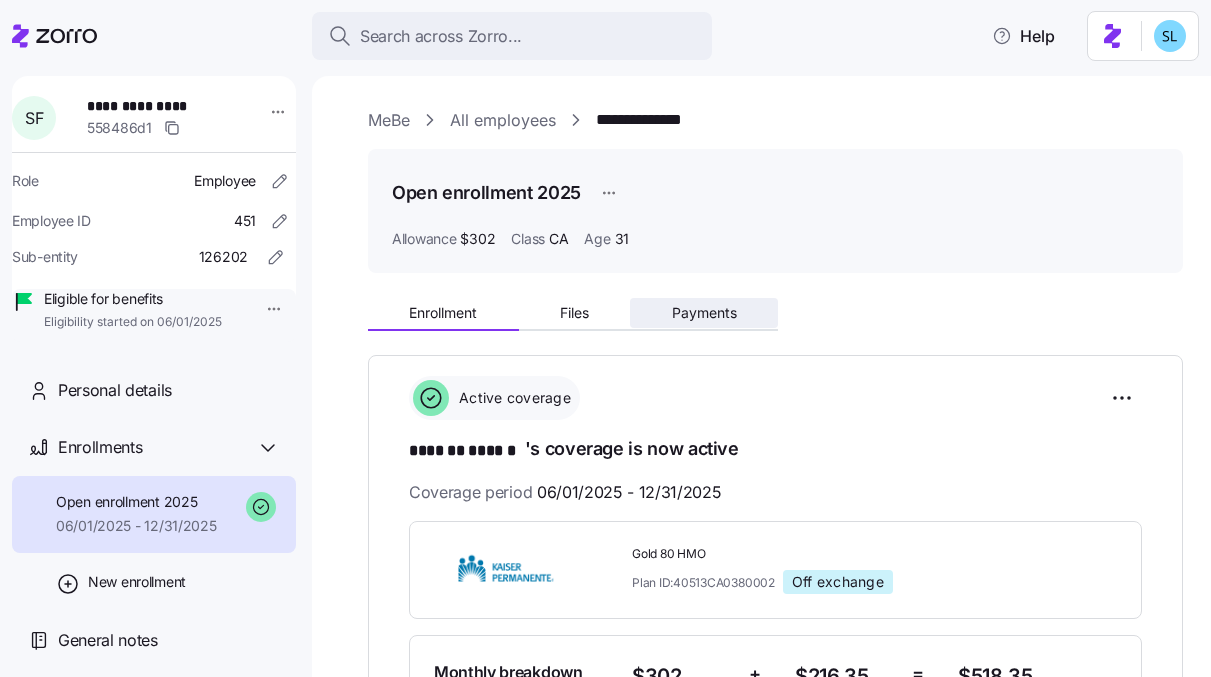 click on "Payments" at bounding box center (704, 313) 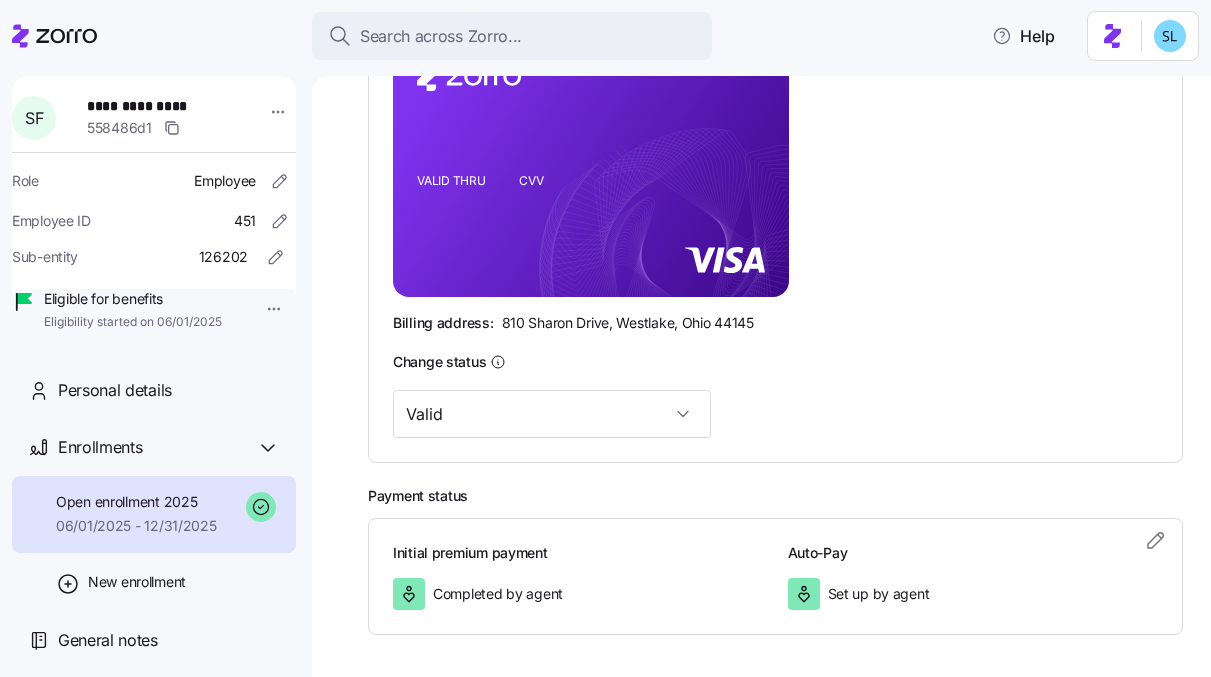 scroll, scrollTop: 204, scrollLeft: 0, axis: vertical 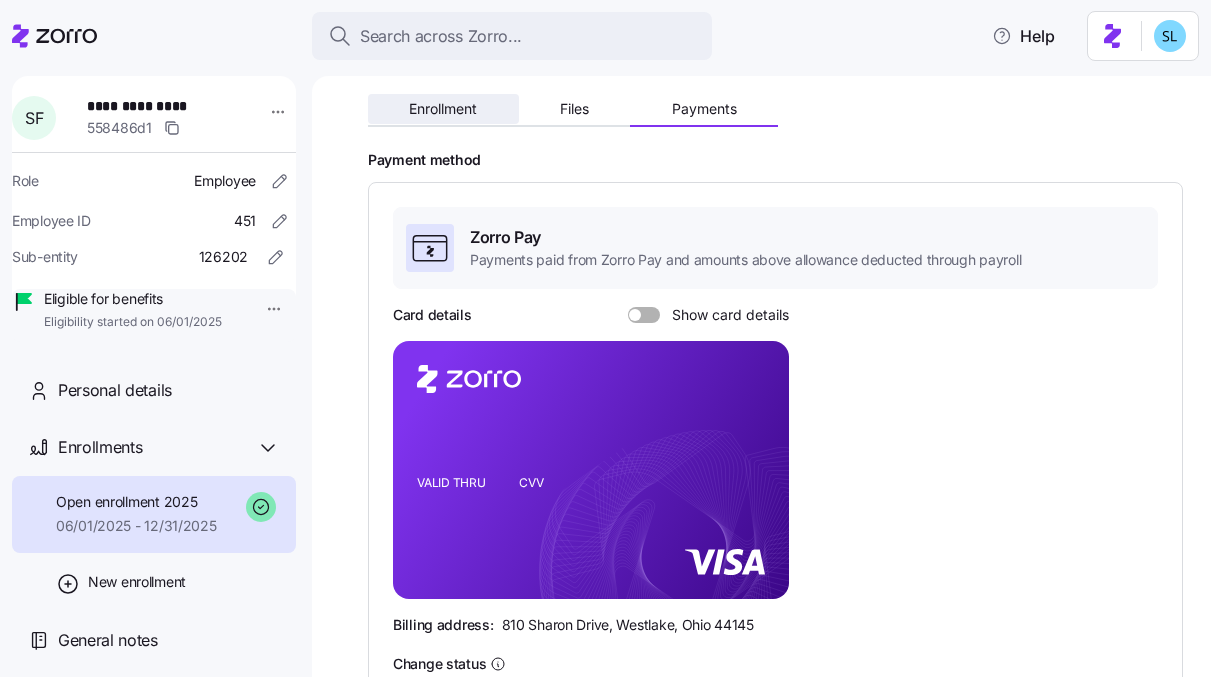 click on "Enrollment" at bounding box center [443, 109] 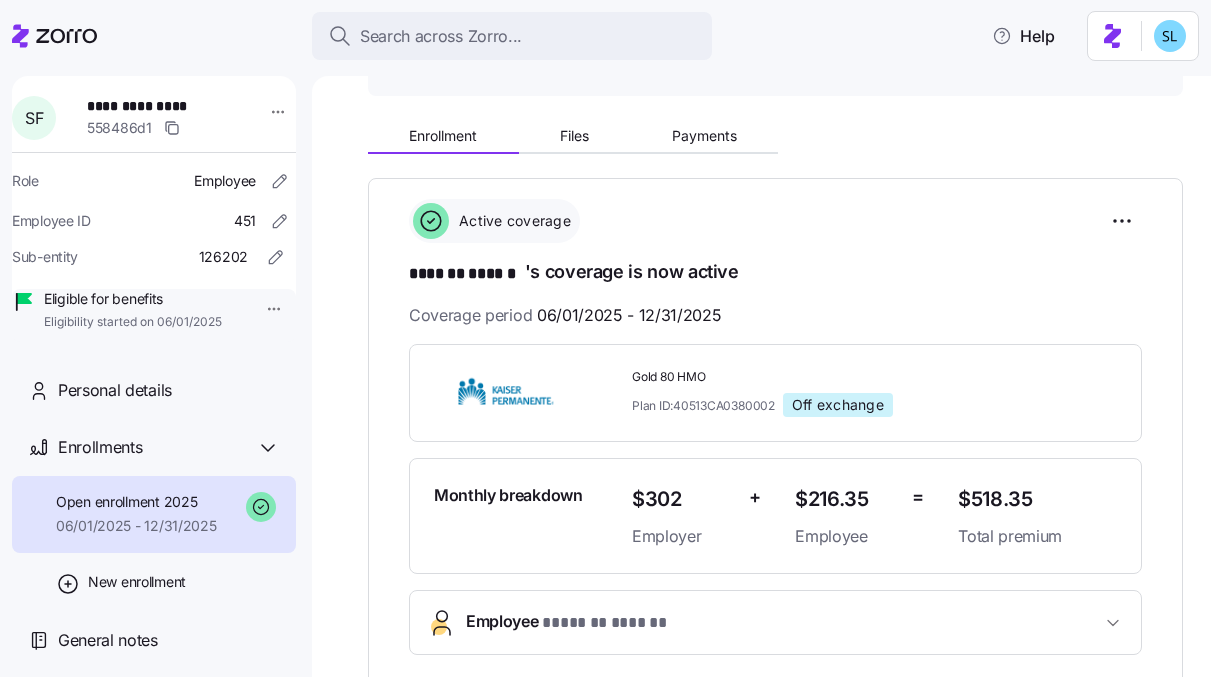 scroll, scrollTop: 367, scrollLeft: 0, axis: vertical 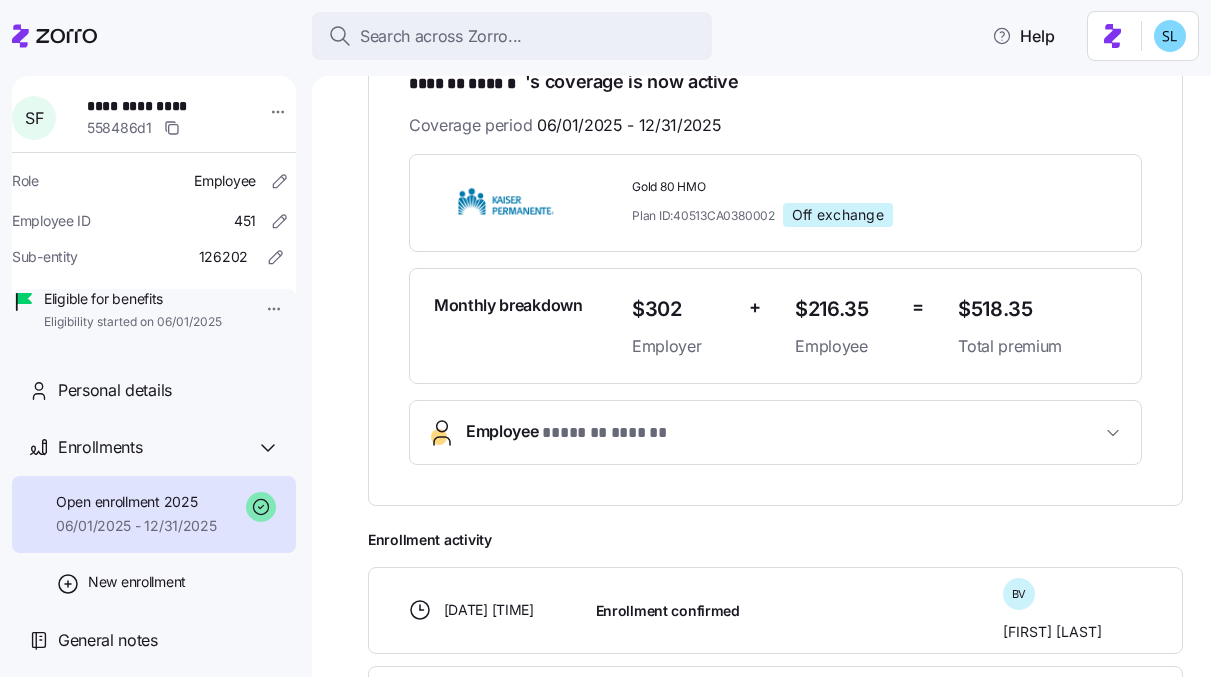 click on "**********" at bounding box center [775, 247] 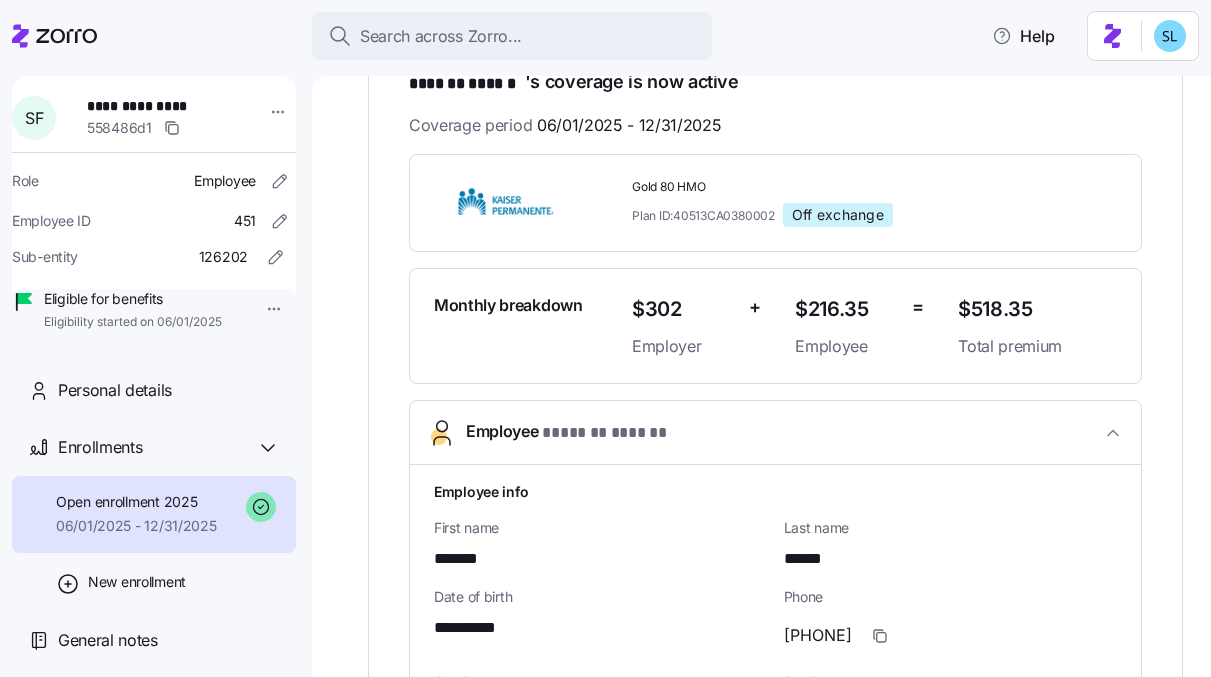 scroll, scrollTop: 742, scrollLeft: 0, axis: vertical 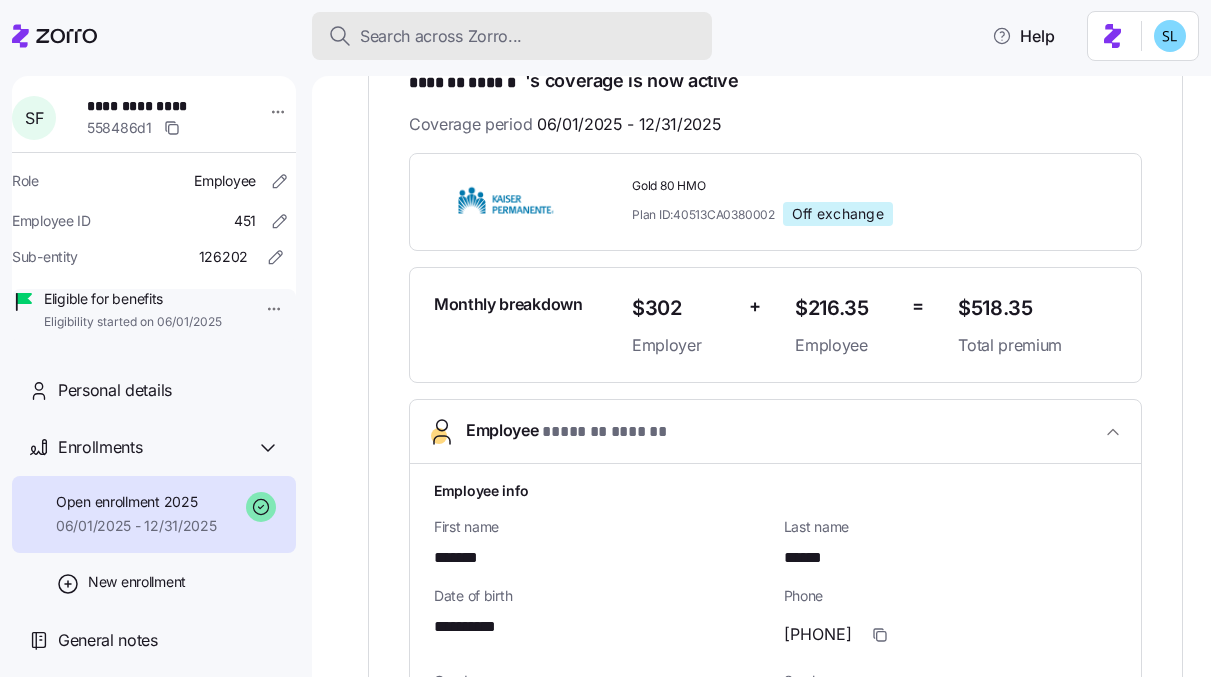 click on "Search across Zorro..." at bounding box center [512, 36] 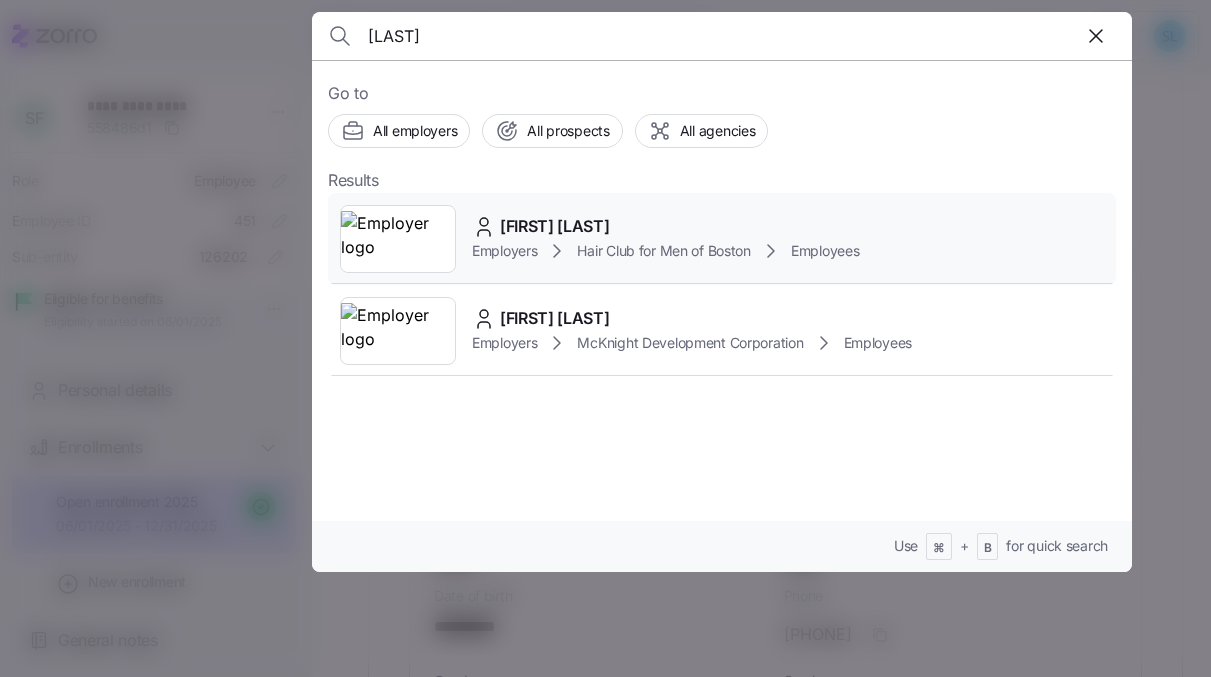 type on "Petisce" 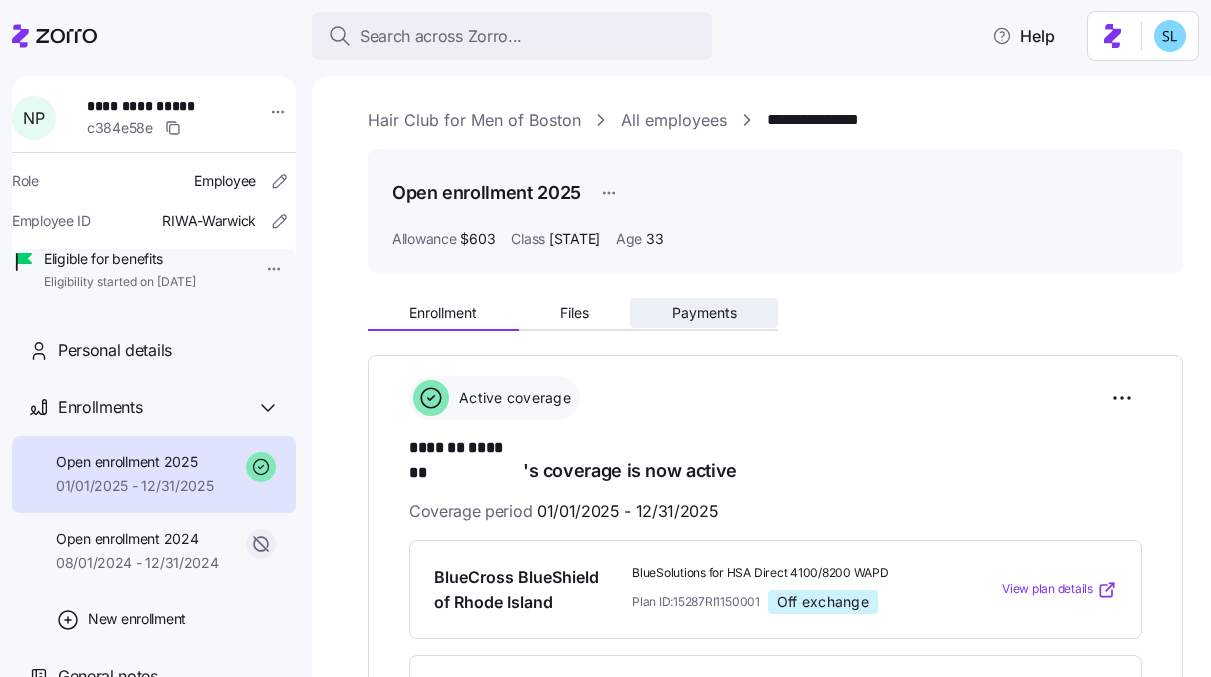 click on "Payments" at bounding box center (704, 313) 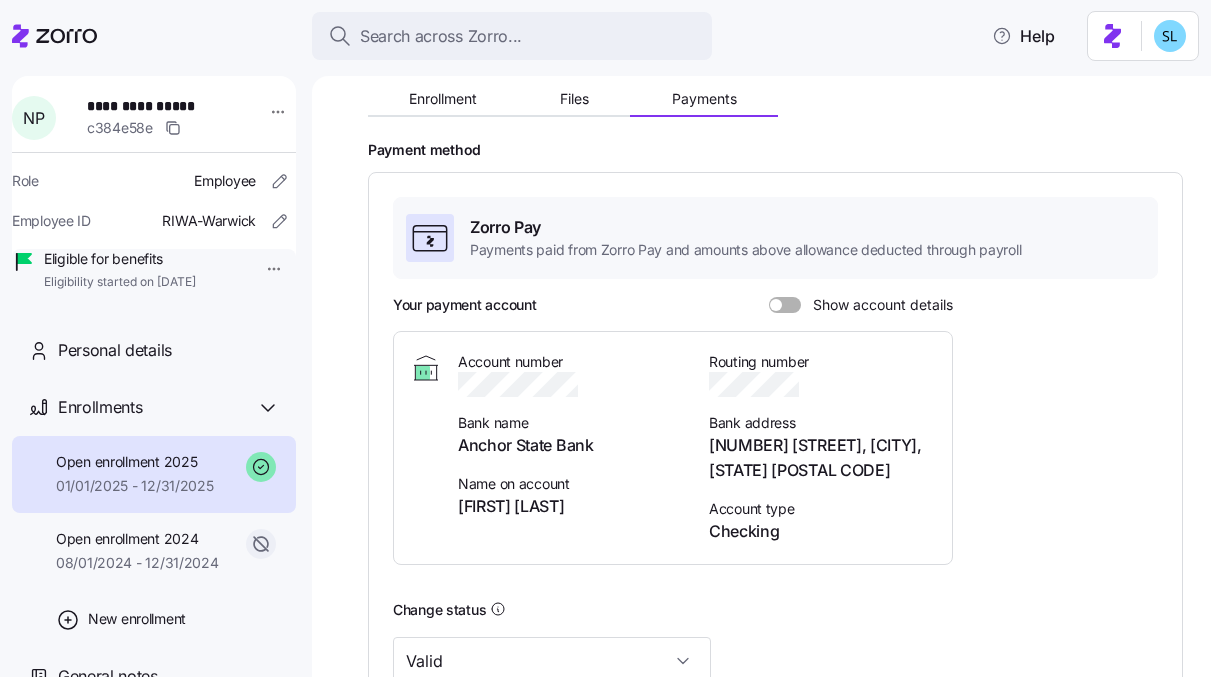 scroll, scrollTop: 0, scrollLeft: 0, axis: both 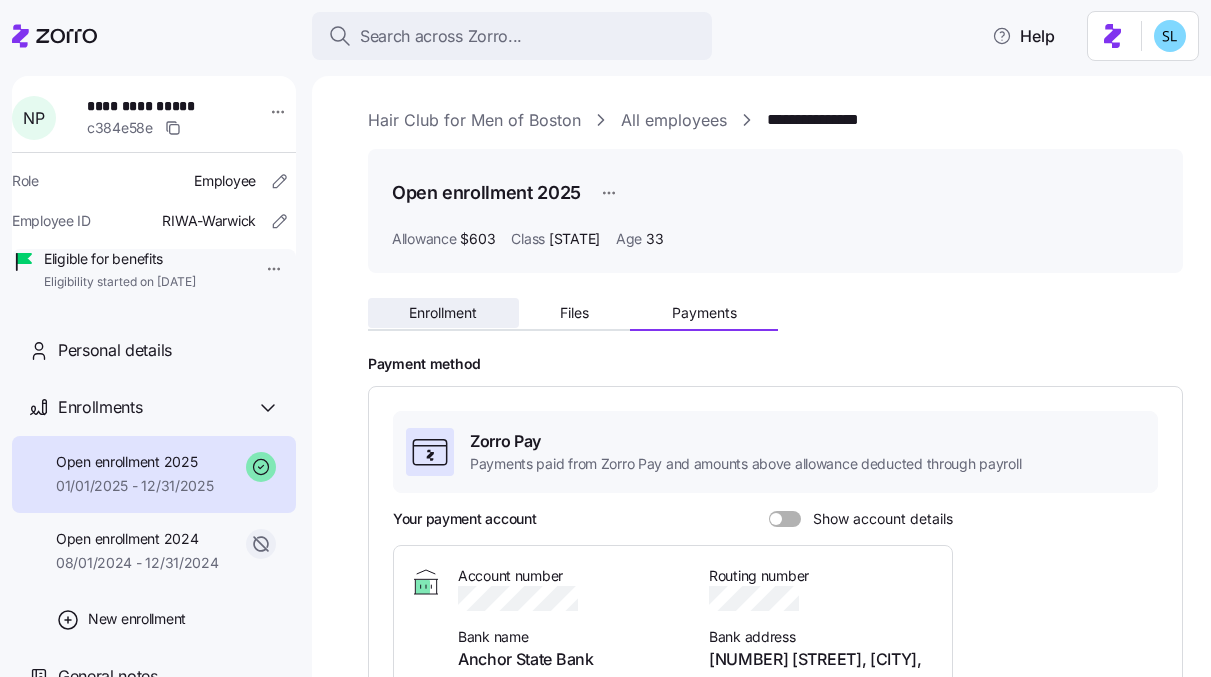 click on "Enrollment" at bounding box center [443, 313] 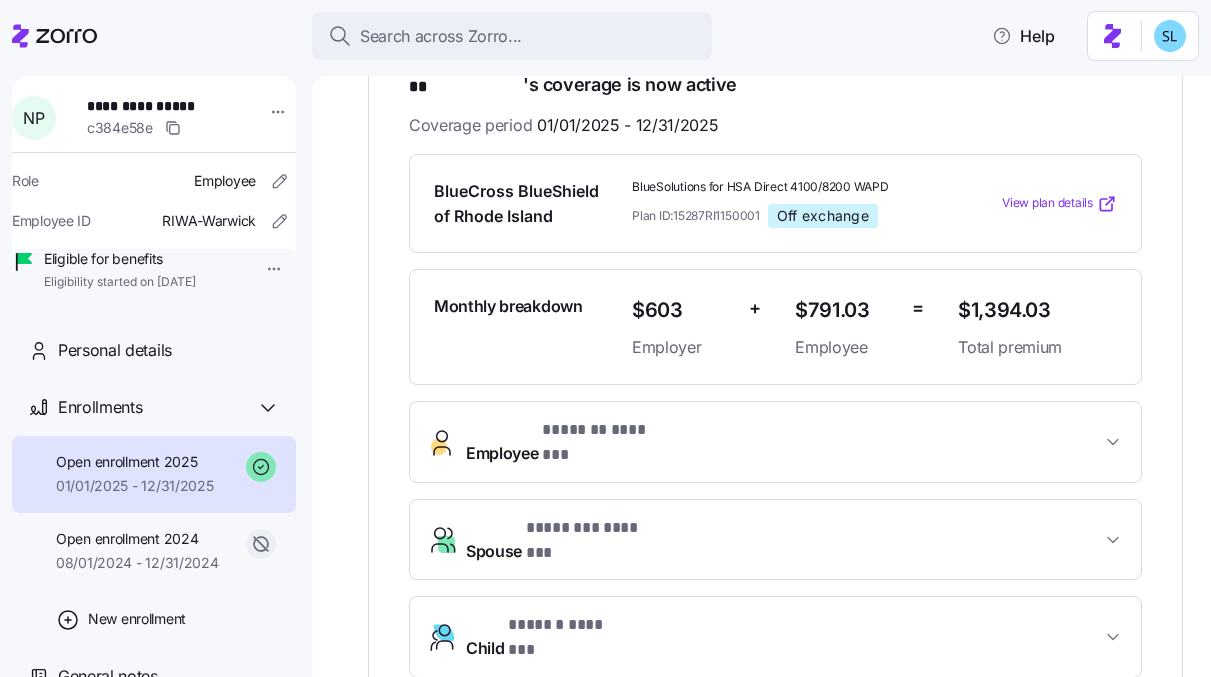 scroll, scrollTop: 0, scrollLeft: 0, axis: both 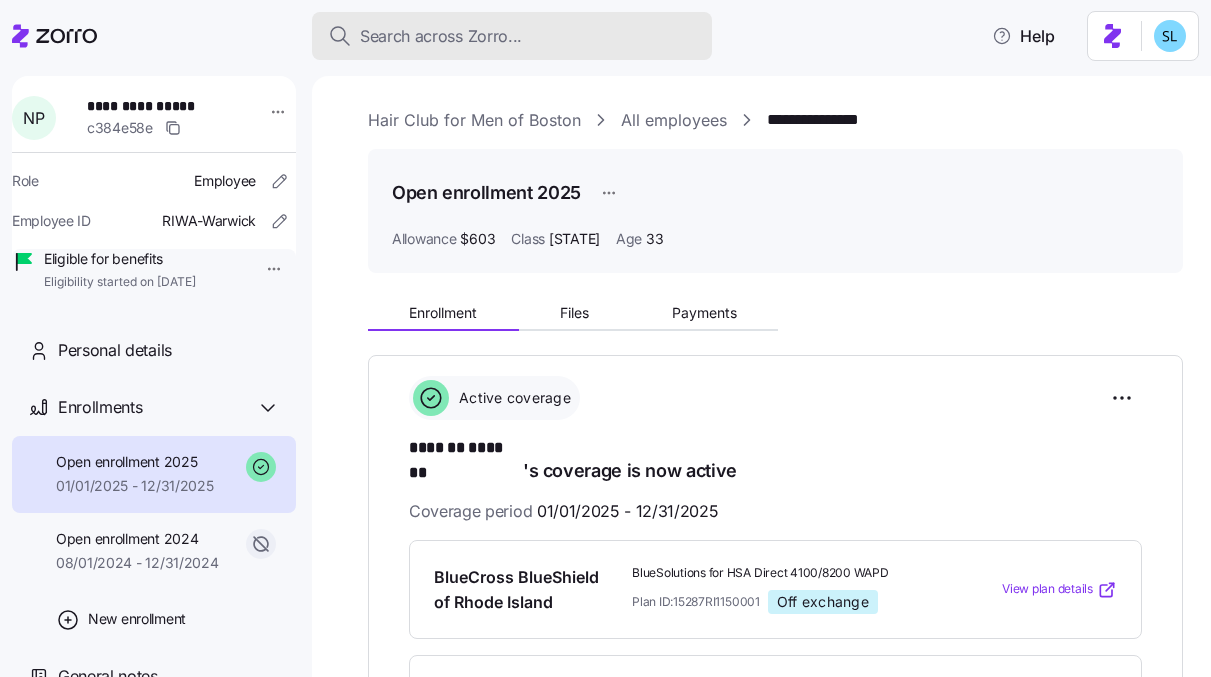 click on "Search across Zorro..." at bounding box center (512, 36) 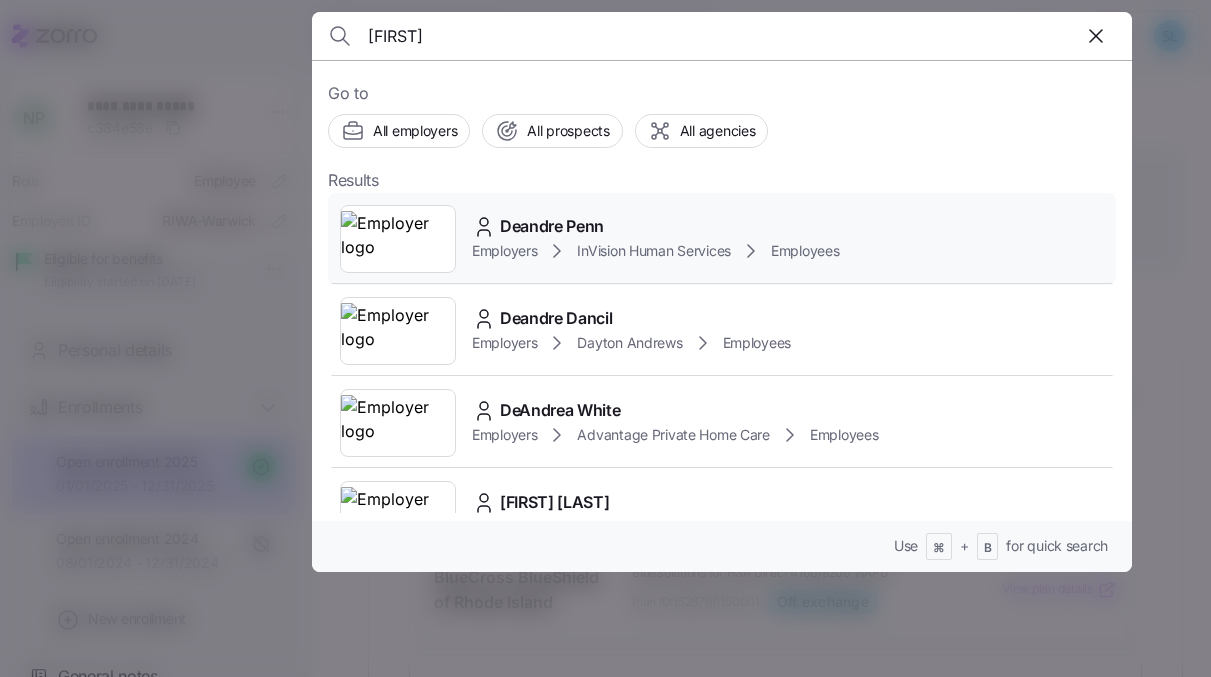 type on "deandre" 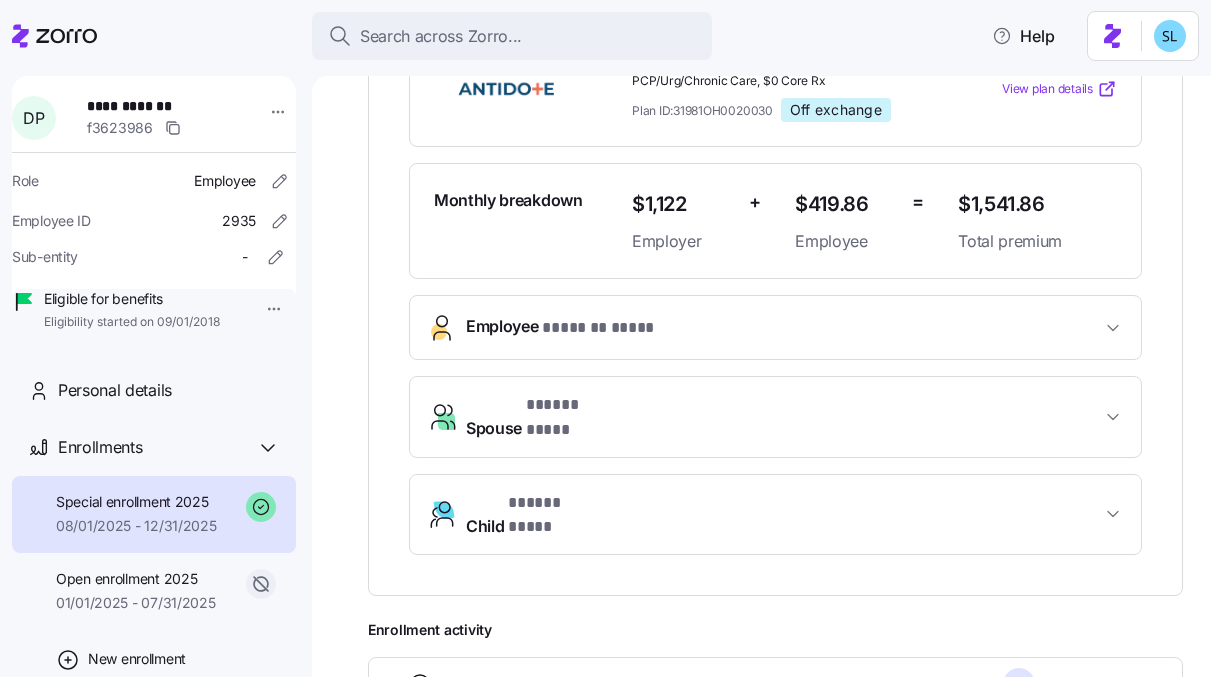scroll, scrollTop: 521, scrollLeft: 0, axis: vertical 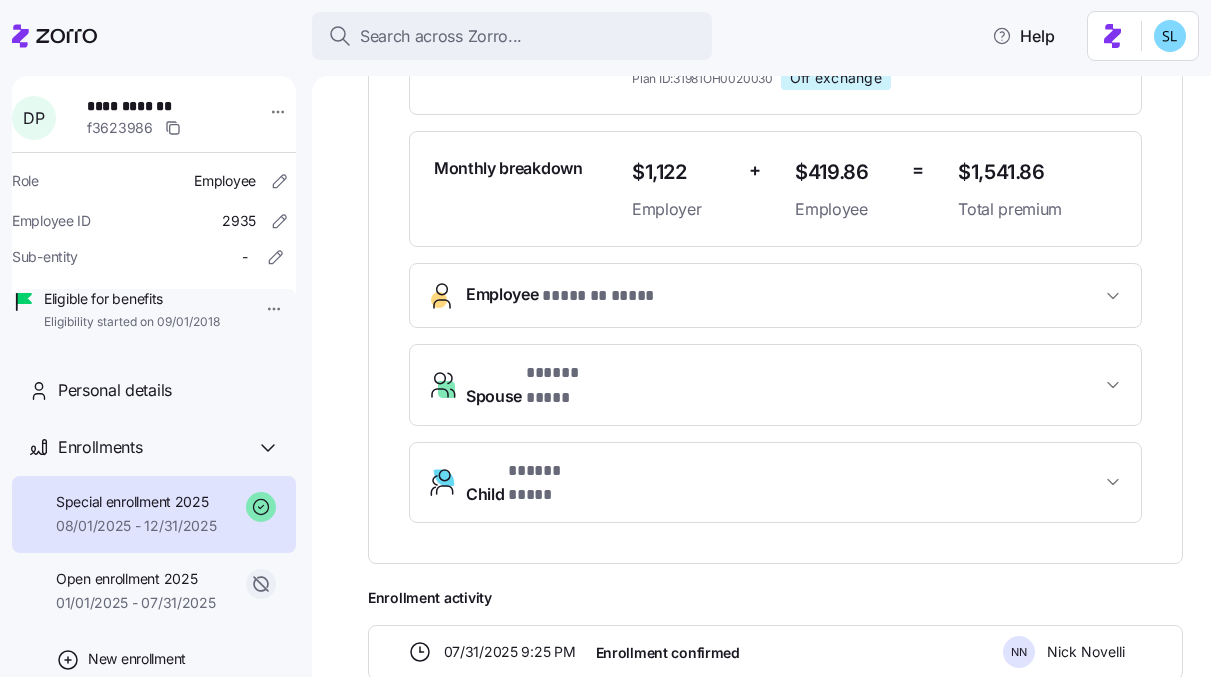 click on "Child * *****   **** *" at bounding box center (783, 483) 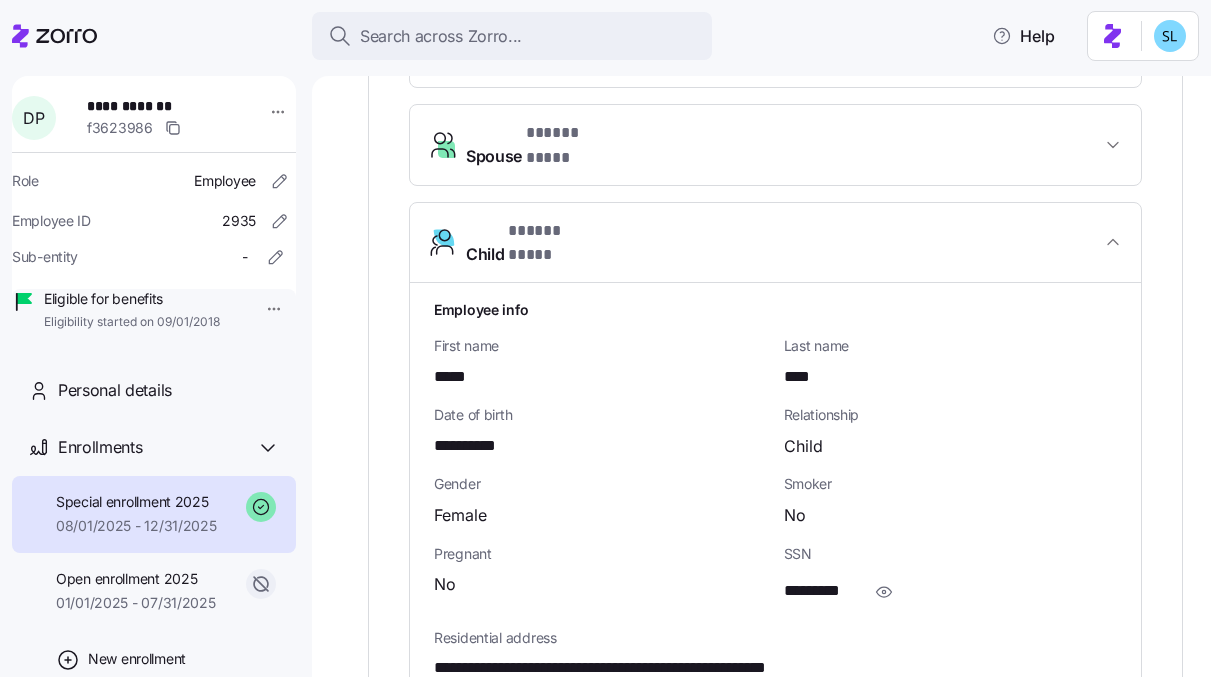 scroll, scrollTop: 765, scrollLeft: 0, axis: vertical 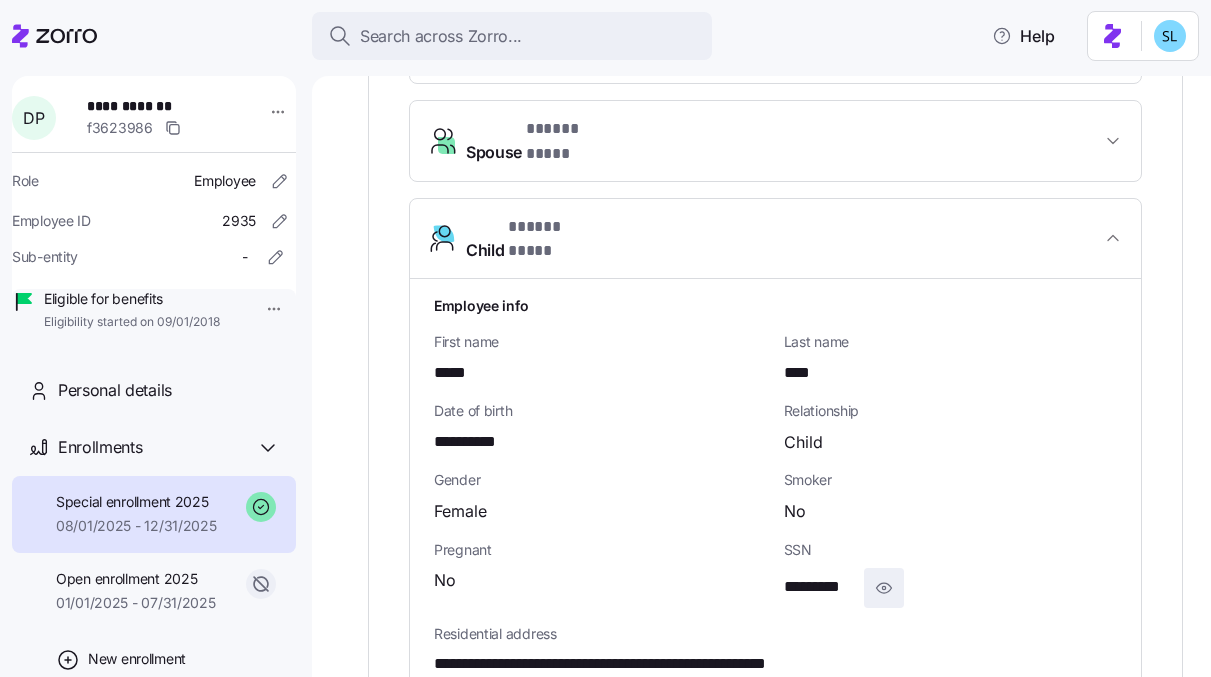 click 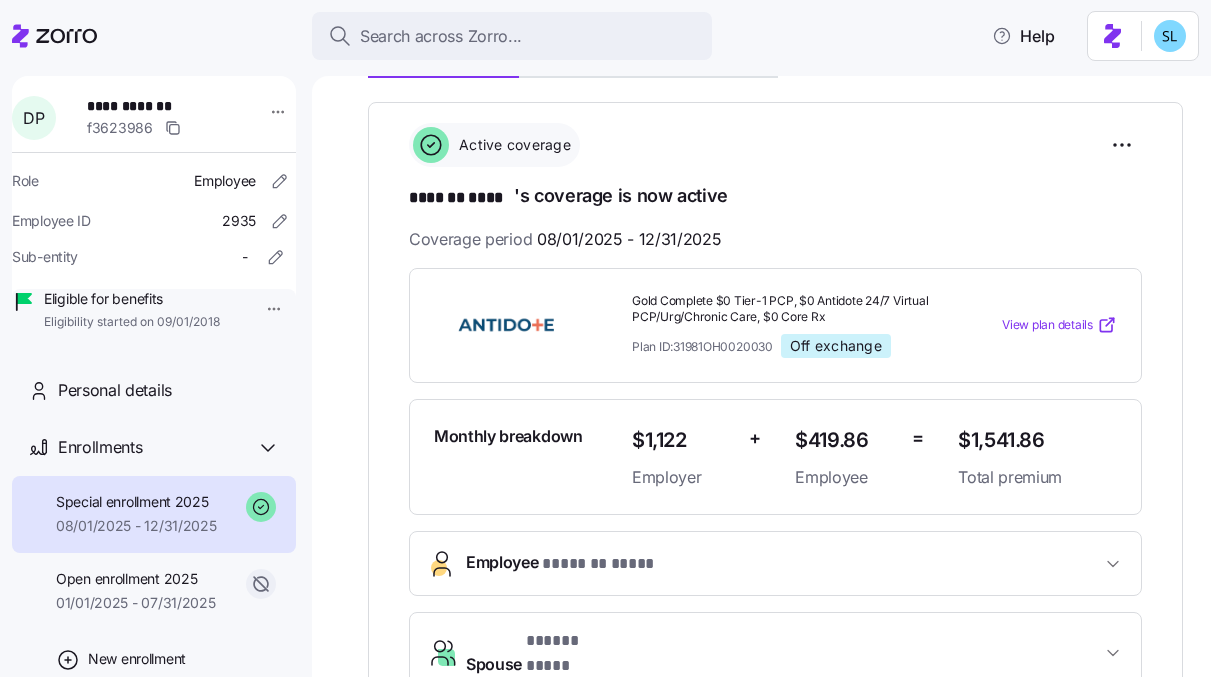 scroll, scrollTop: 0, scrollLeft: 0, axis: both 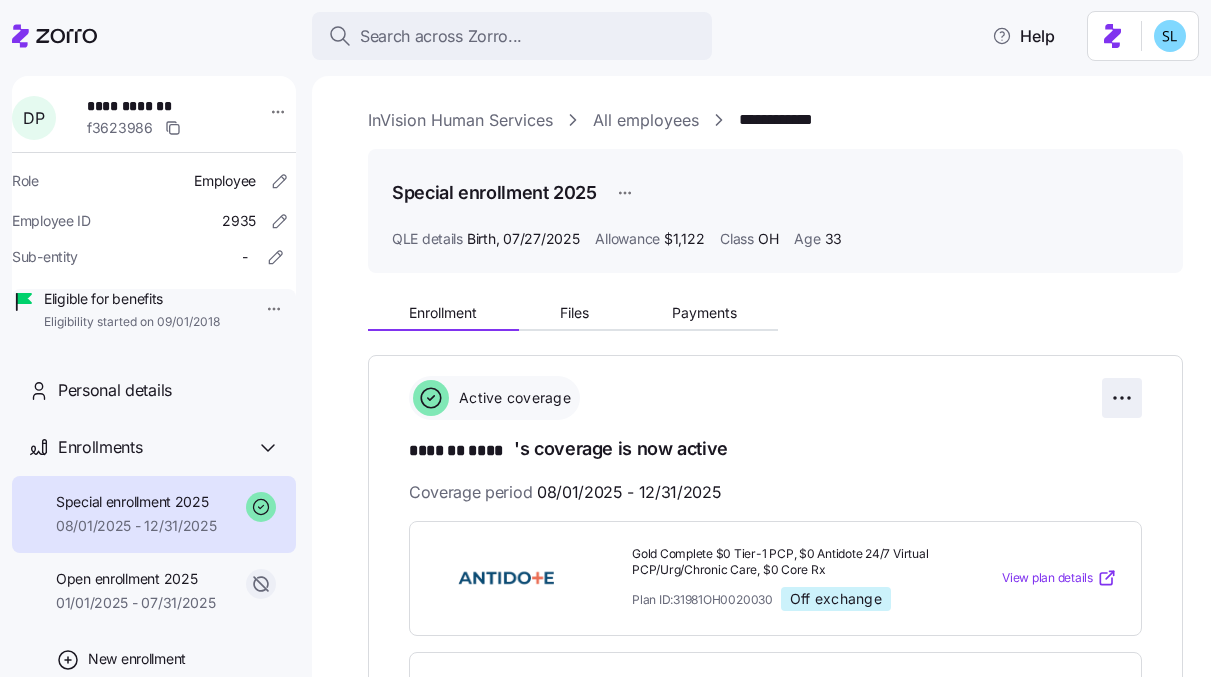 click on "**********" at bounding box center [605, 332] 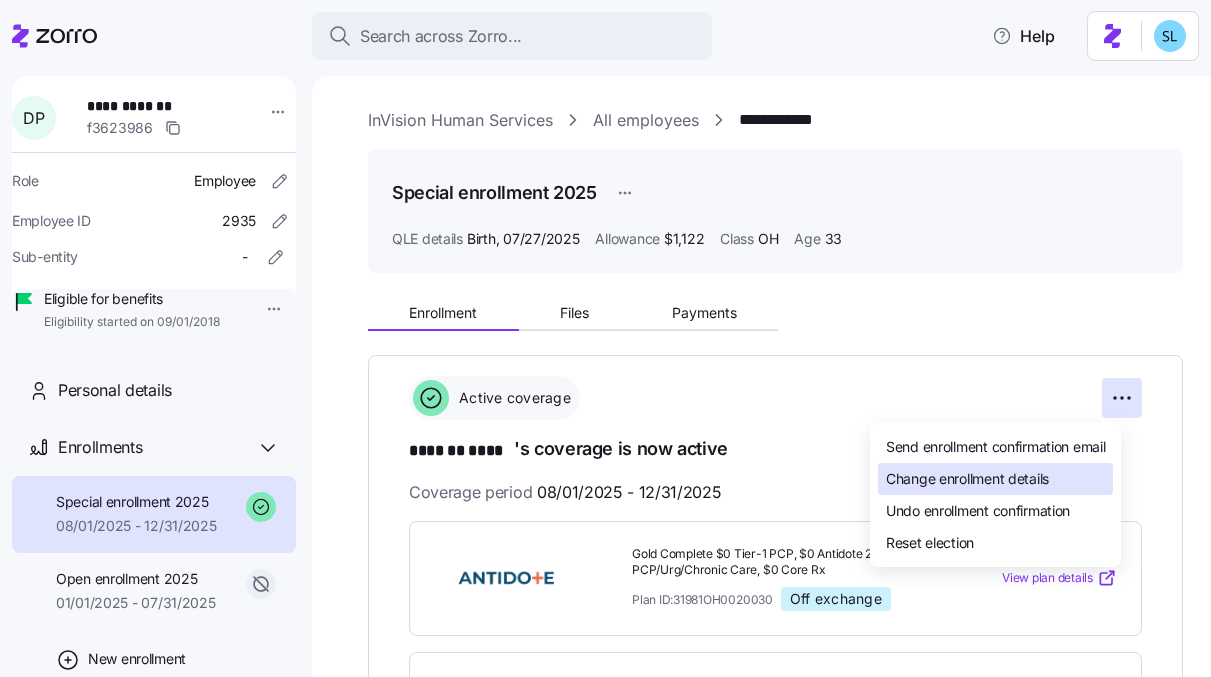 click on "Change enrollment details" at bounding box center (995, 479) 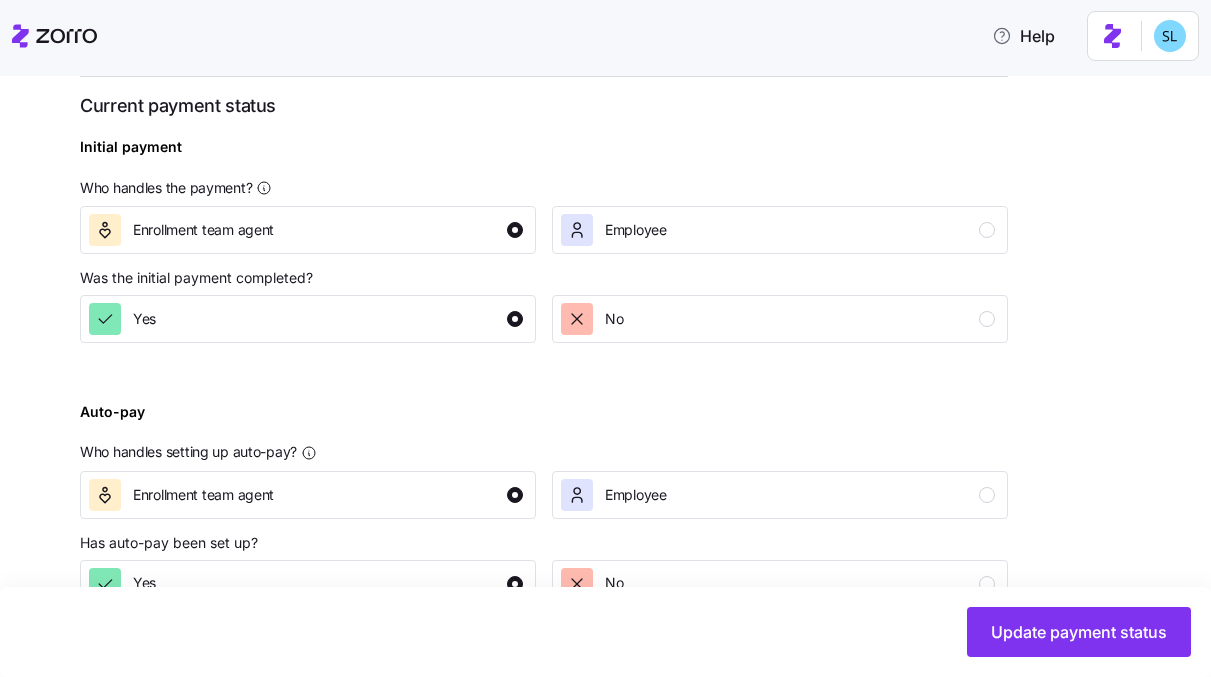 scroll, scrollTop: 800, scrollLeft: 0, axis: vertical 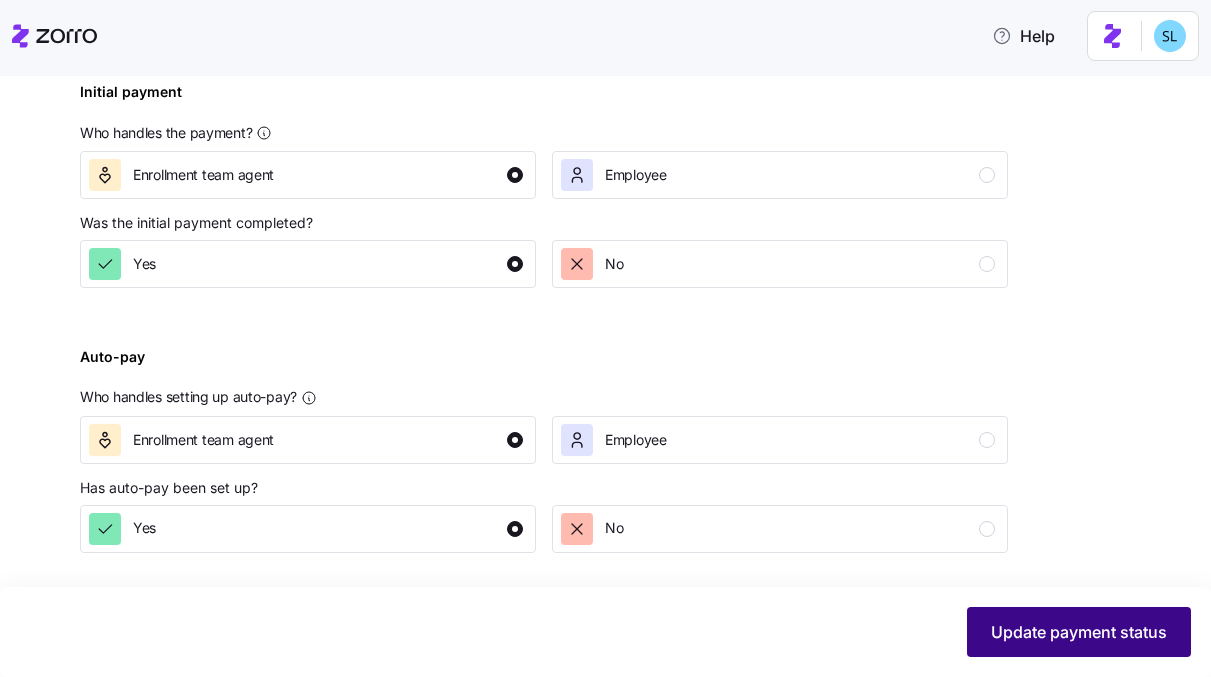 click on "Update payment status" at bounding box center (1079, 632) 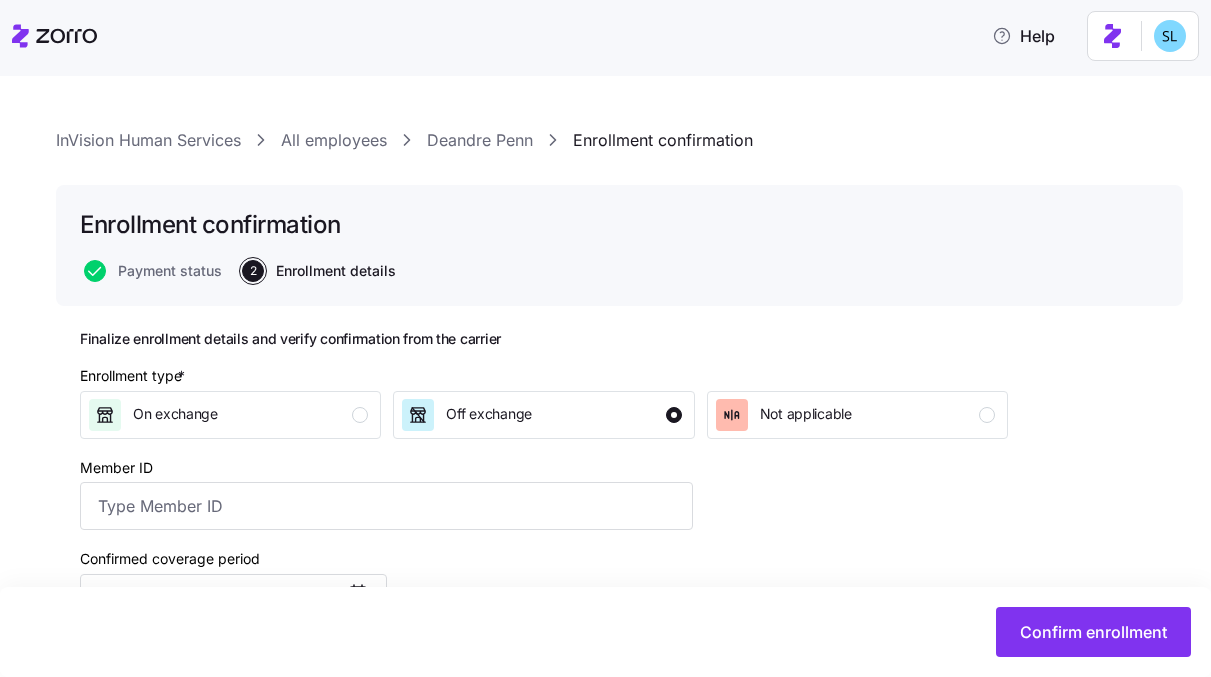 scroll, scrollTop: 0, scrollLeft: 0, axis: both 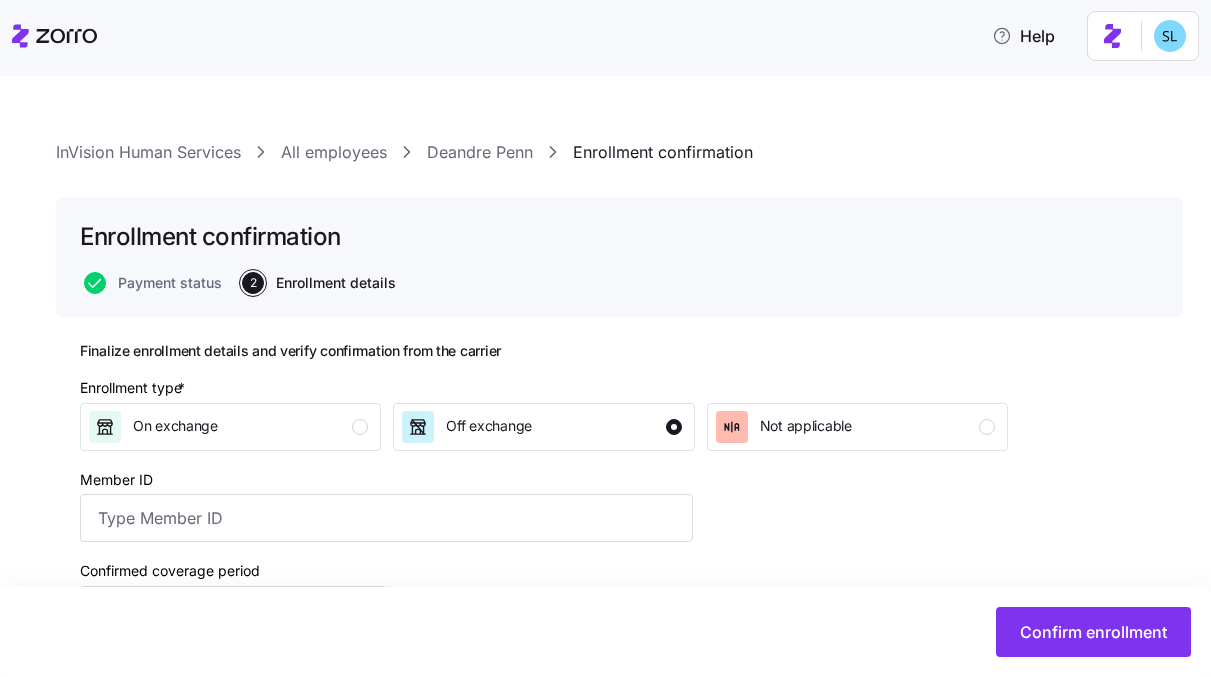 click on "Deandre Penn" at bounding box center [480, 152] 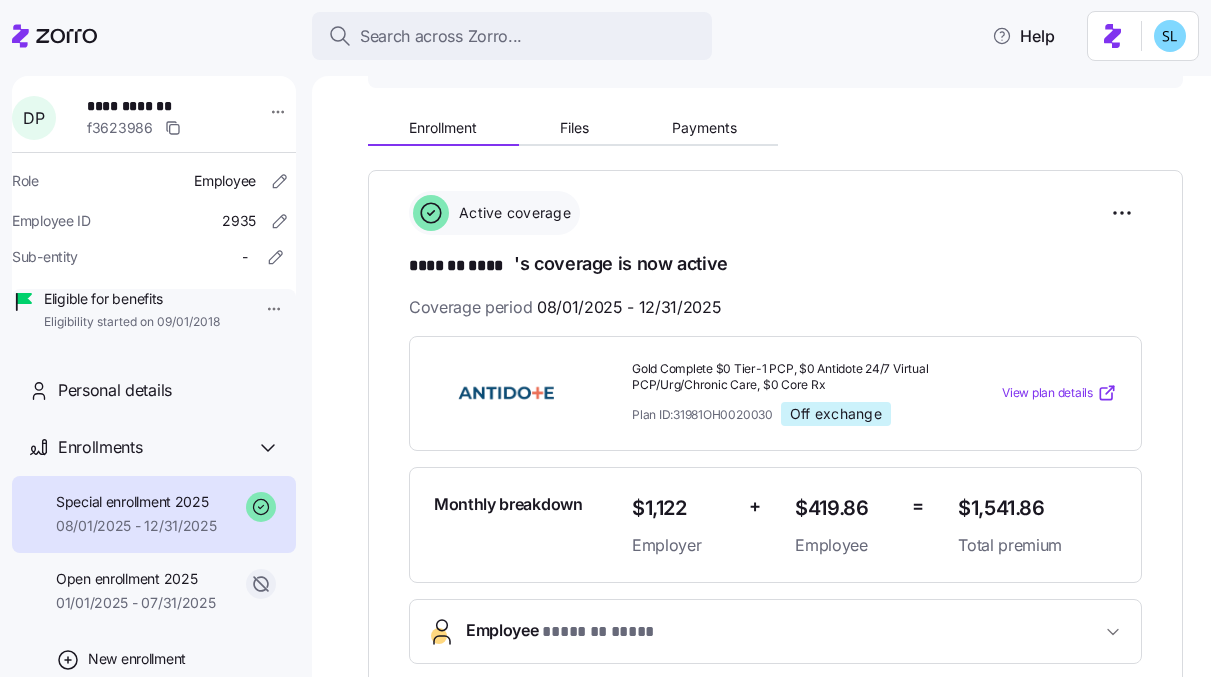 scroll, scrollTop: 20, scrollLeft: 0, axis: vertical 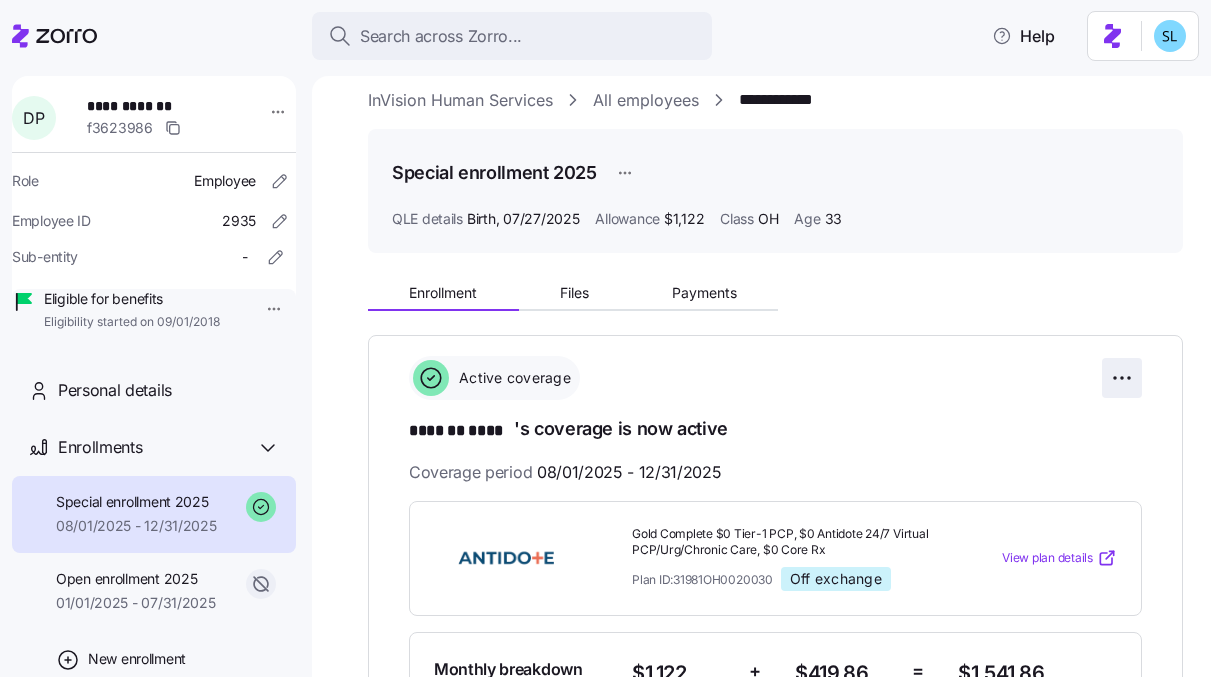 click on "**********" at bounding box center (605, 332) 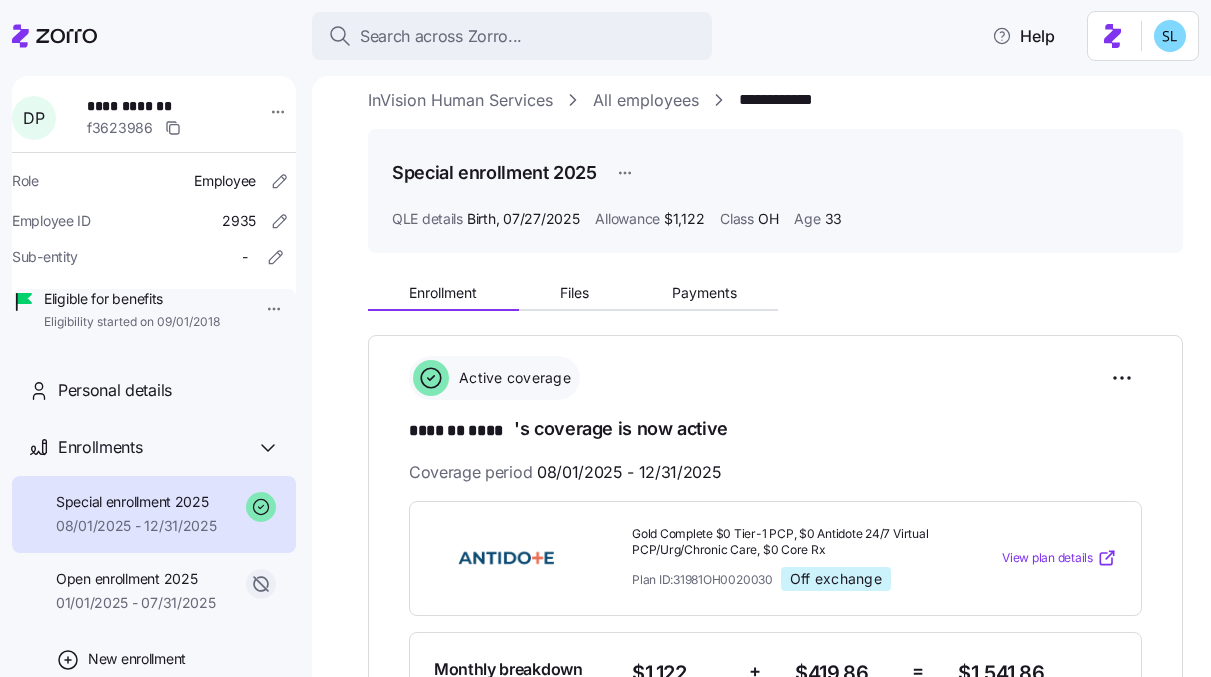 click on "**********" at bounding box center (605, 332) 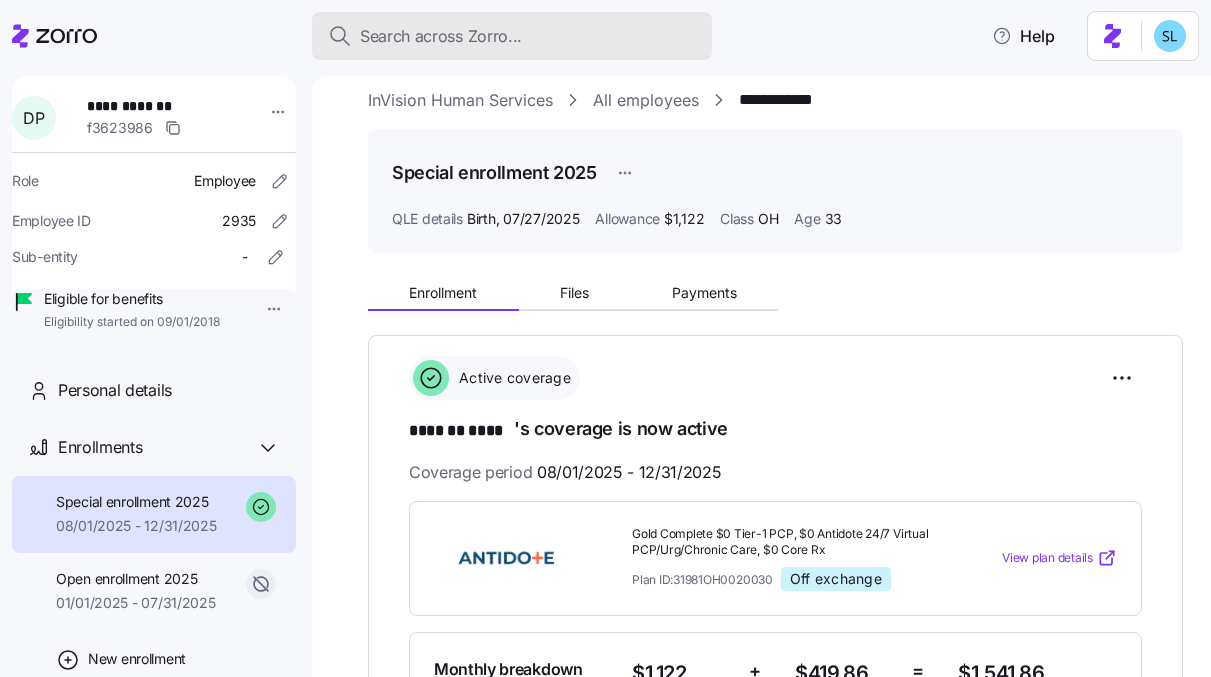 click on "Search across Zorro..." at bounding box center (512, 36) 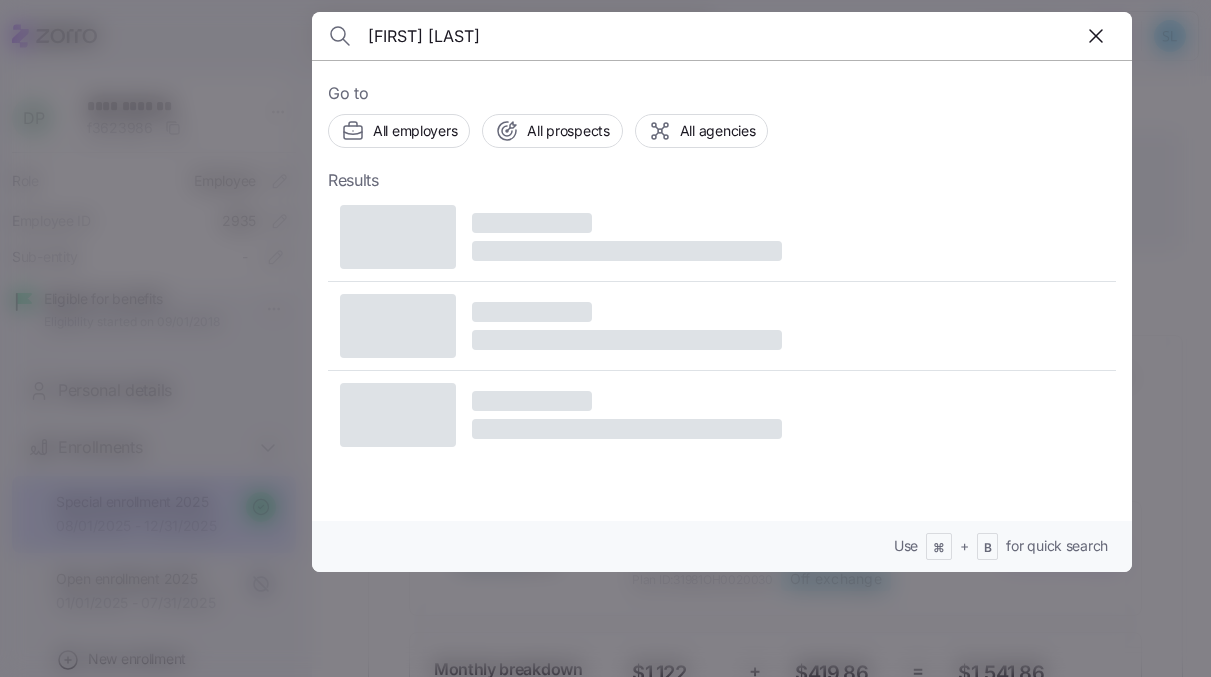 type on "Kyle Cunningham" 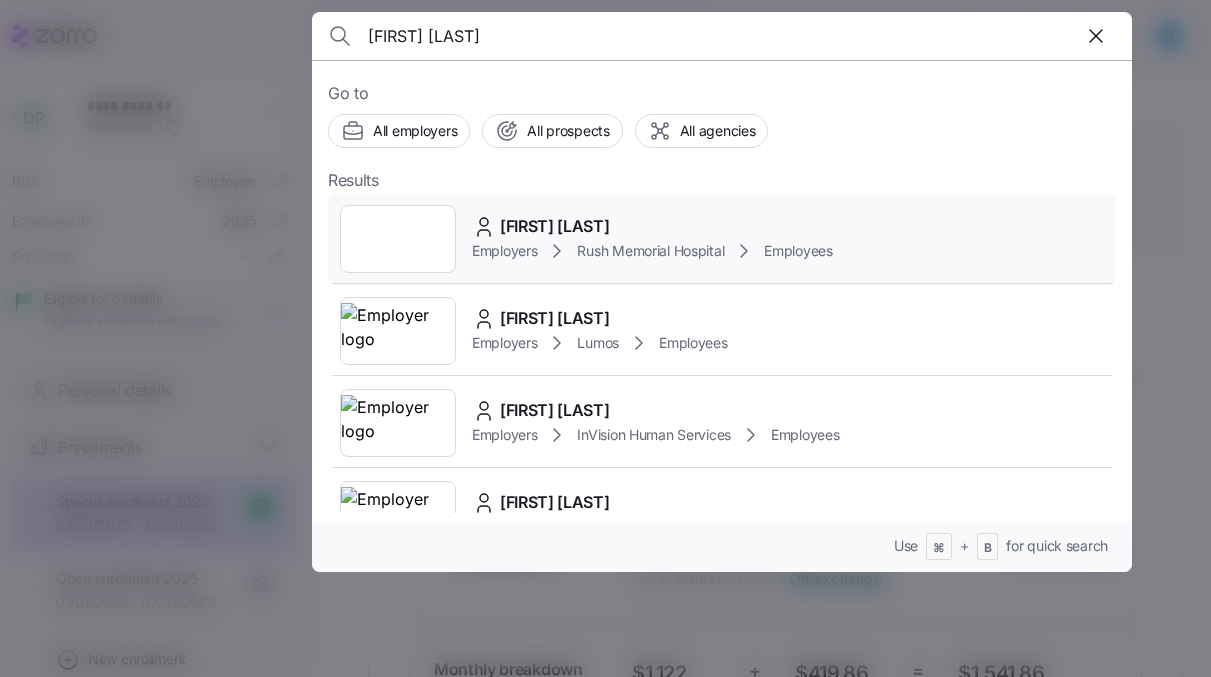 click on "Kyle Cunningham" at bounding box center (555, 226) 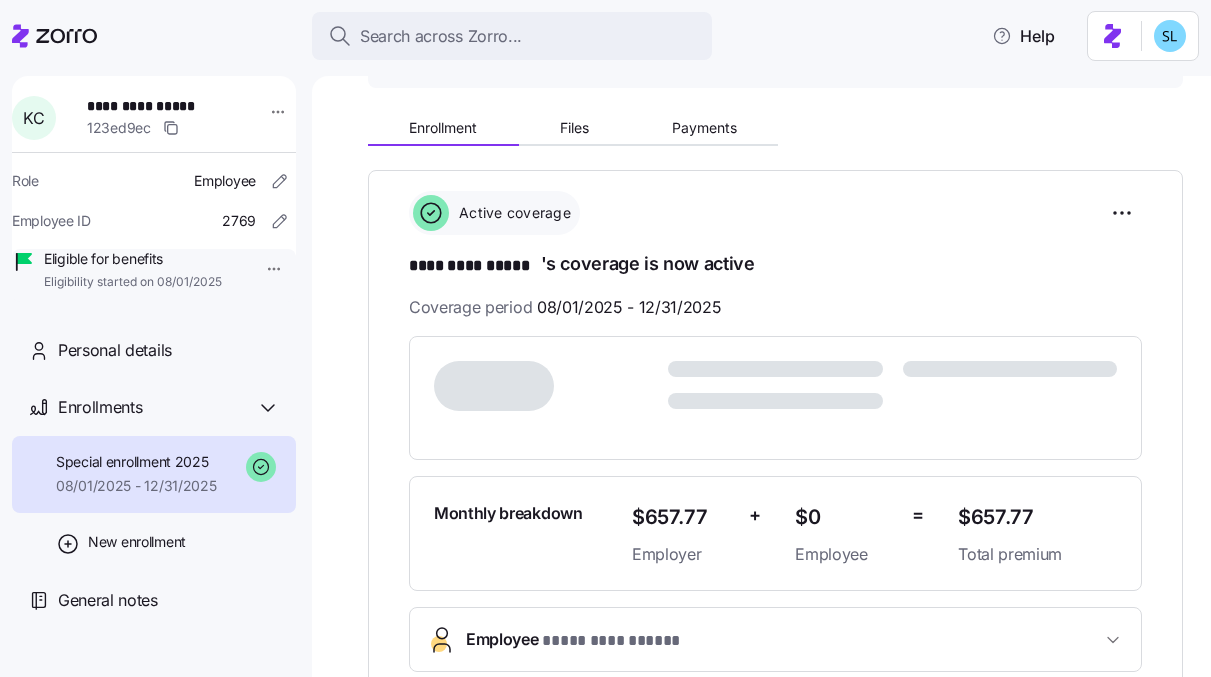 scroll, scrollTop: 0, scrollLeft: 0, axis: both 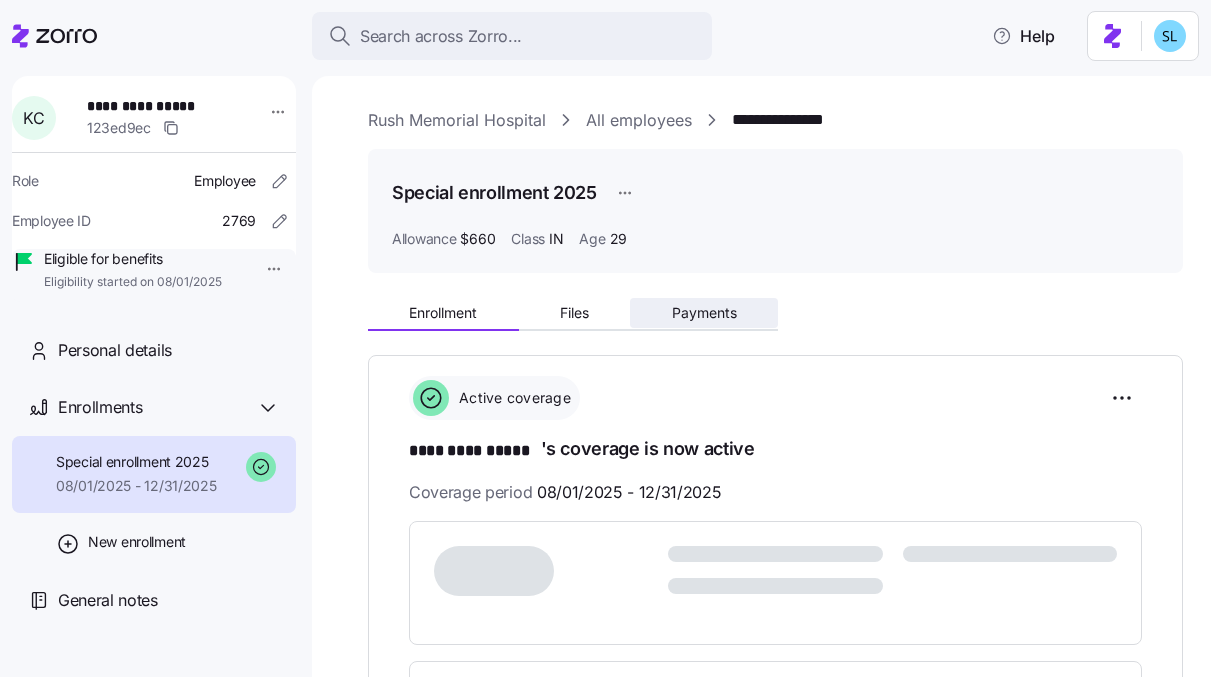 click on "Payments" at bounding box center [704, 313] 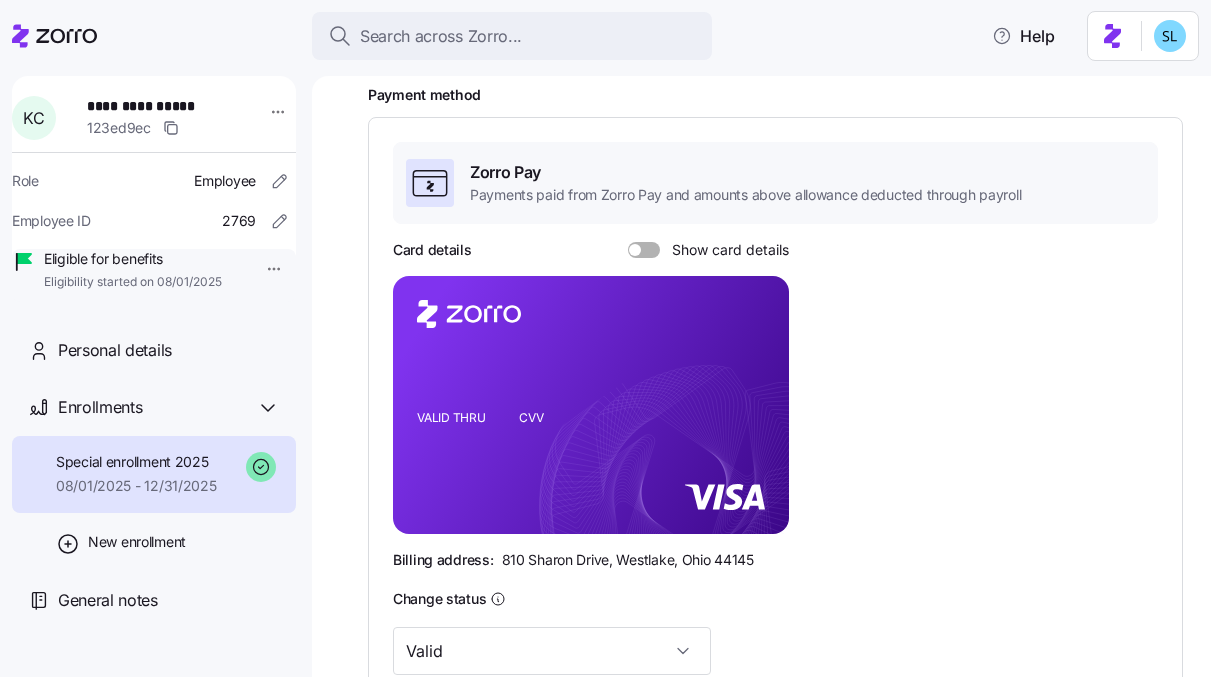 scroll, scrollTop: 0, scrollLeft: 0, axis: both 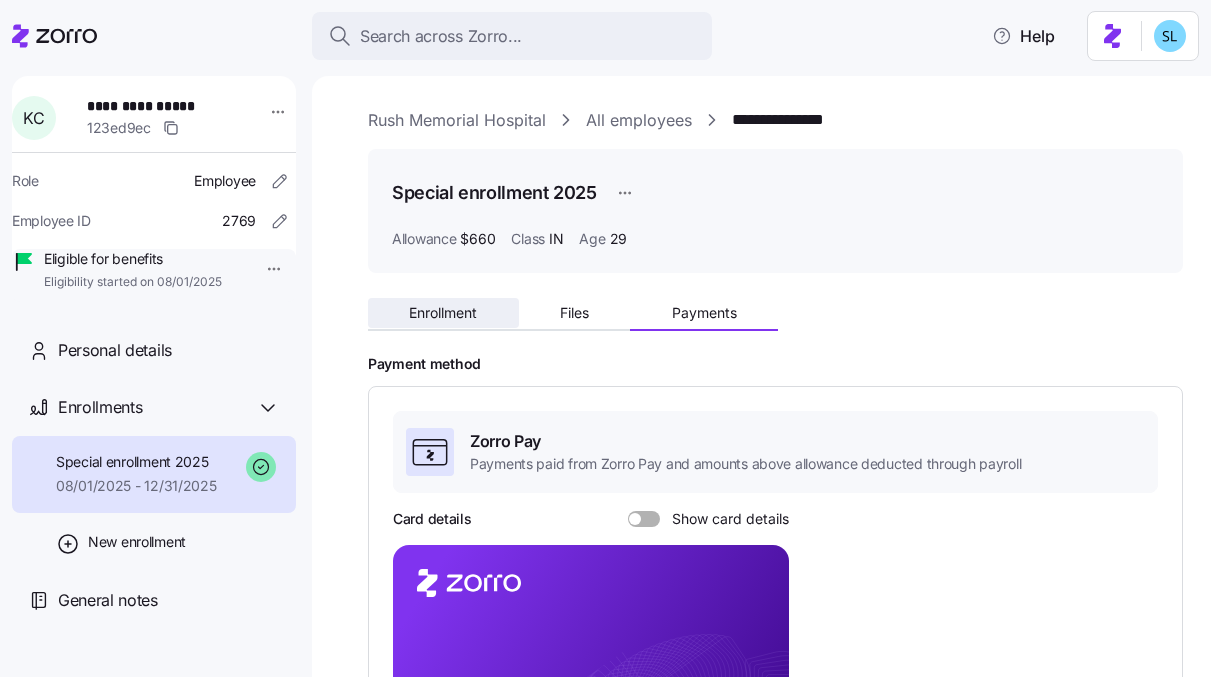 click on "Enrollment" at bounding box center (443, 313) 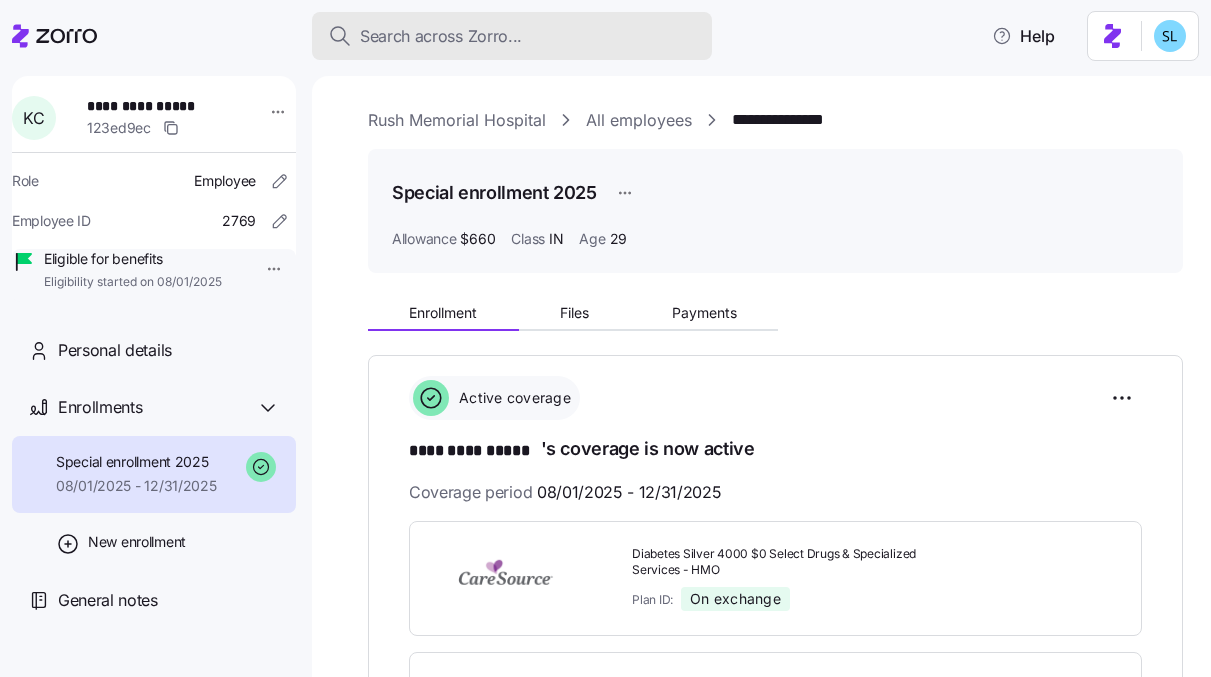 click on "Search across Zorro..." at bounding box center [512, 36] 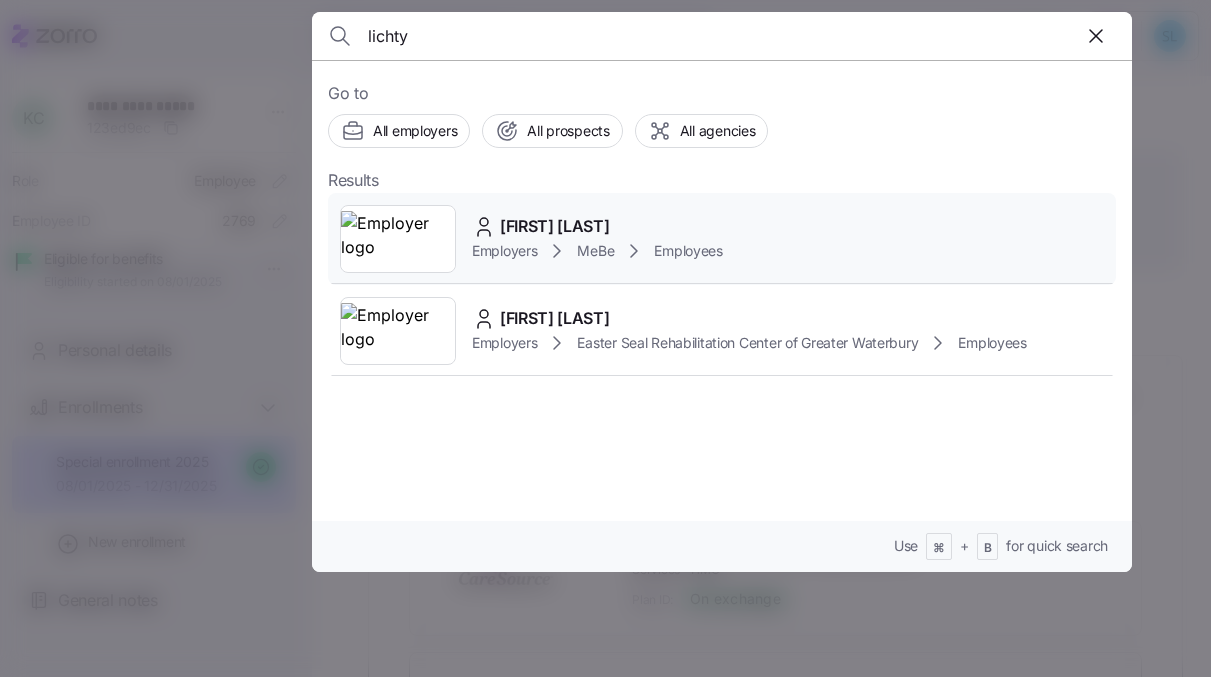 type on "lichty" 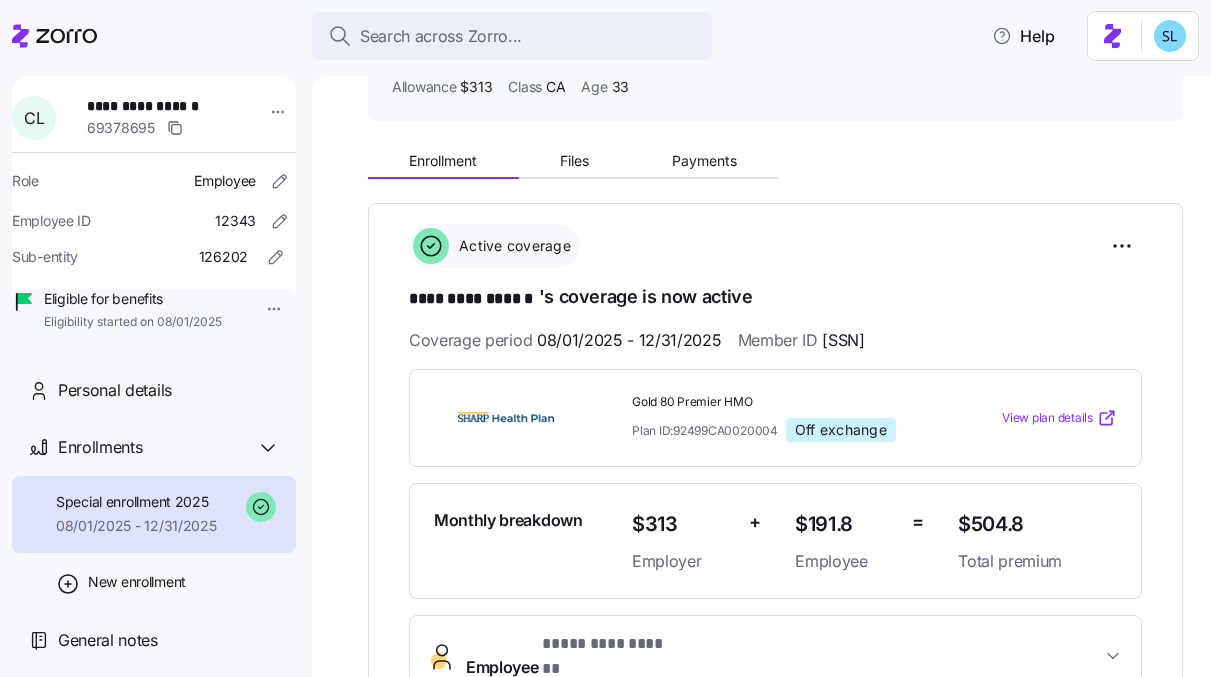 scroll, scrollTop: 156, scrollLeft: 0, axis: vertical 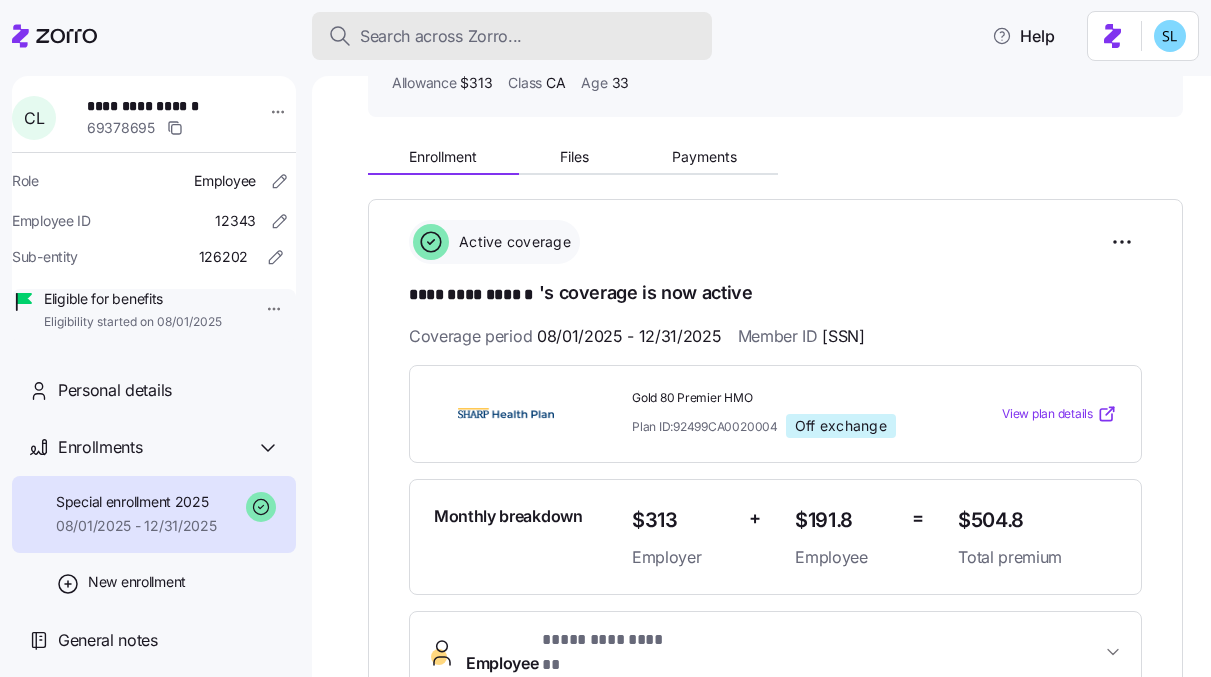 click on "Search across Zorro..." at bounding box center (441, 36) 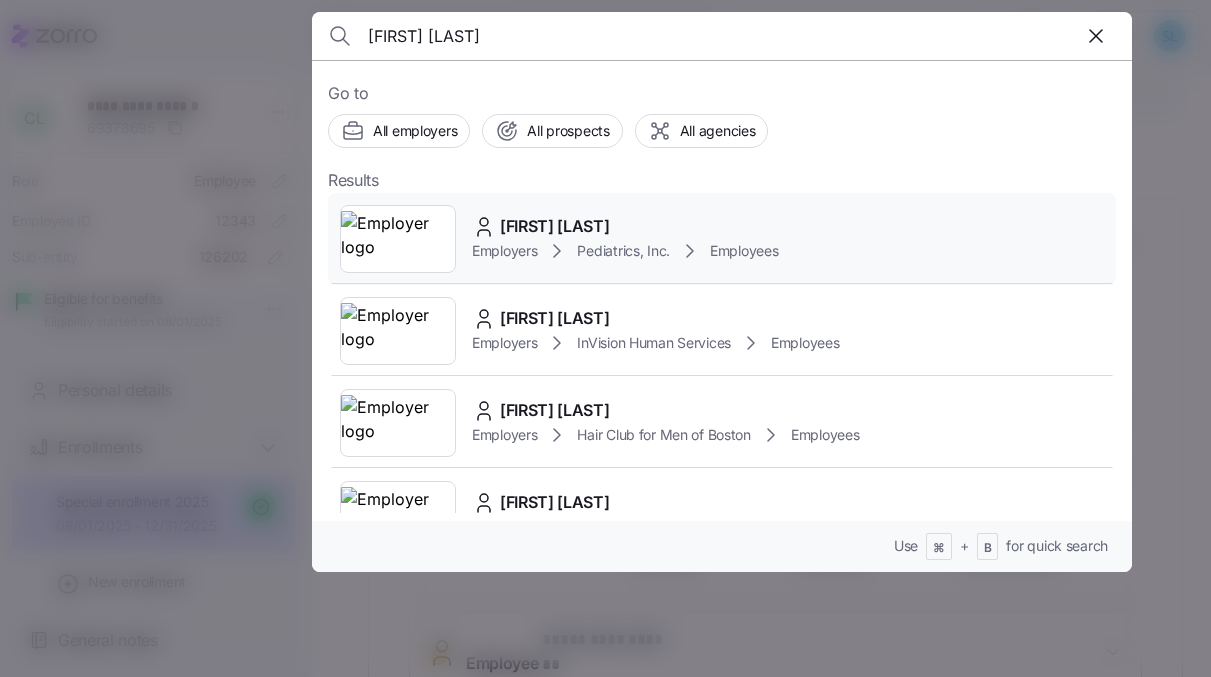 type on "Donna Anselmo" 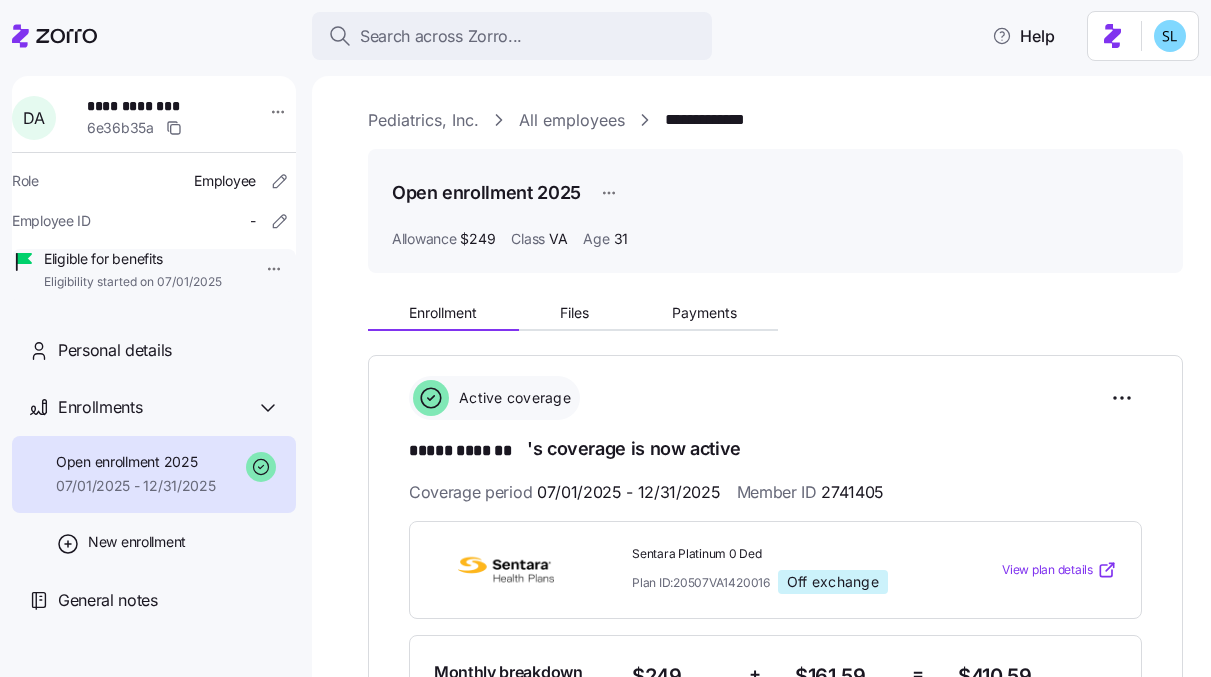 click on "**********" at bounding box center (775, 804) 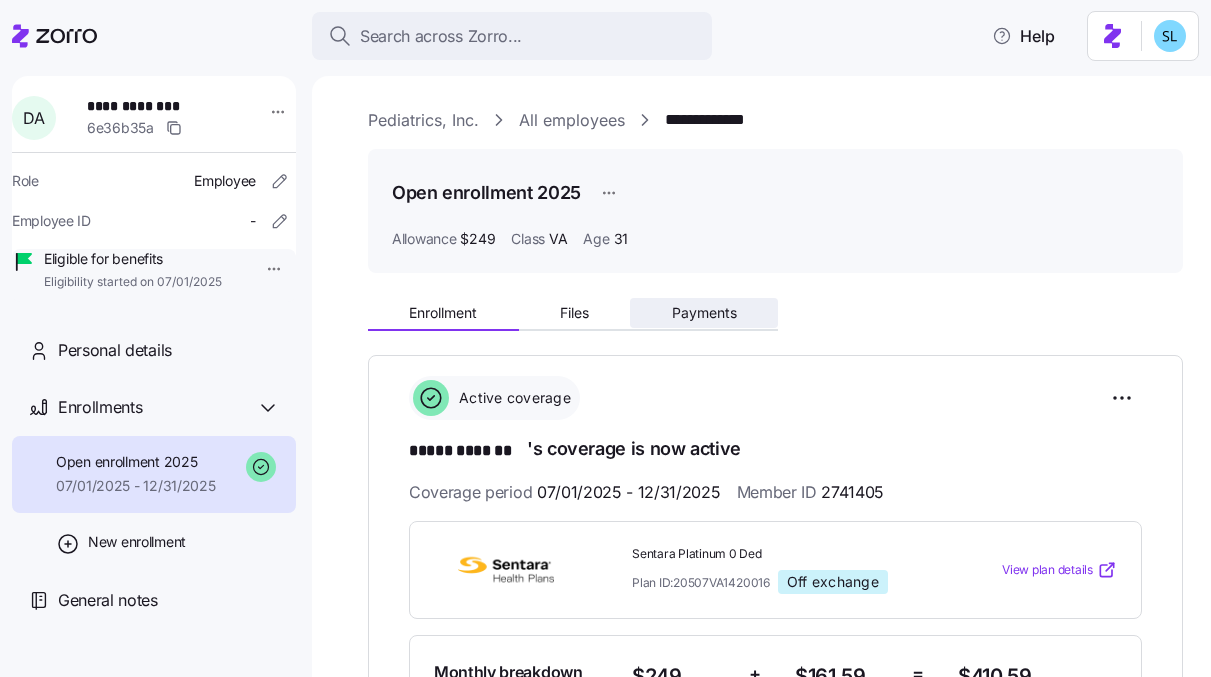 click on "Payments" at bounding box center [704, 313] 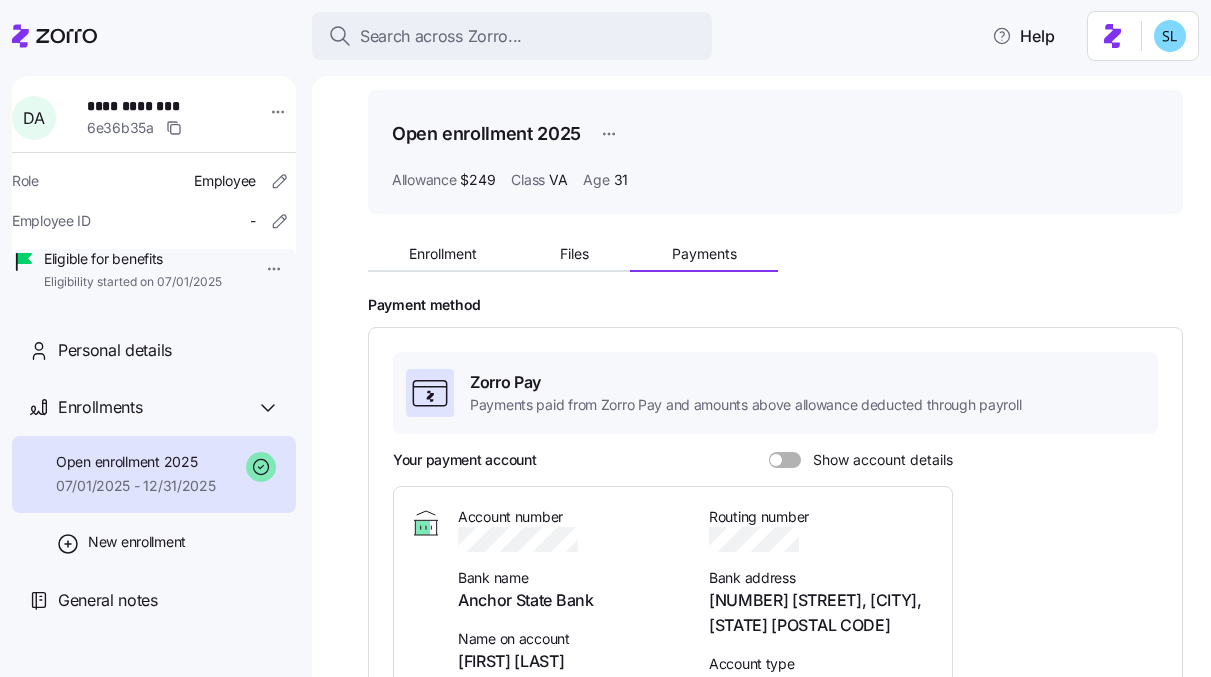 scroll, scrollTop: 0, scrollLeft: 0, axis: both 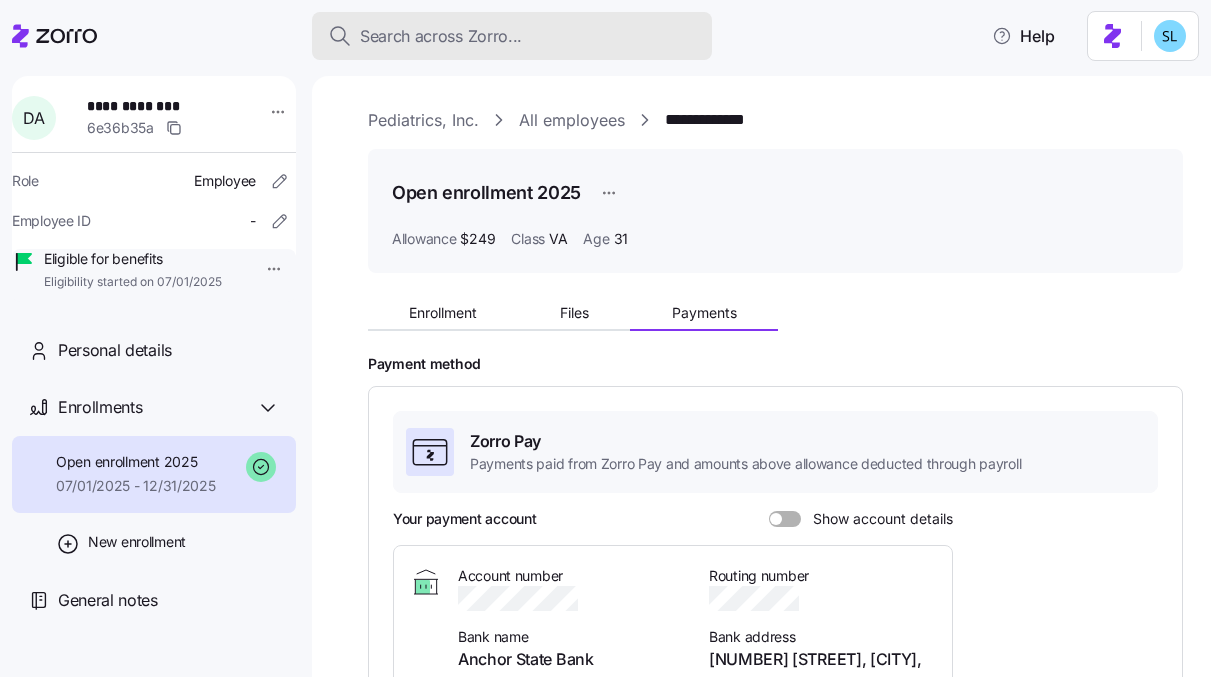 click on "Search across Zorro..." at bounding box center [441, 36] 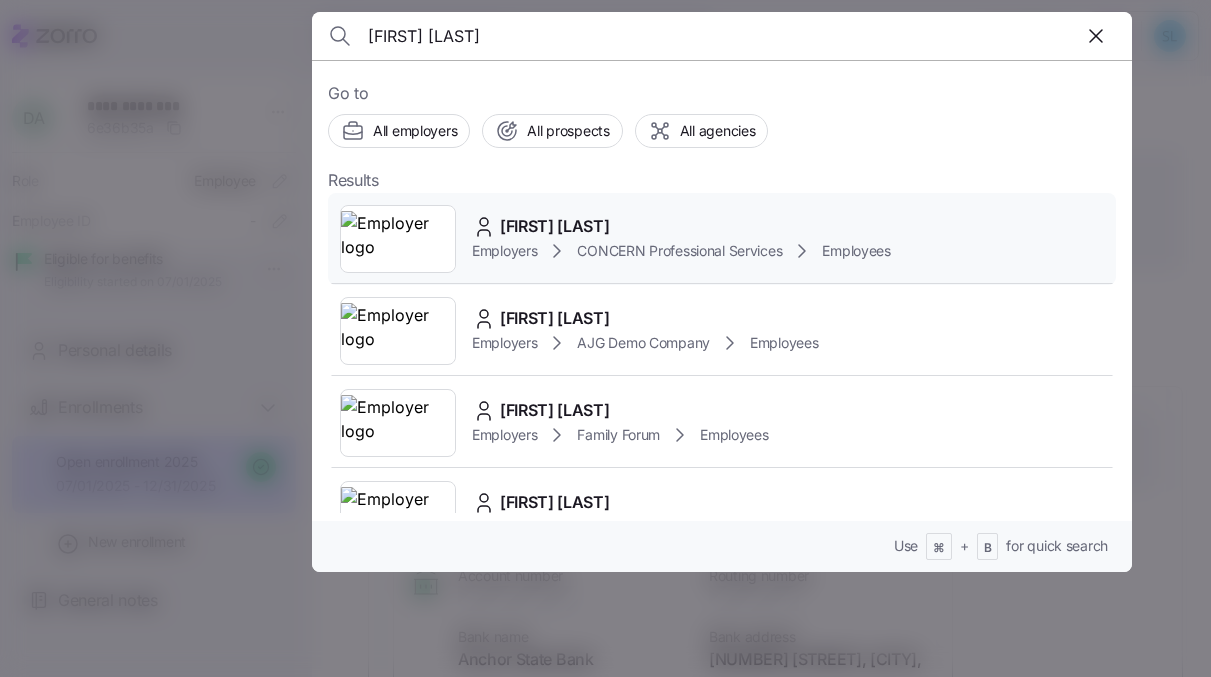 type on "Wendy Wait" 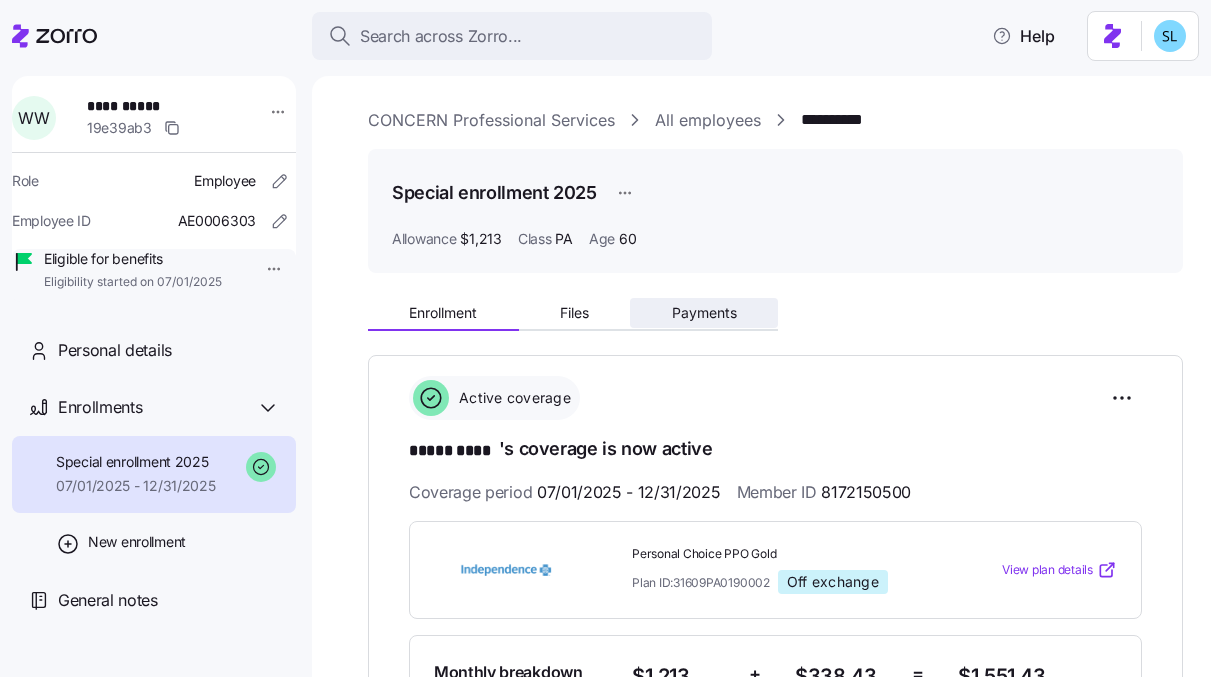 click on "Payments" at bounding box center (704, 313) 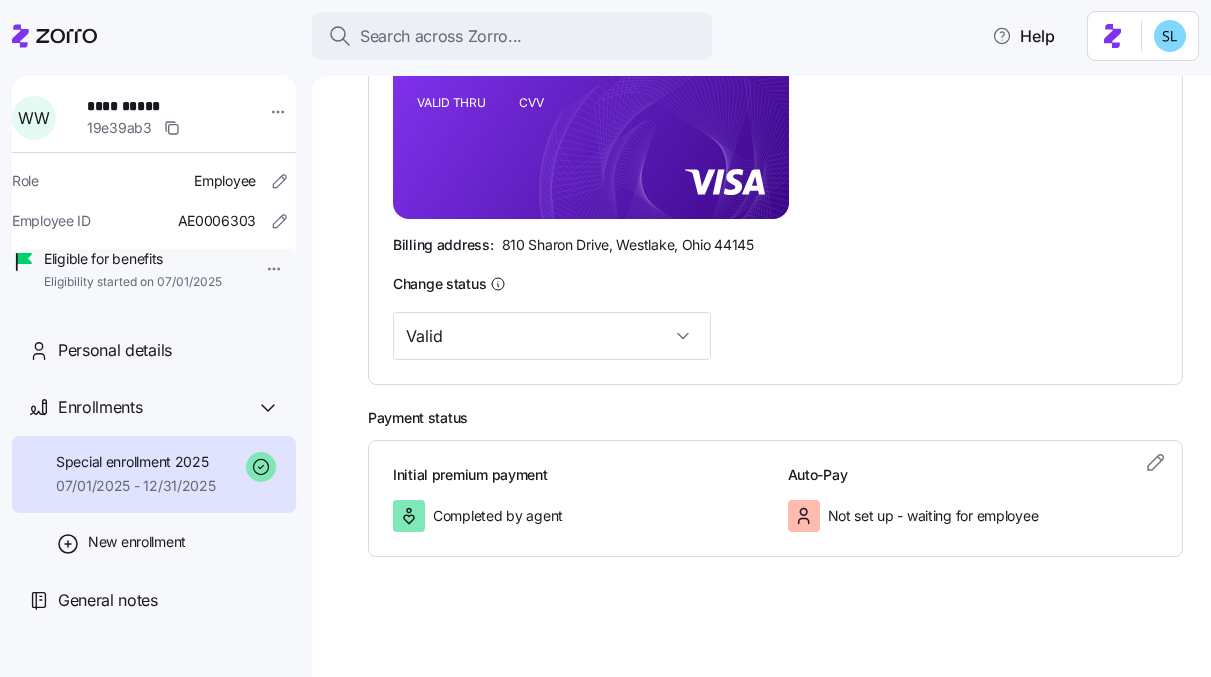 scroll, scrollTop: 0, scrollLeft: 0, axis: both 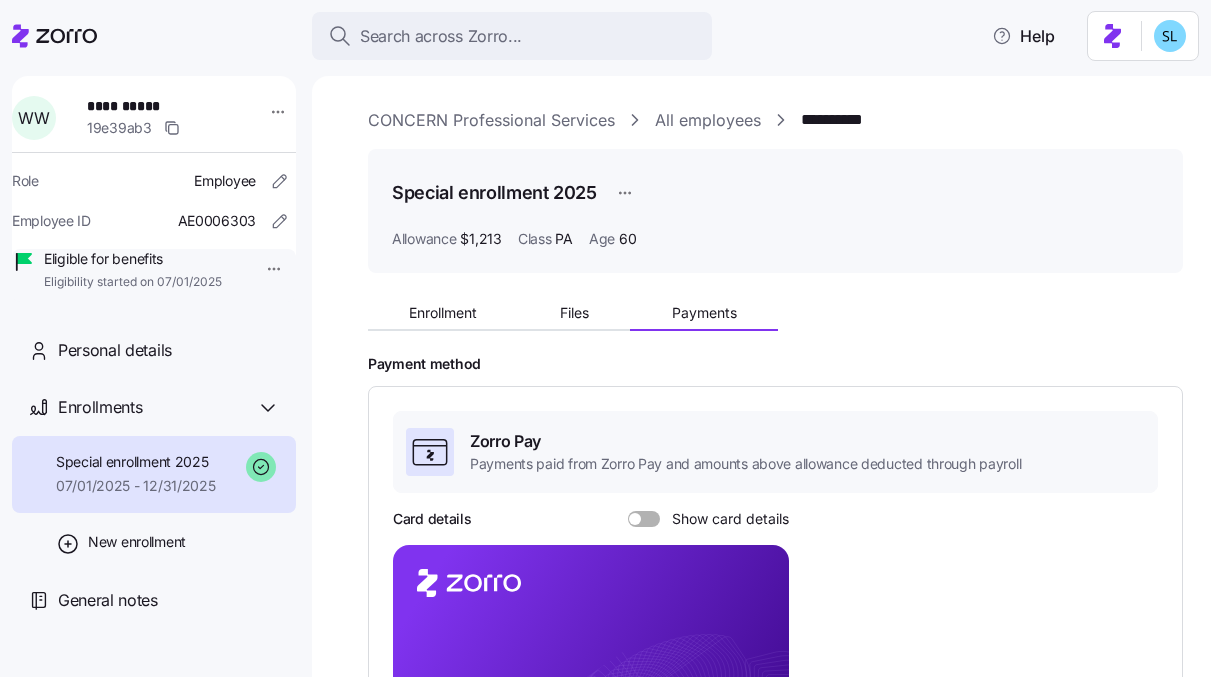 click on "Enrollment Files Payments Payment method Zorro Pay Payments paid from Zorro Pay and amounts above allowance deducted through payroll Card details Show card details VALID THRU CVV Billing address: 810 Sharon Drive, Westlake, Ohio 44145 Change status Valid Payment status Initial premium payment Completed by agent Auto-Pay Not set up - waiting for employee" at bounding box center (775, 715) 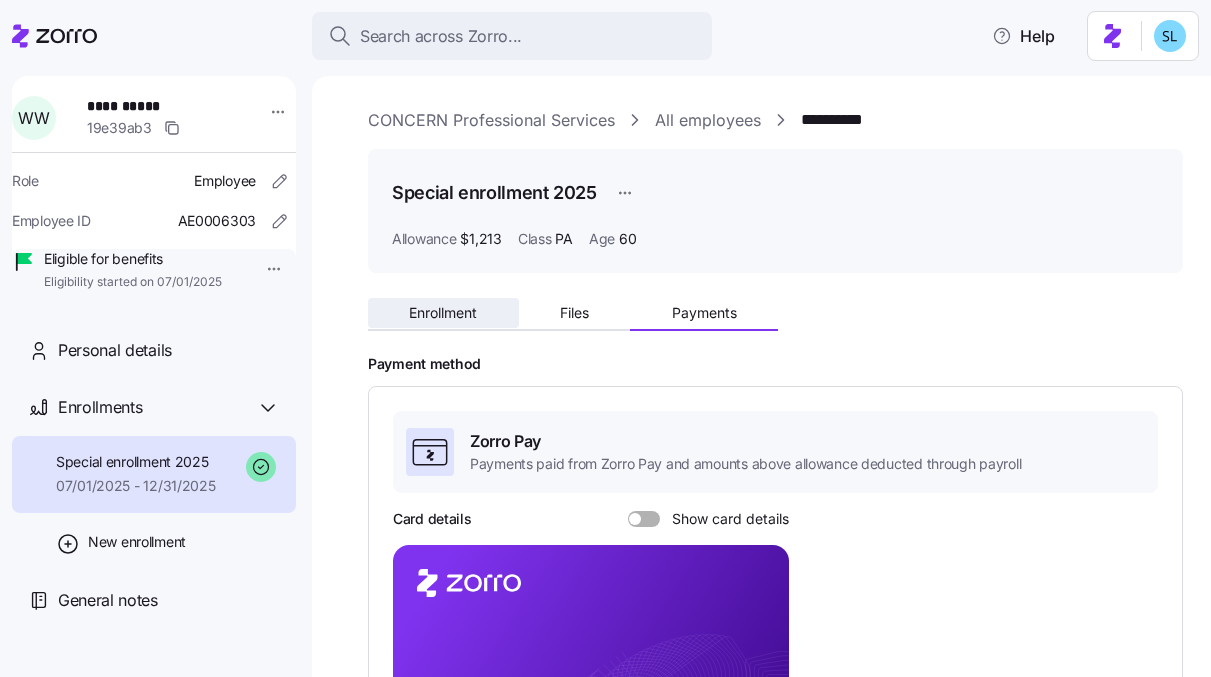 click on "Enrollment" at bounding box center [443, 313] 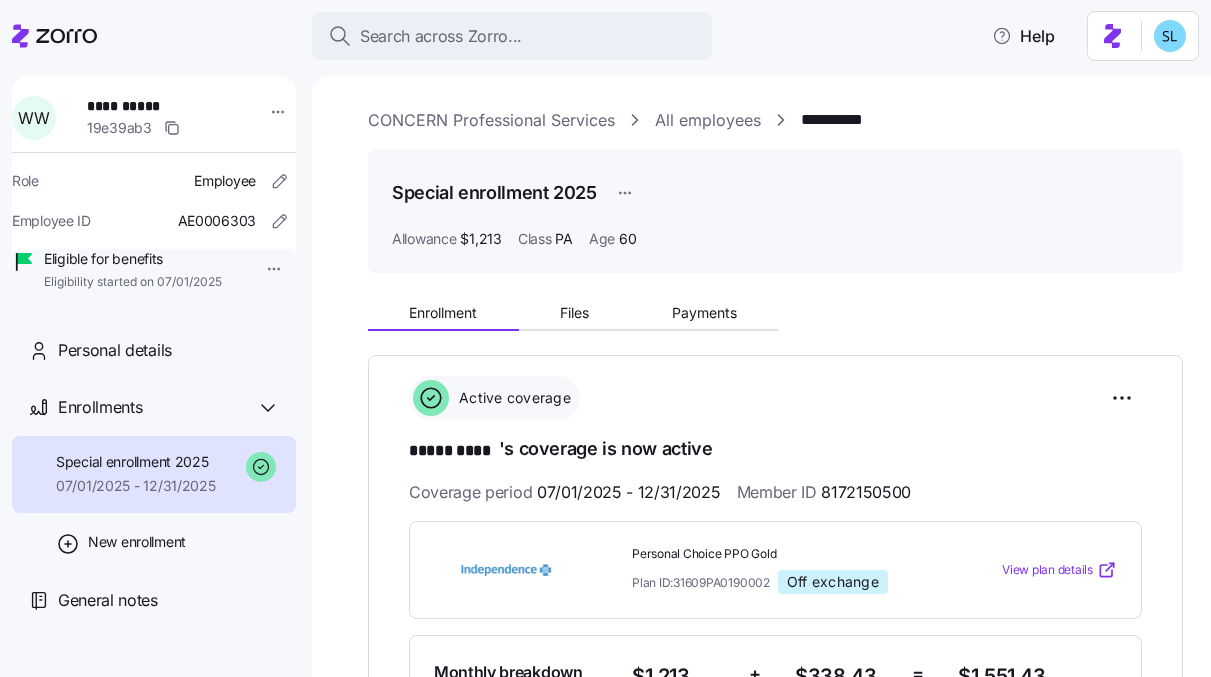 click on "8172150500" at bounding box center (866, 492) 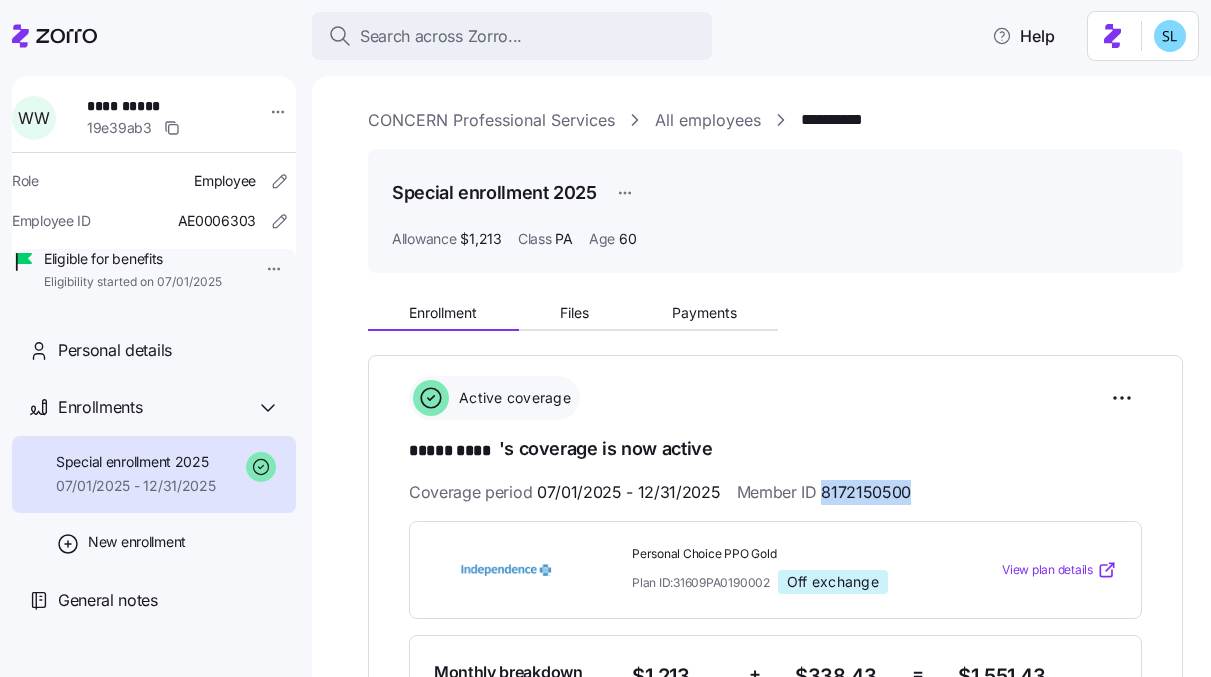 click on "8172150500" at bounding box center (866, 492) 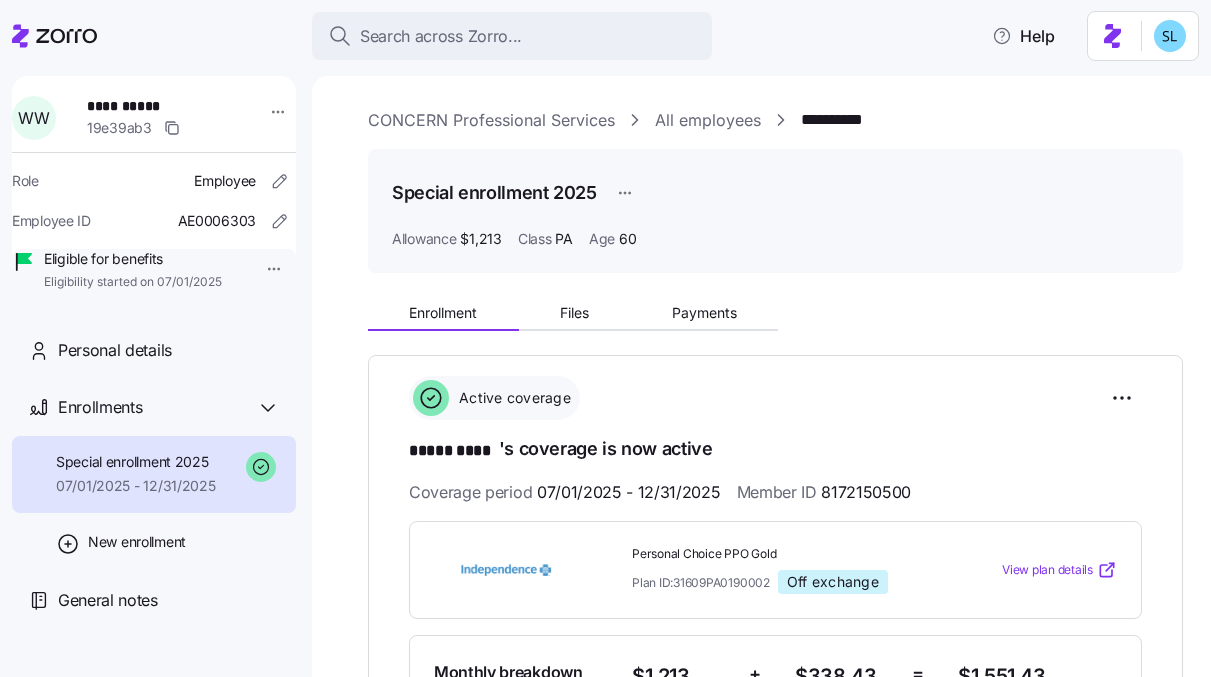 click on "Active coverage" at bounding box center (775, 398) 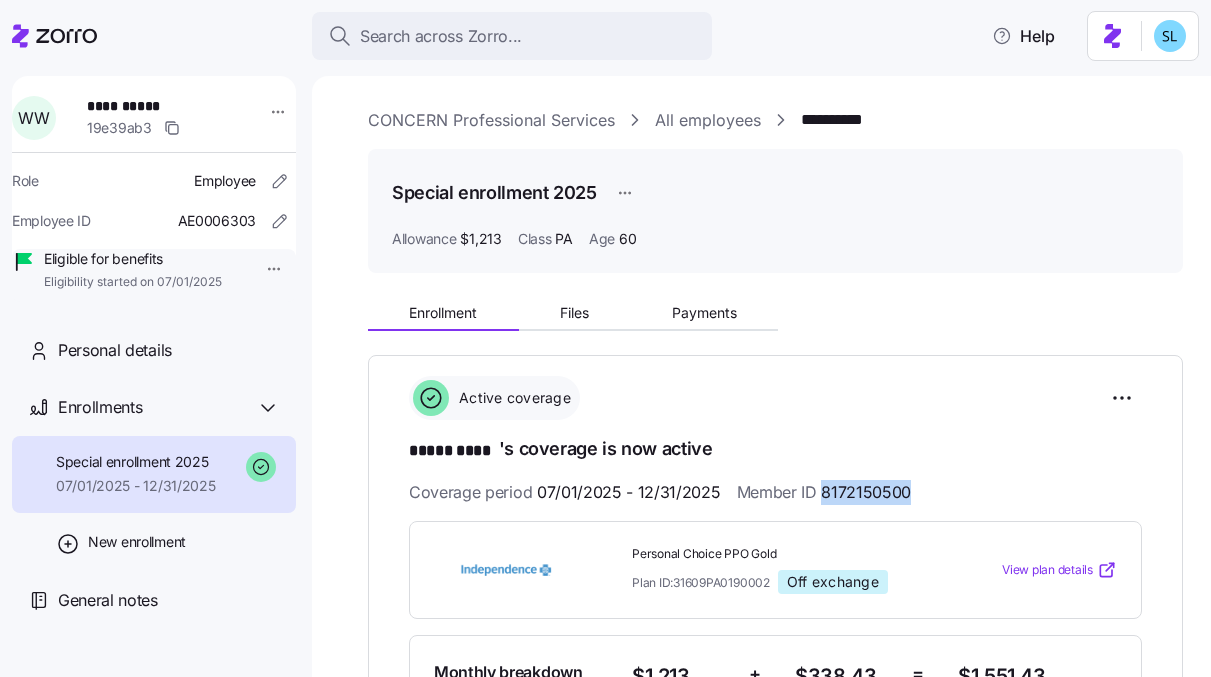 click on "8172150500" at bounding box center (866, 492) 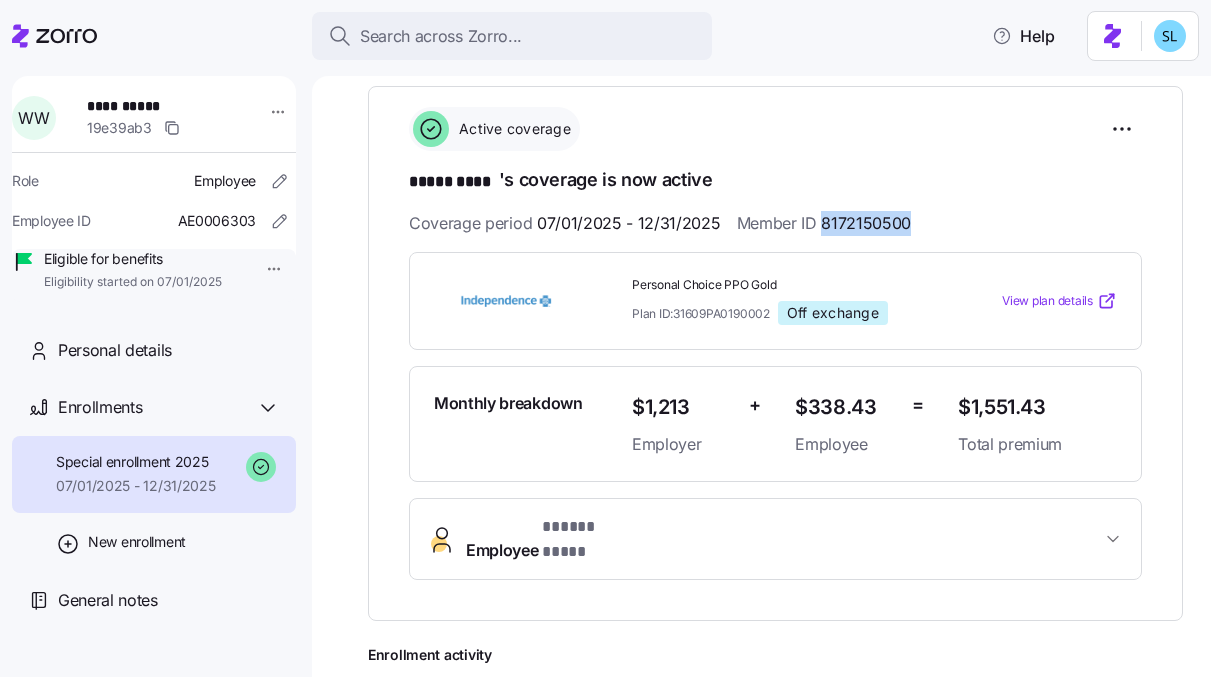 scroll, scrollTop: 580, scrollLeft: 0, axis: vertical 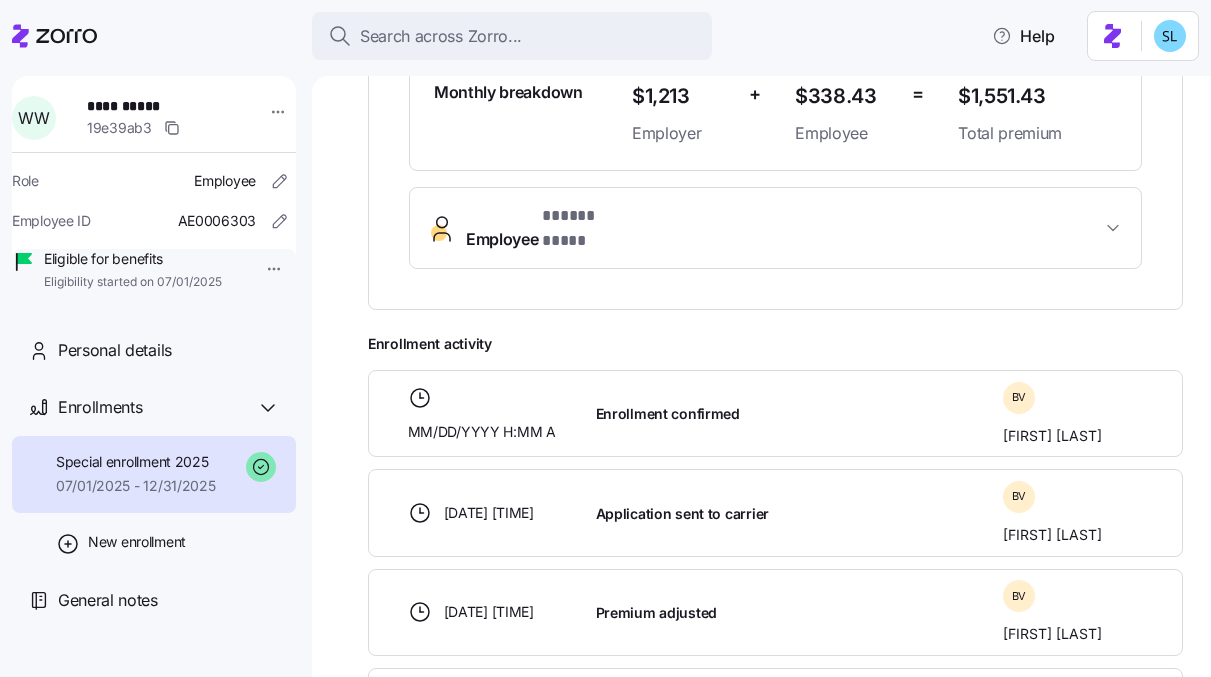 click on "Employee * *****   **** *" at bounding box center [775, 228] 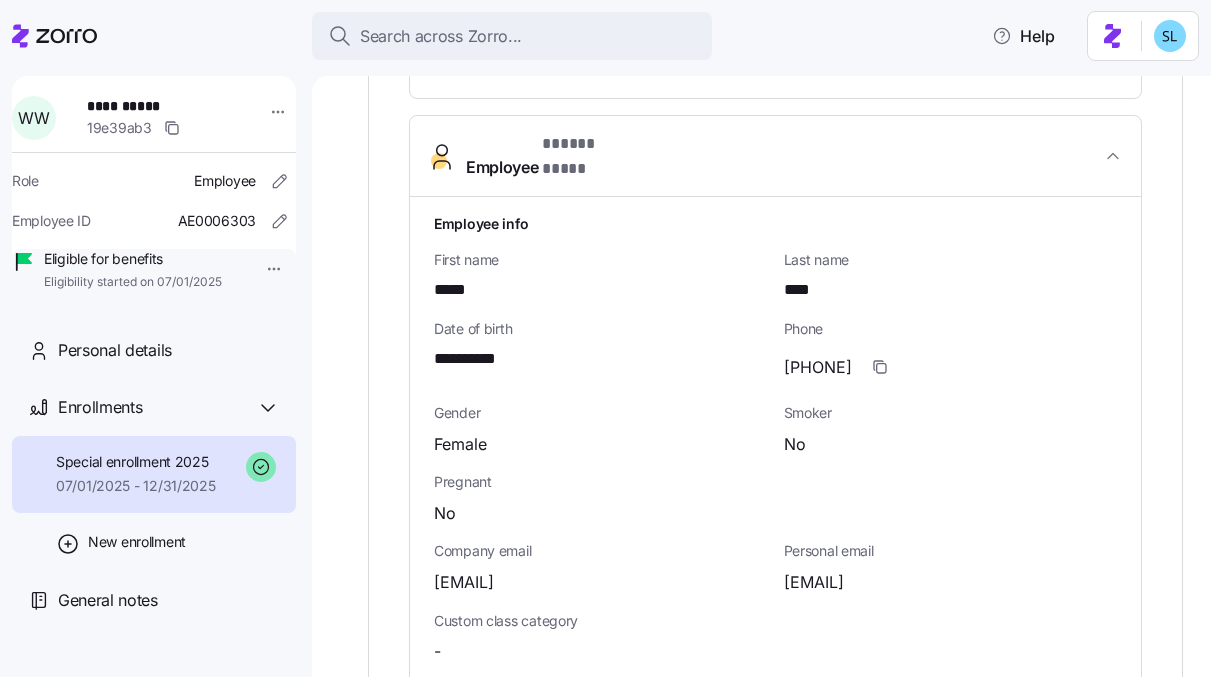 scroll, scrollTop: 888, scrollLeft: 0, axis: vertical 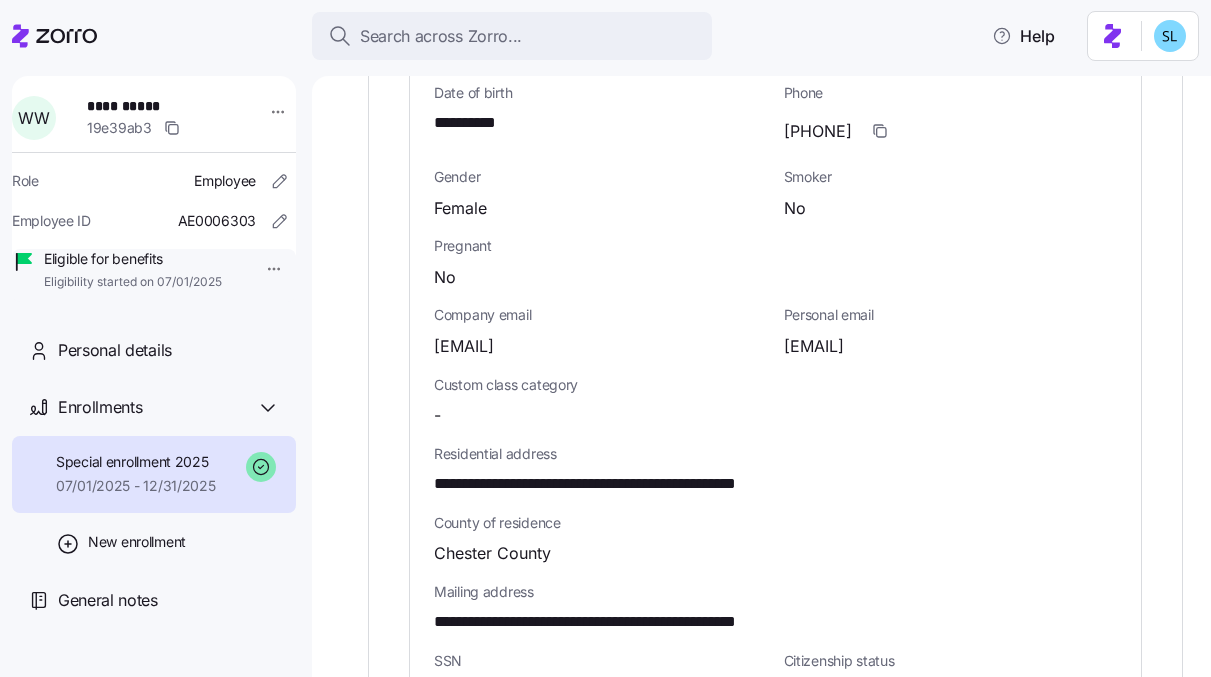 click on "**********" at bounding box center [642, 484] 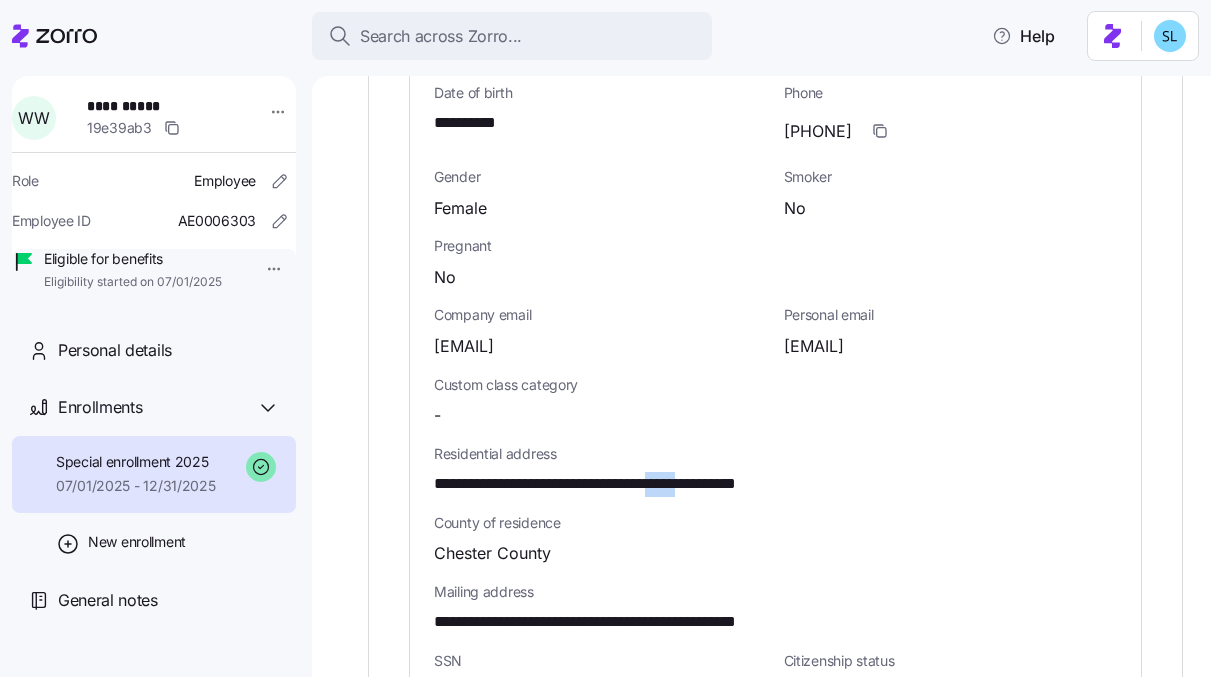 click on "**********" at bounding box center [642, 484] 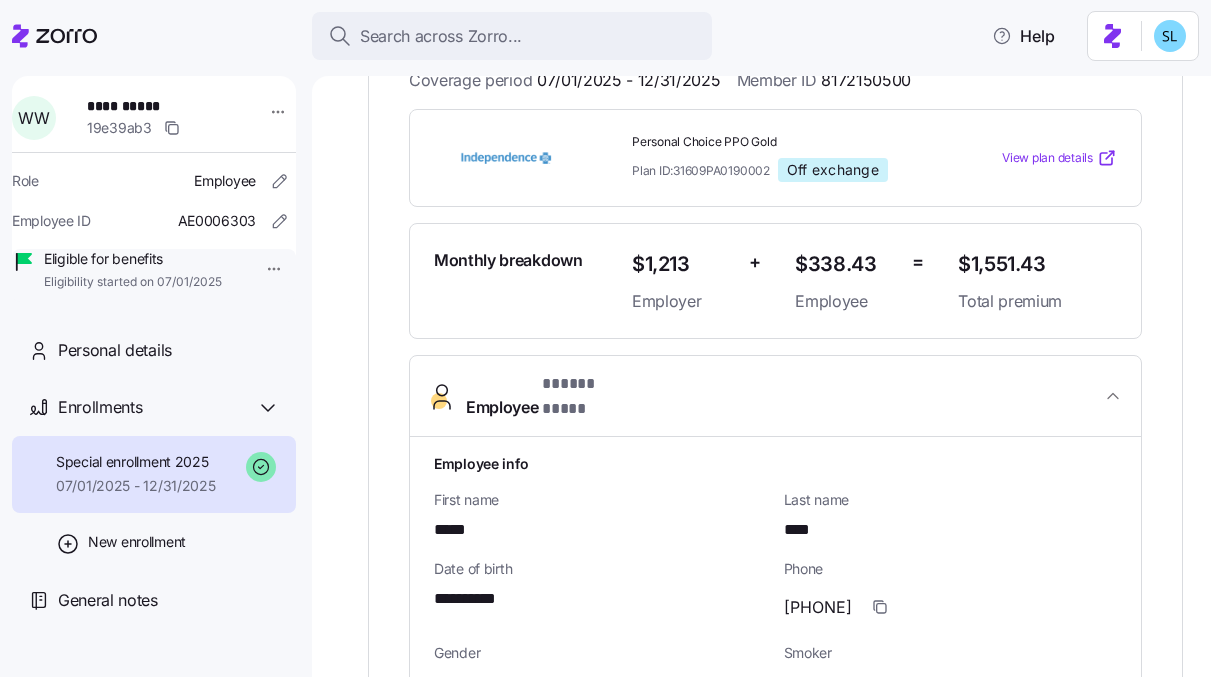 scroll, scrollTop: 177, scrollLeft: 0, axis: vertical 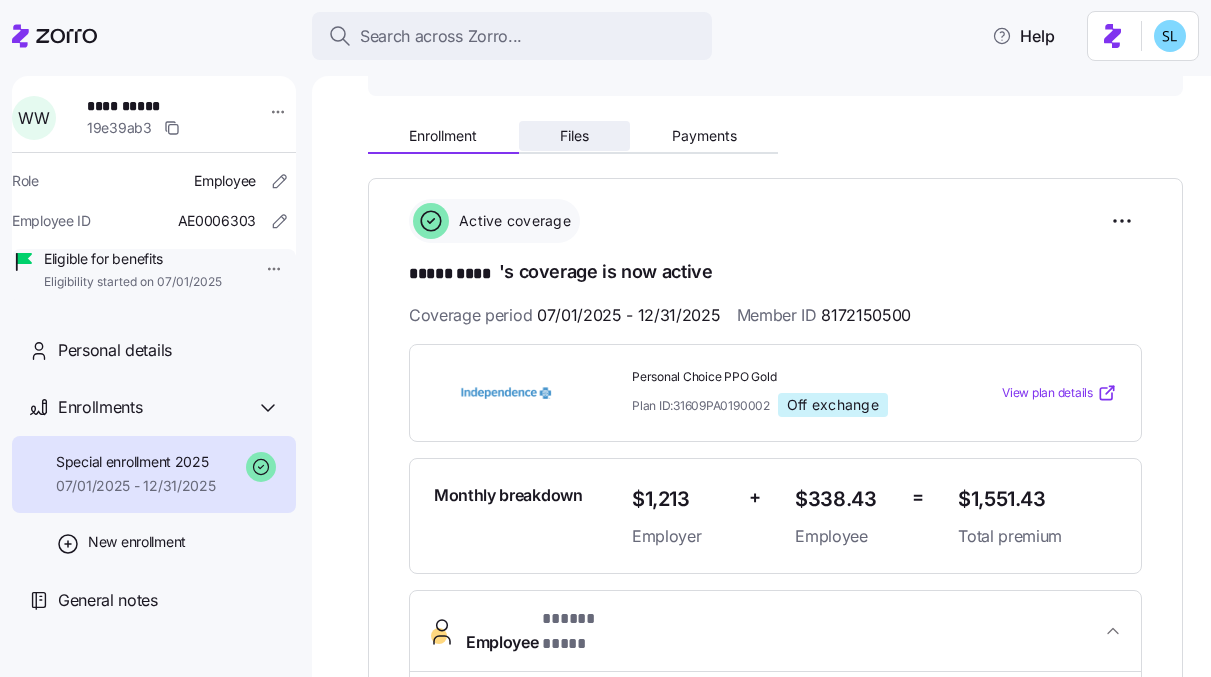 click on "Files" at bounding box center (575, 136) 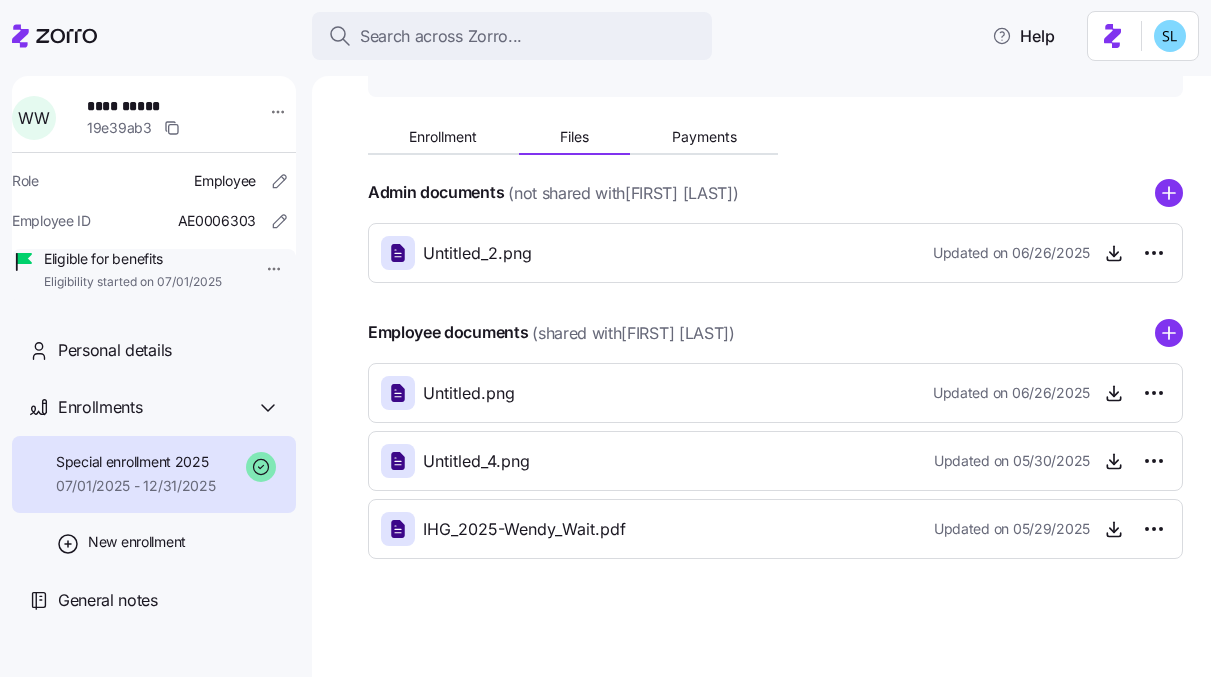 scroll, scrollTop: 178, scrollLeft: 0, axis: vertical 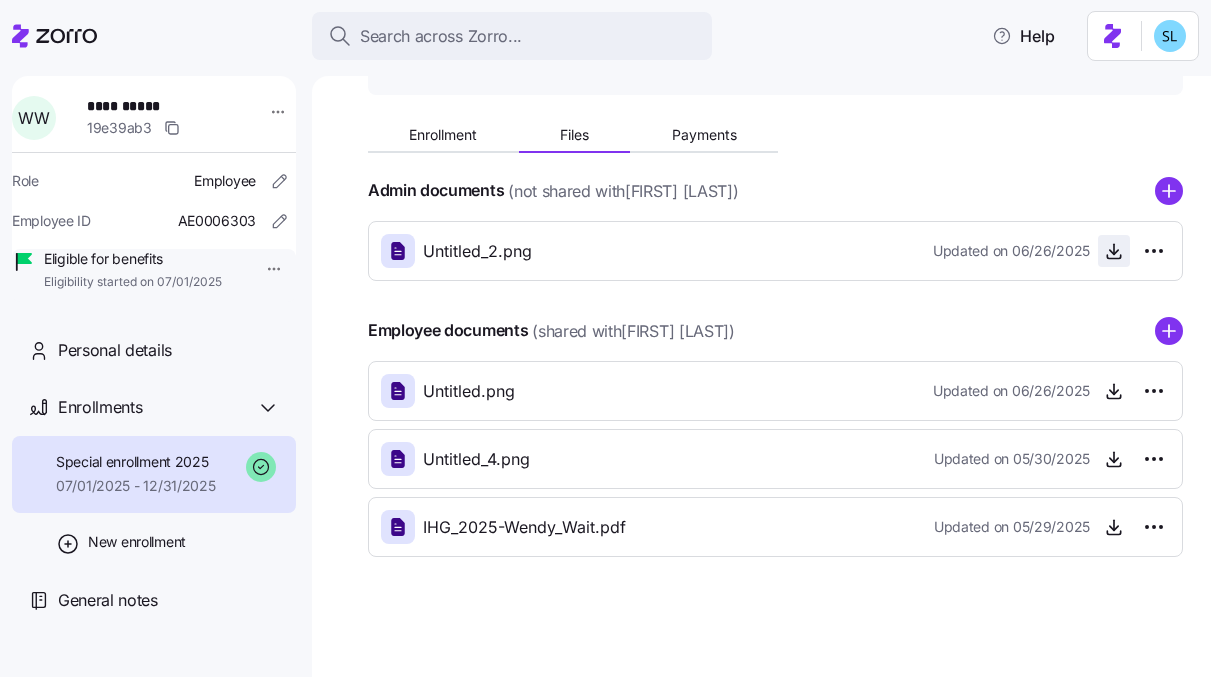click 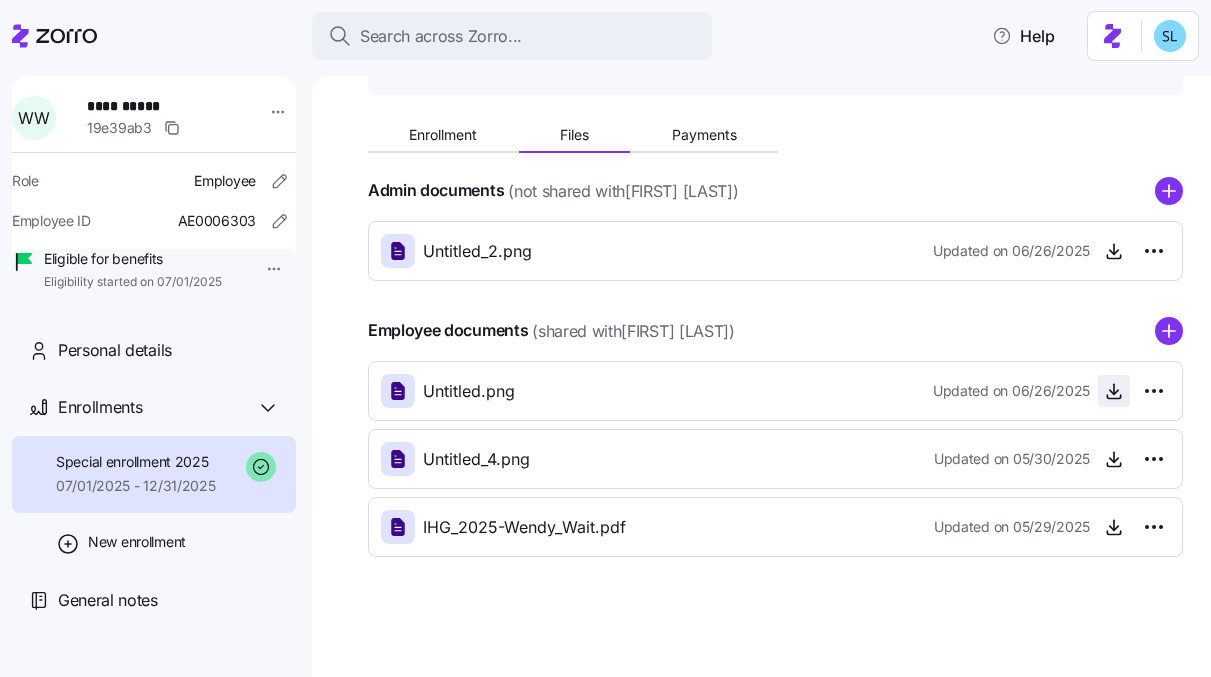 click 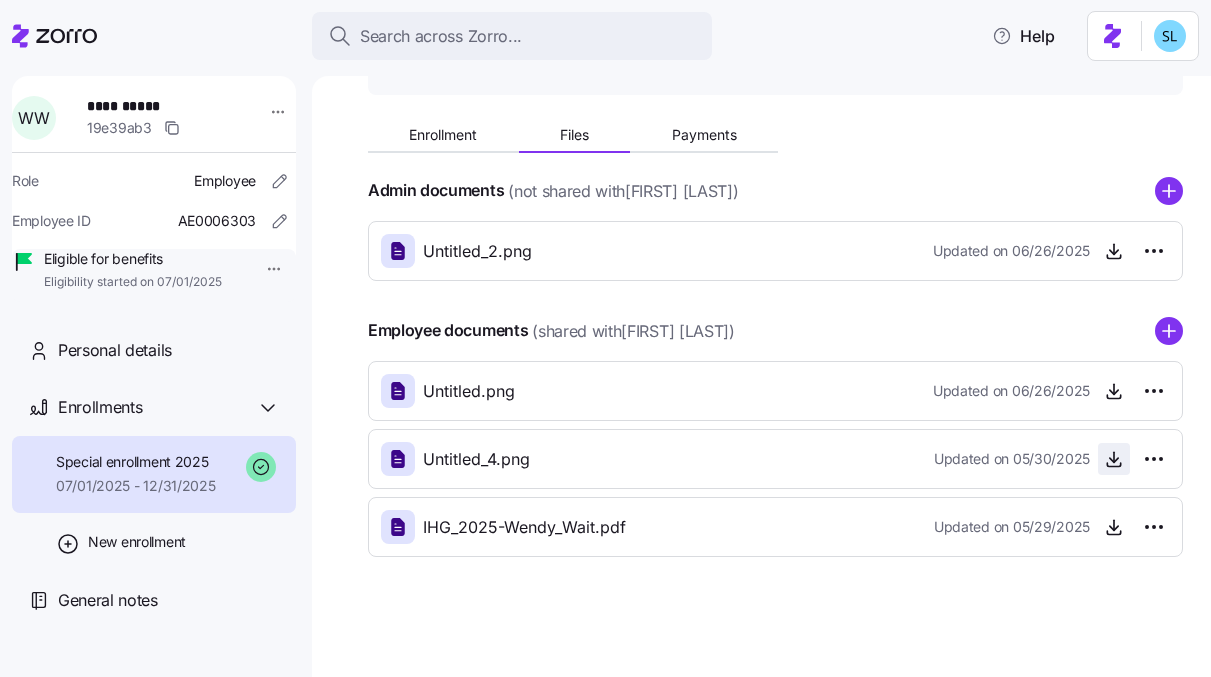 click 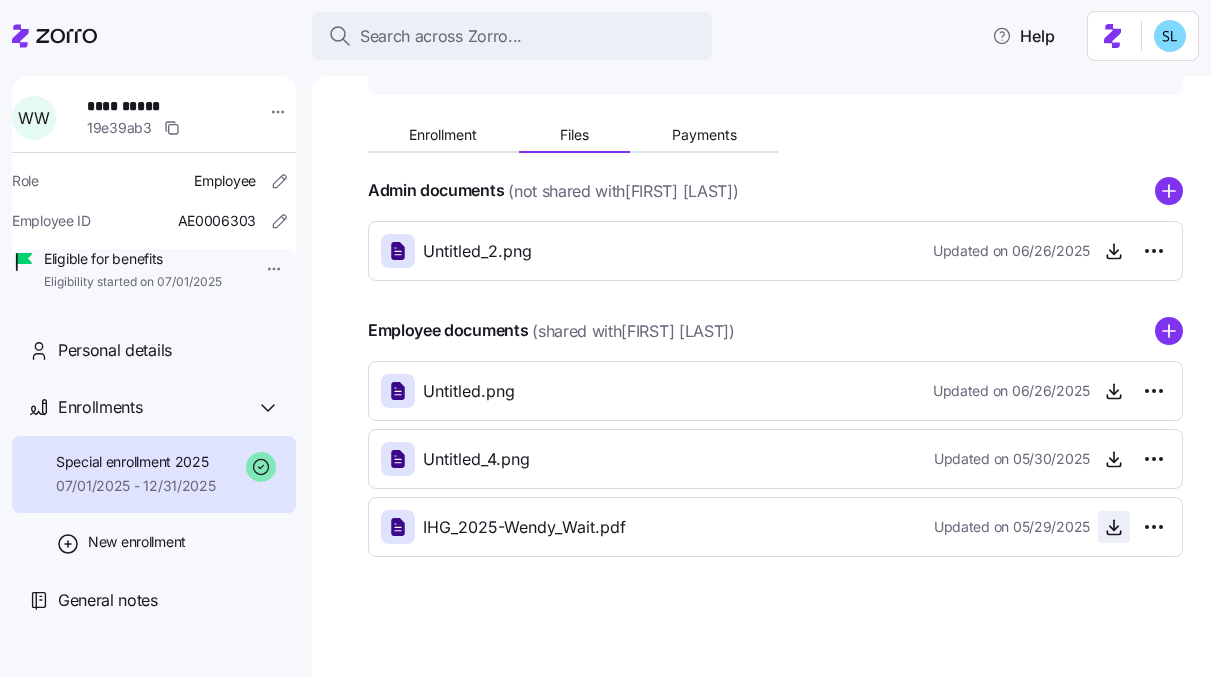click 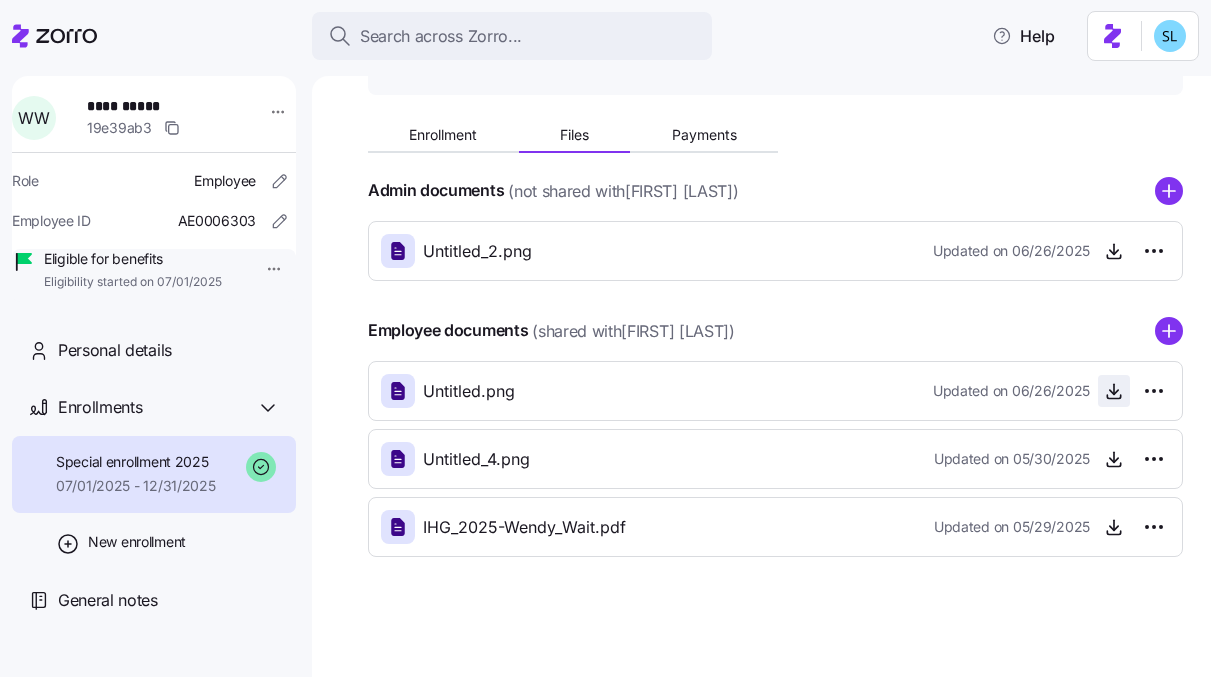 click 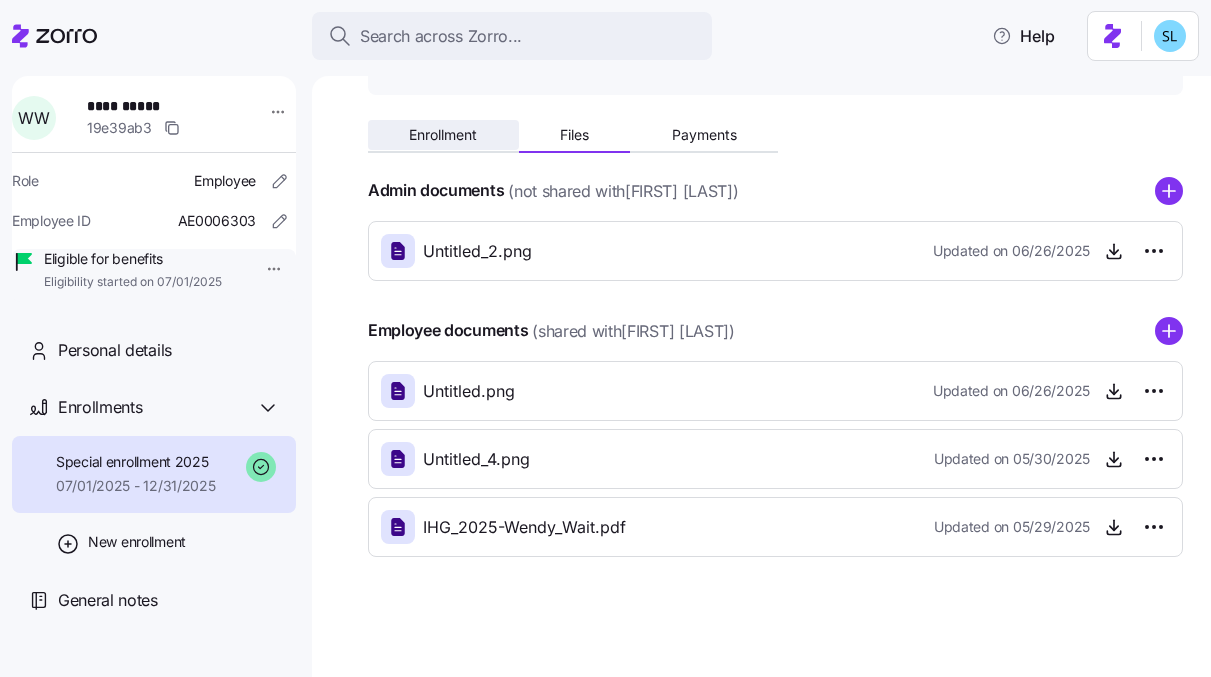 click on "Enrollment" at bounding box center [443, 135] 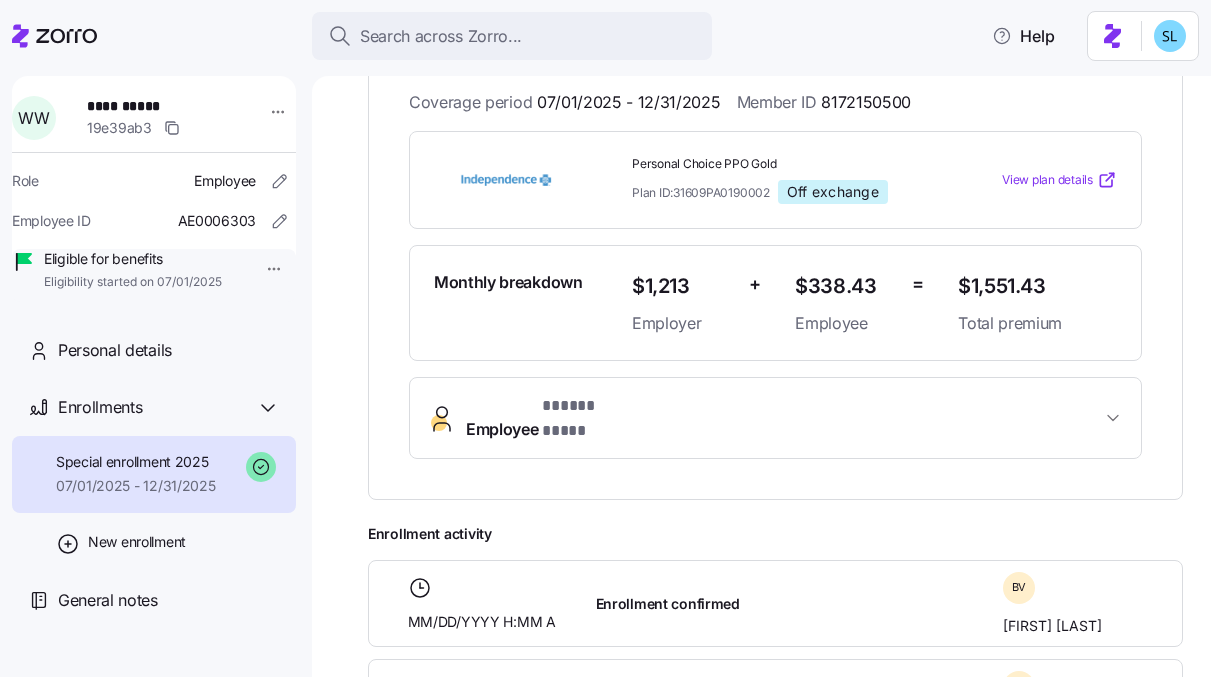 click on "Employee * *****   **** *" at bounding box center (775, 418) 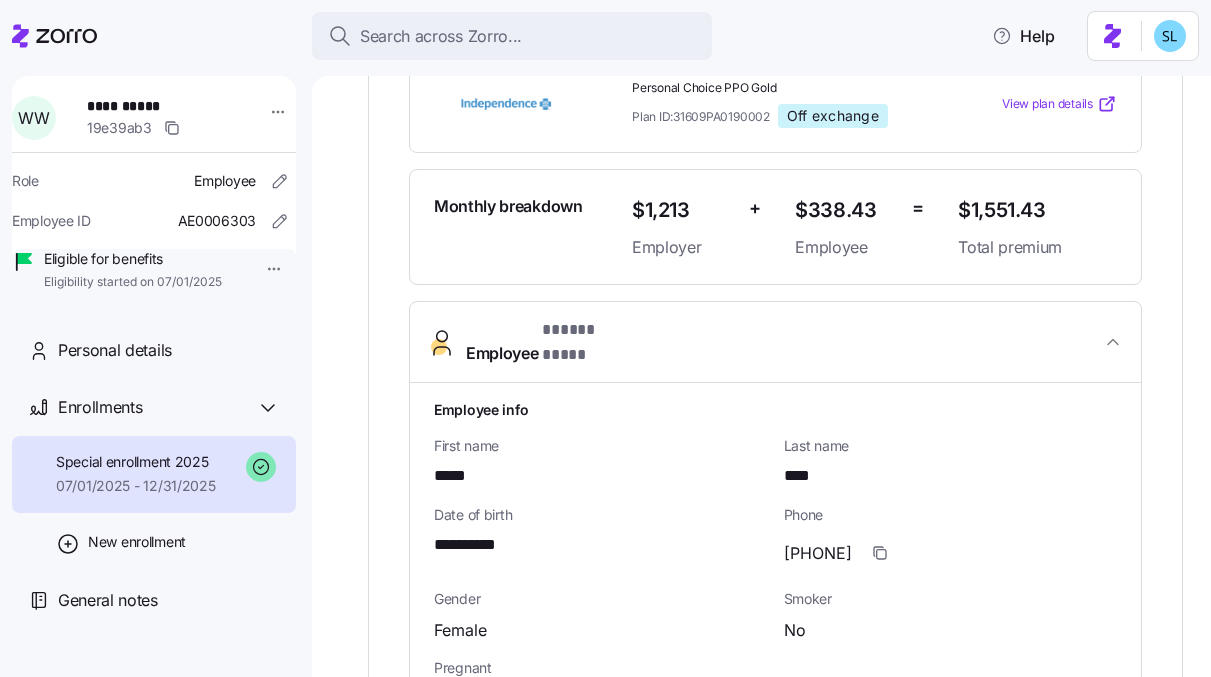 scroll, scrollTop: 555, scrollLeft: 0, axis: vertical 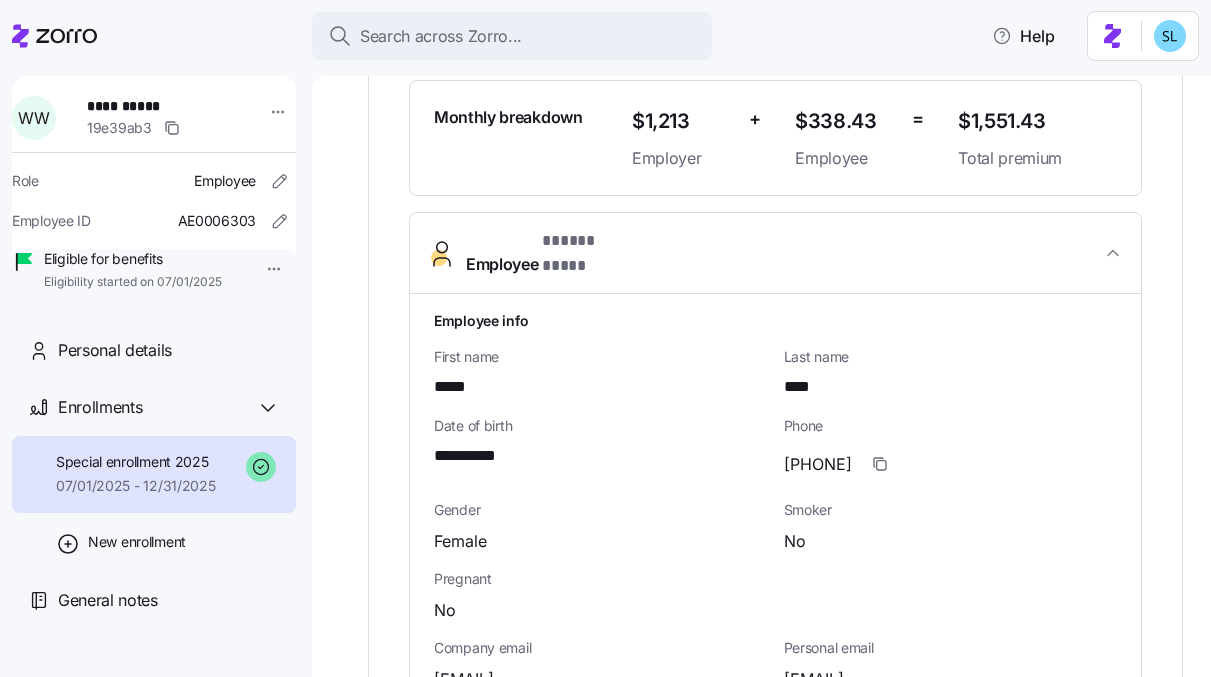 click on "**********" at bounding box center (474, 456) 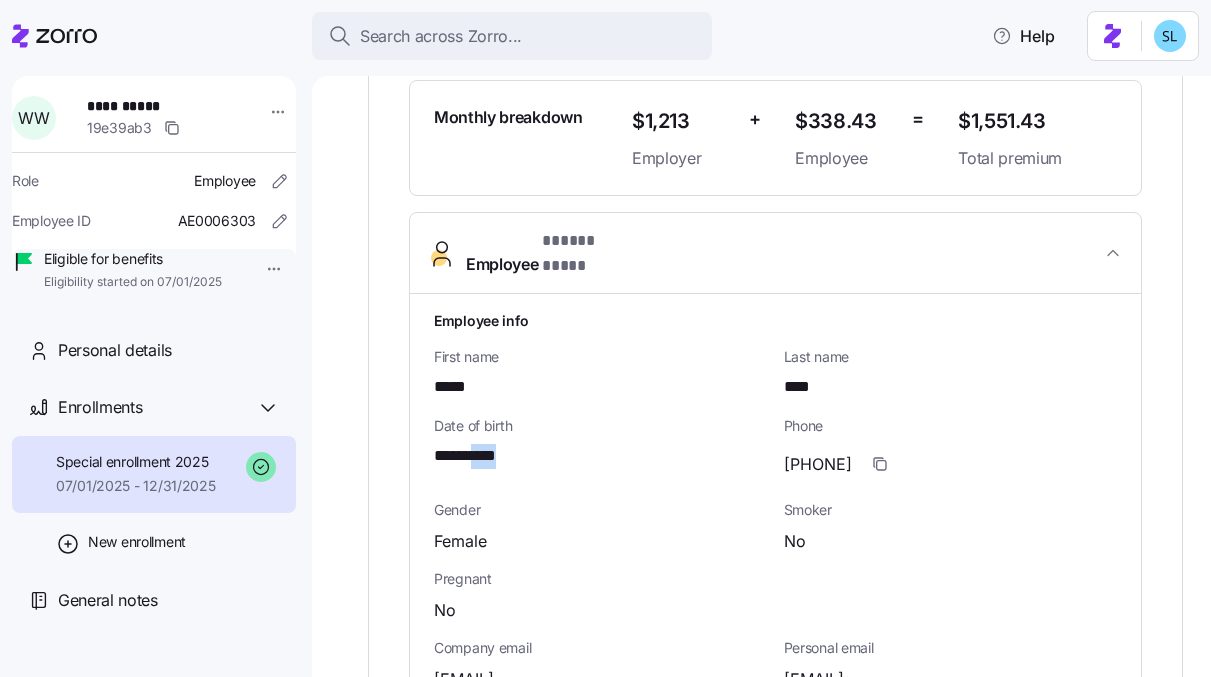 click on "**********" at bounding box center (474, 456) 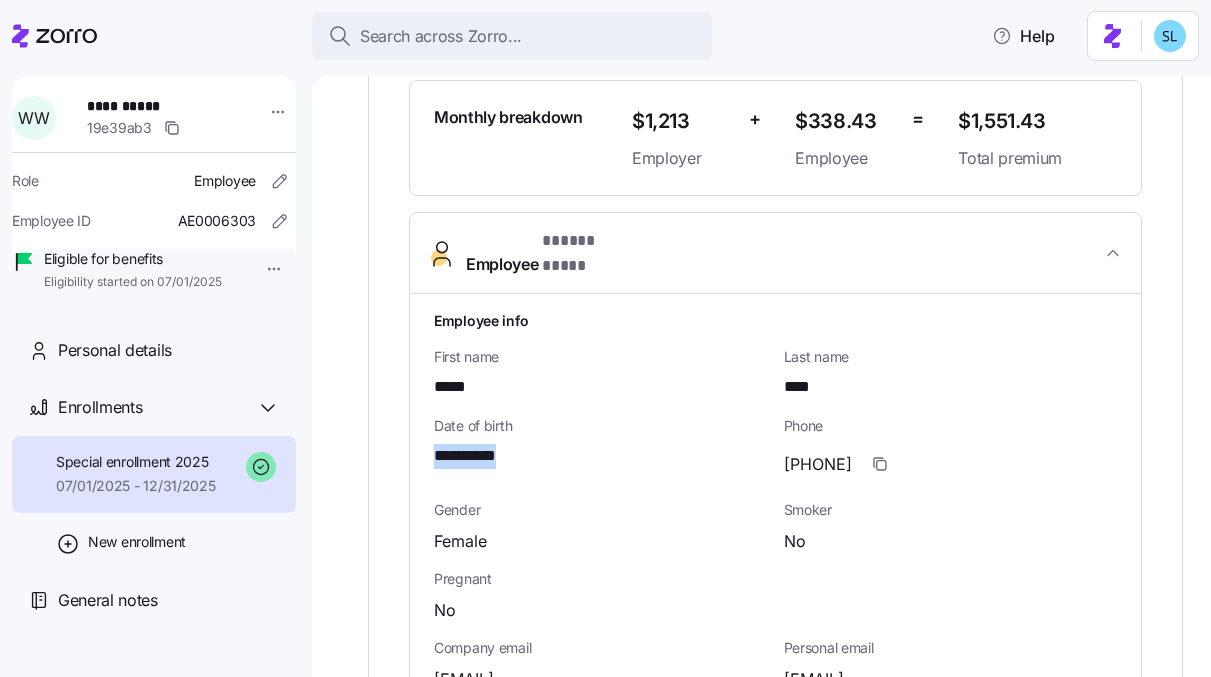 click on "**********" at bounding box center (474, 456) 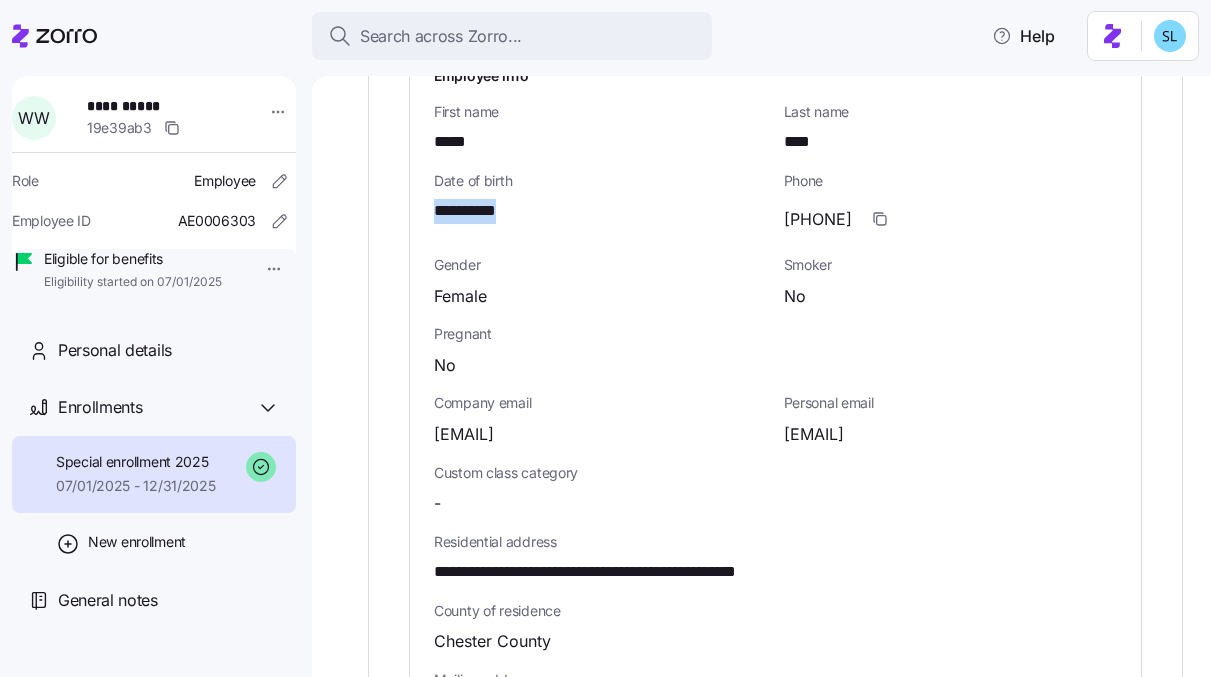 scroll, scrollTop: 937, scrollLeft: 0, axis: vertical 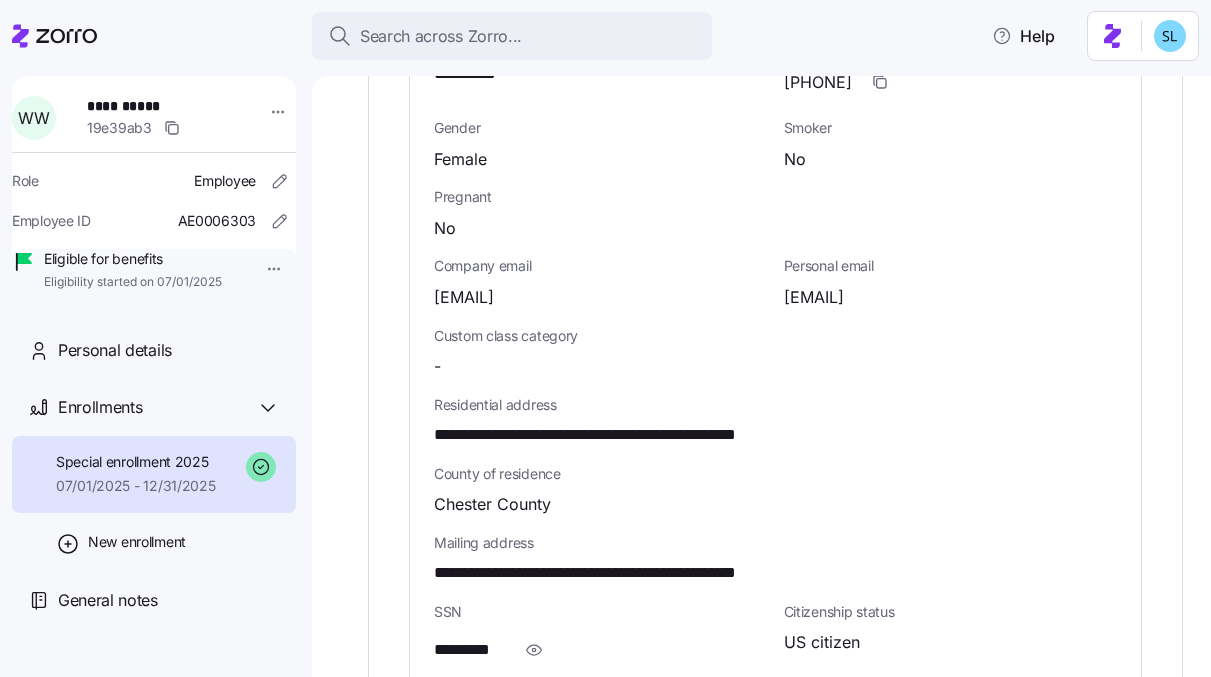 click on "**********" at bounding box center (642, 573) 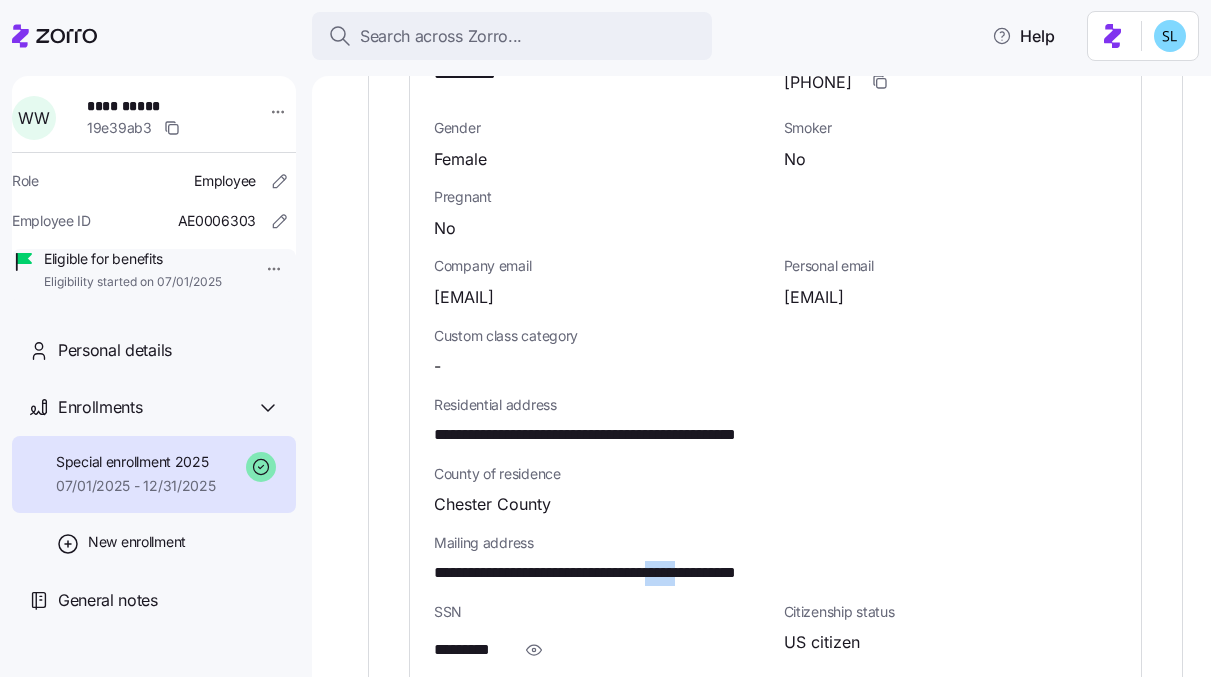 click on "**********" at bounding box center (642, 573) 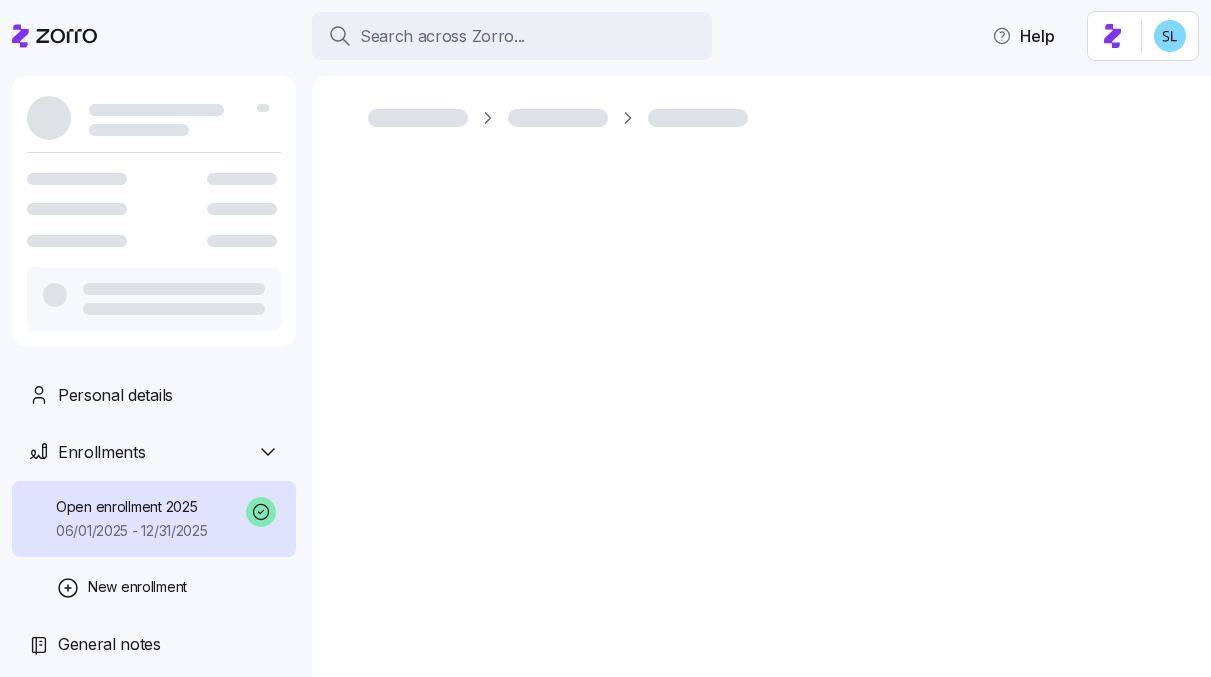 scroll, scrollTop: 0, scrollLeft: 0, axis: both 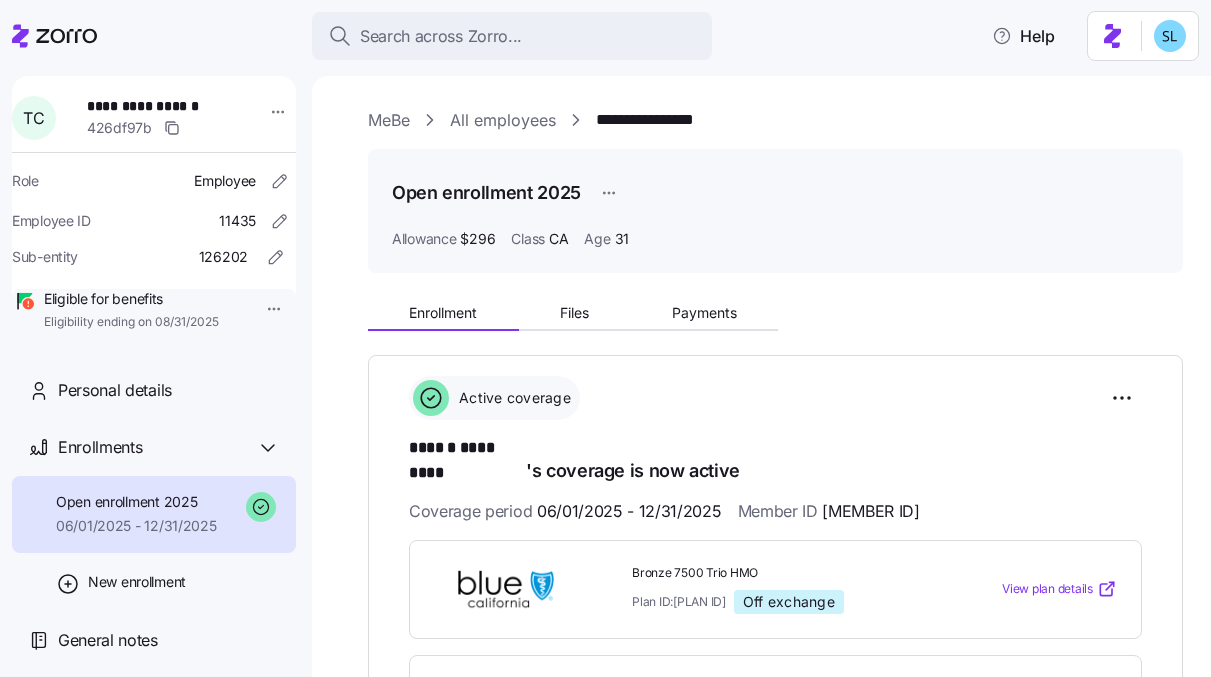 click on "******   *********" at bounding box center [467, 448] 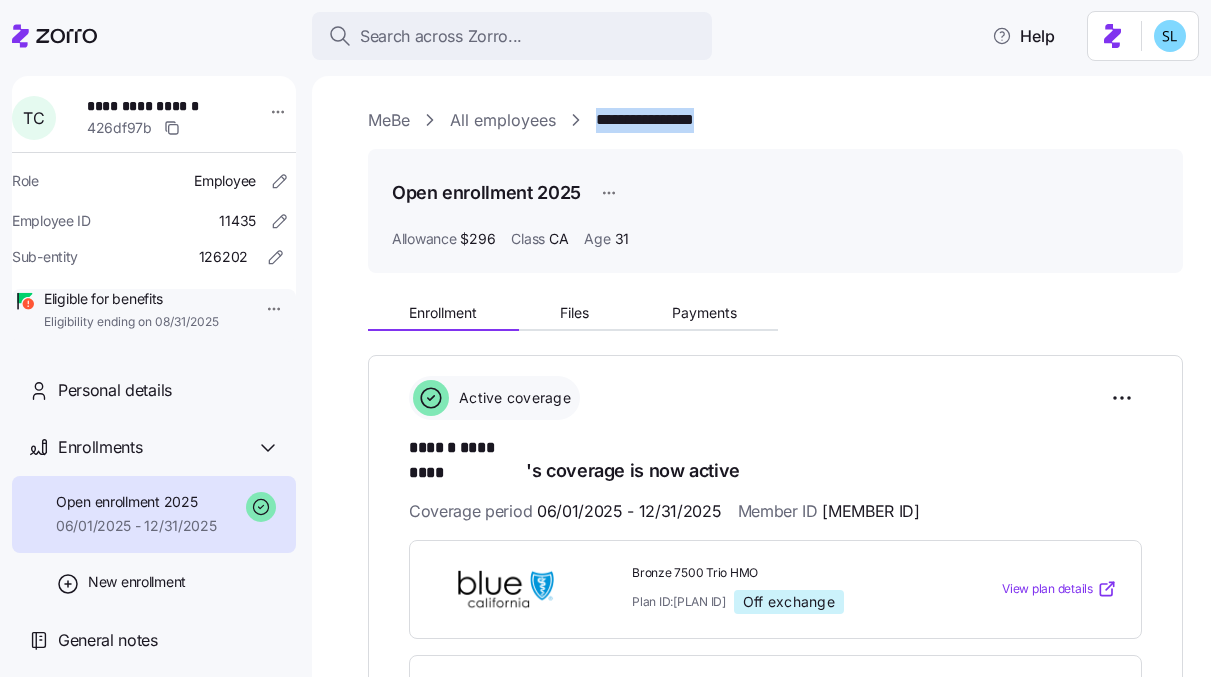 drag, startPoint x: 733, startPoint y: 125, endPoint x: 599, endPoint y: 119, distance: 134.13426 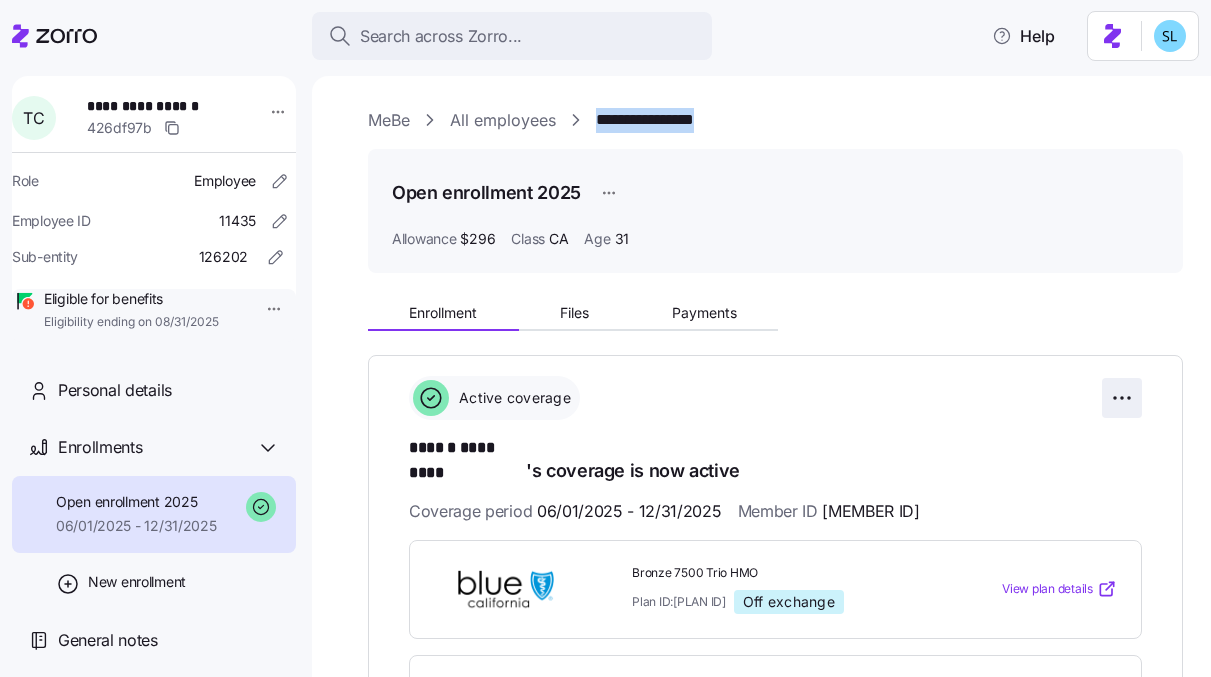 click on "**********" at bounding box center [605, 332] 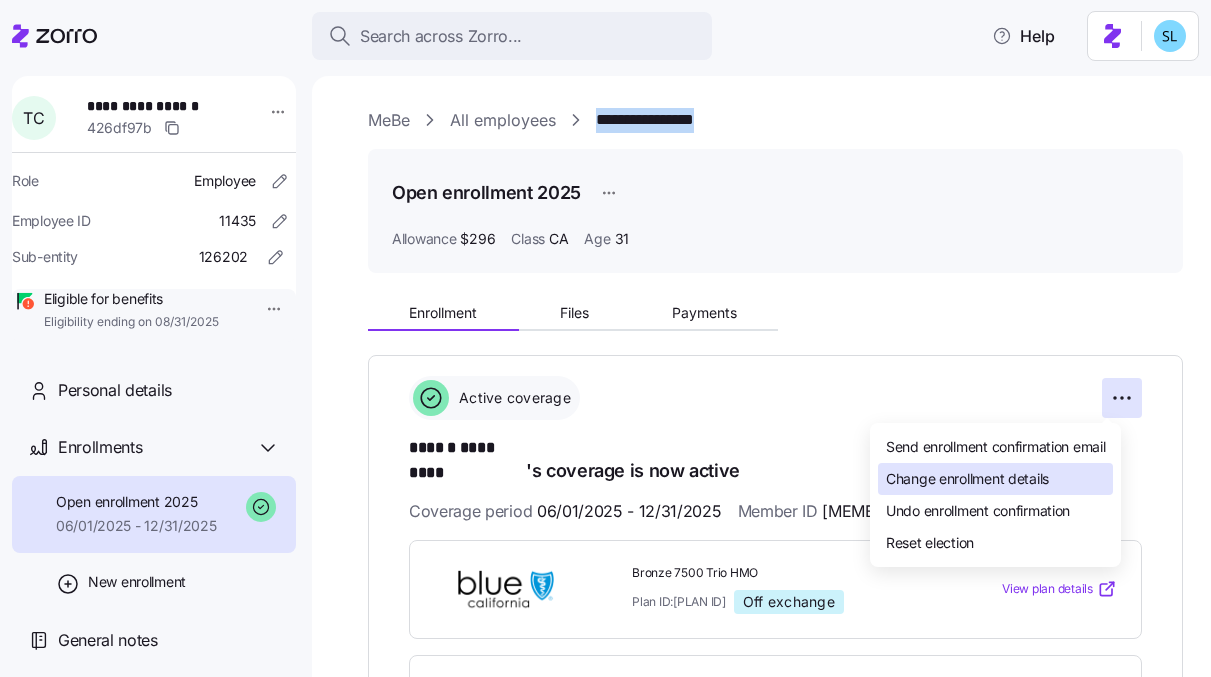 click on "Change enrollment details" at bounding box center (995, 479) 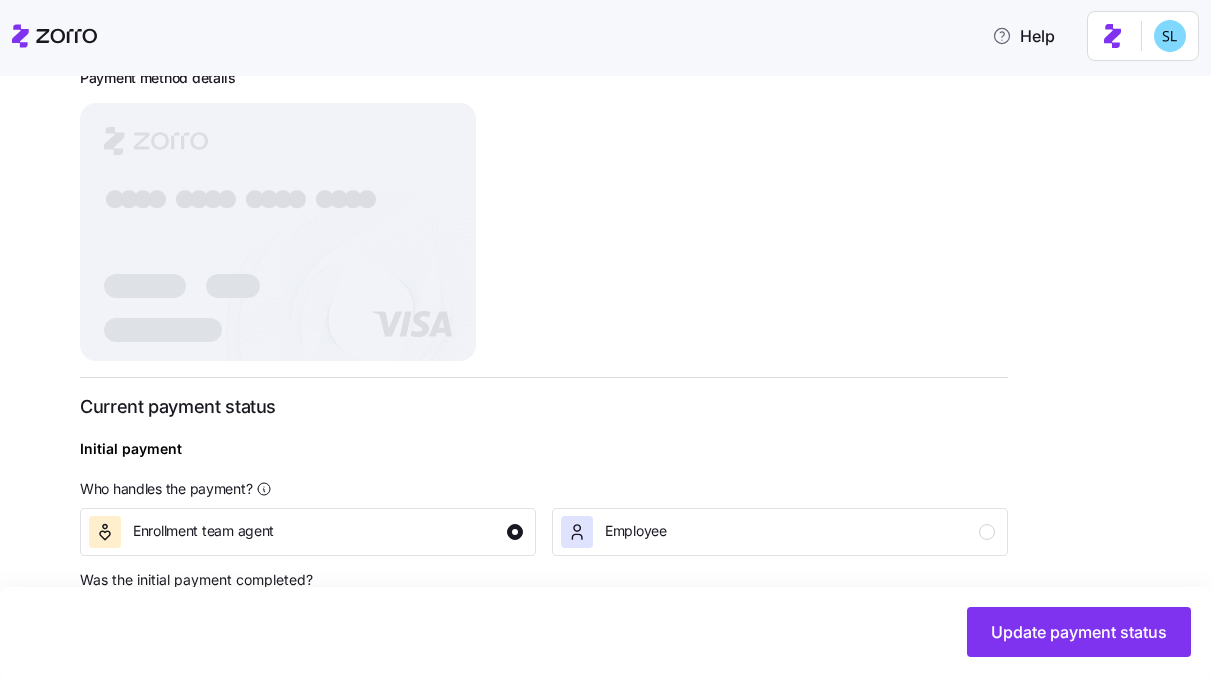 scroll, scrollTop: 605, scrollLeft: 0, axis: vertical 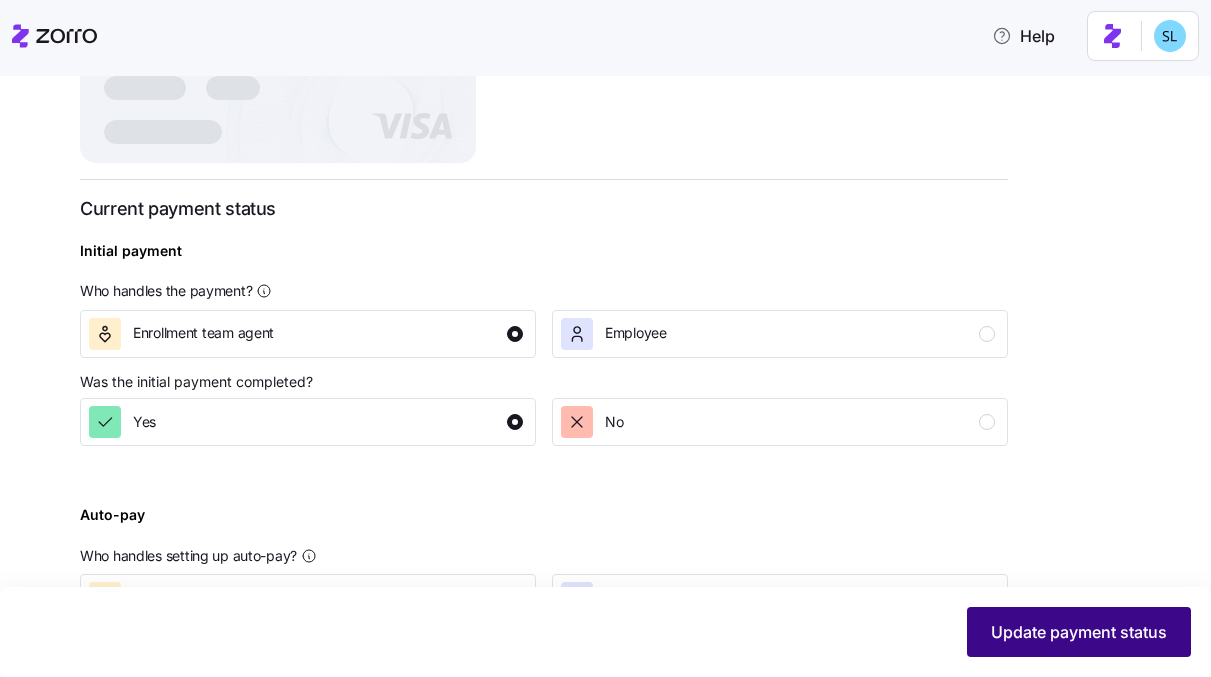 click on "Update payment status" at bounding box center [1079, 632] 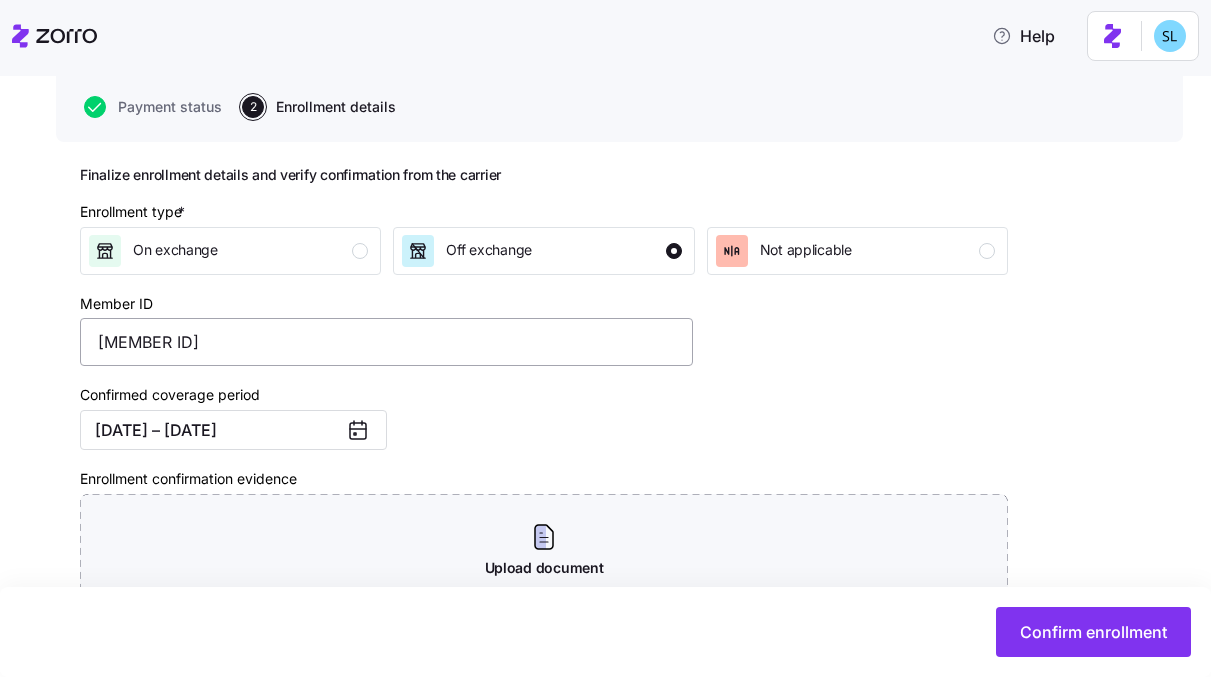 scroll, scrollTop: 345, scrollLeft: 0, axis: vertical 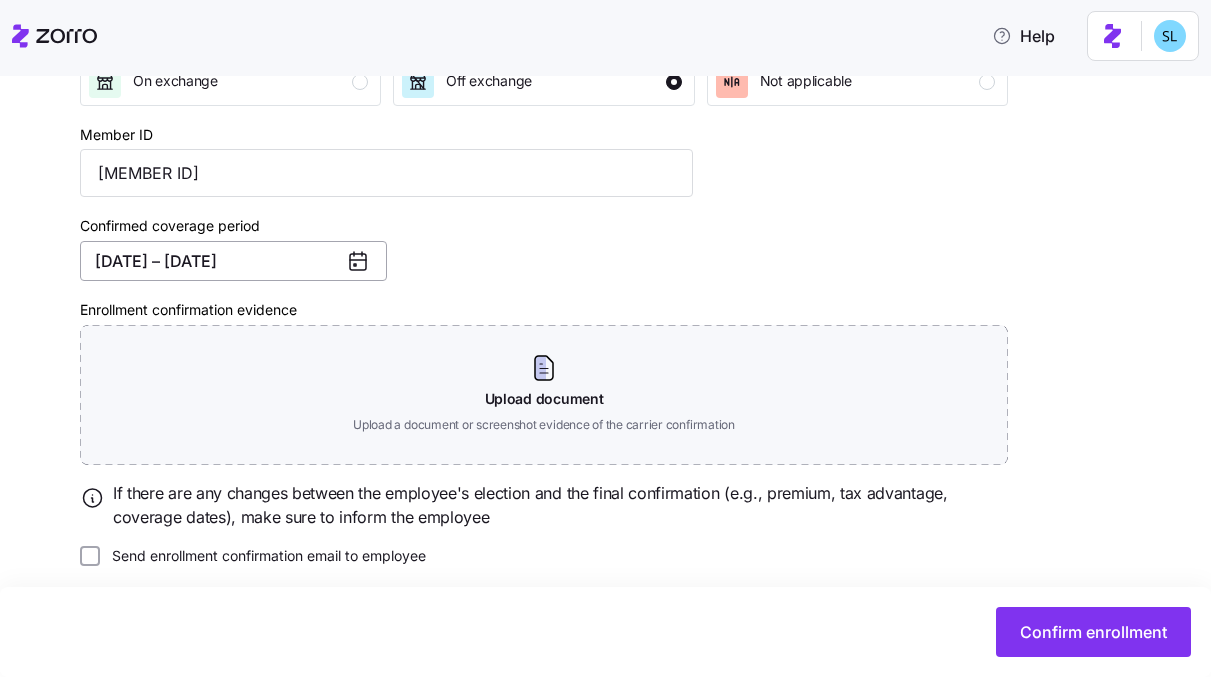 click on "06/01/2025 – 12/31/2025" at bounding box center [233, 261] 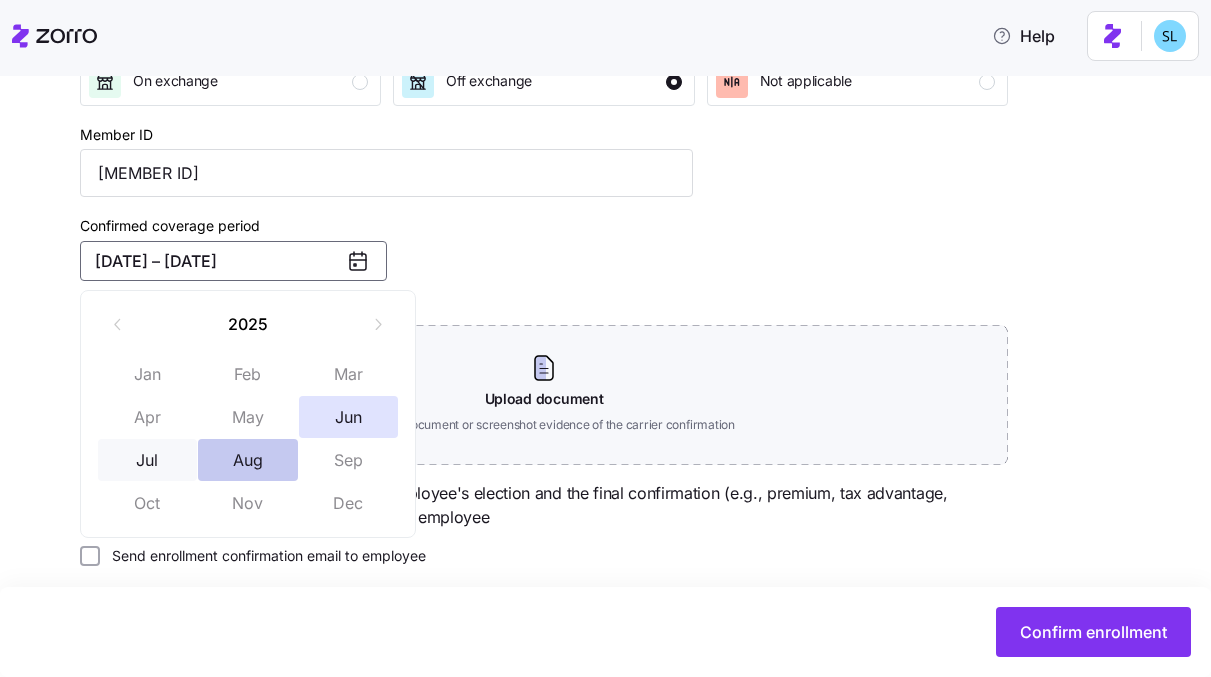 click on "Aug" at bounding box center [248, 460] 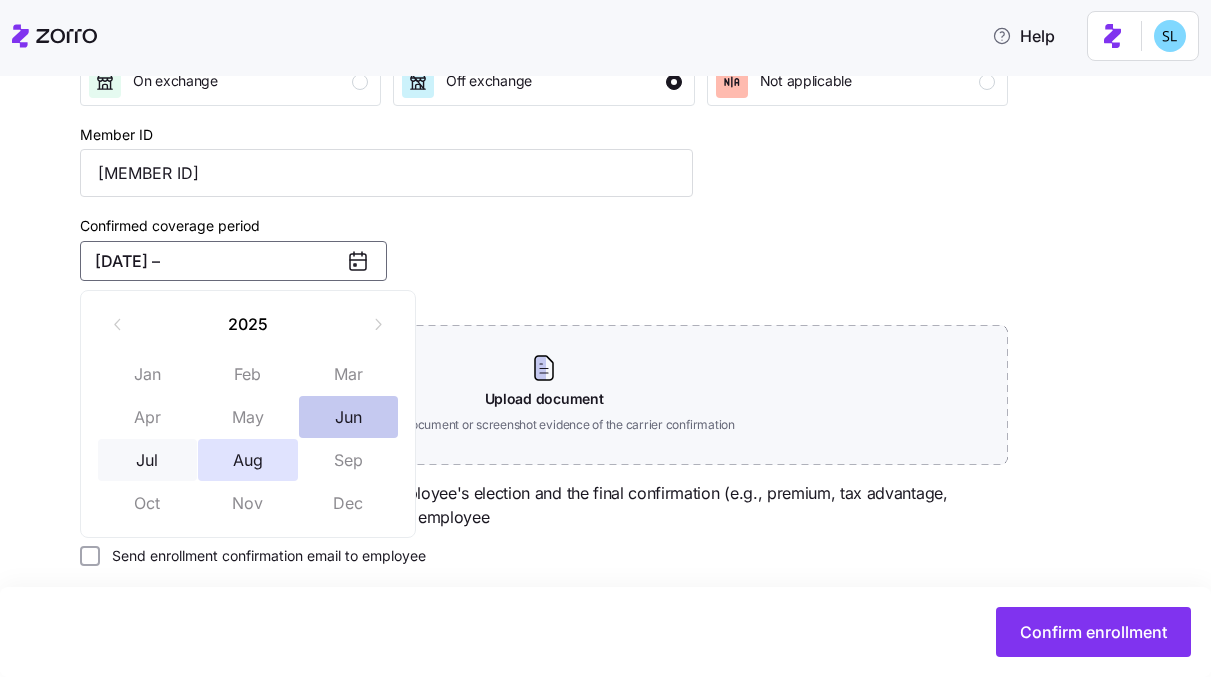 click on "Jun" at bounding box center [349, 417] 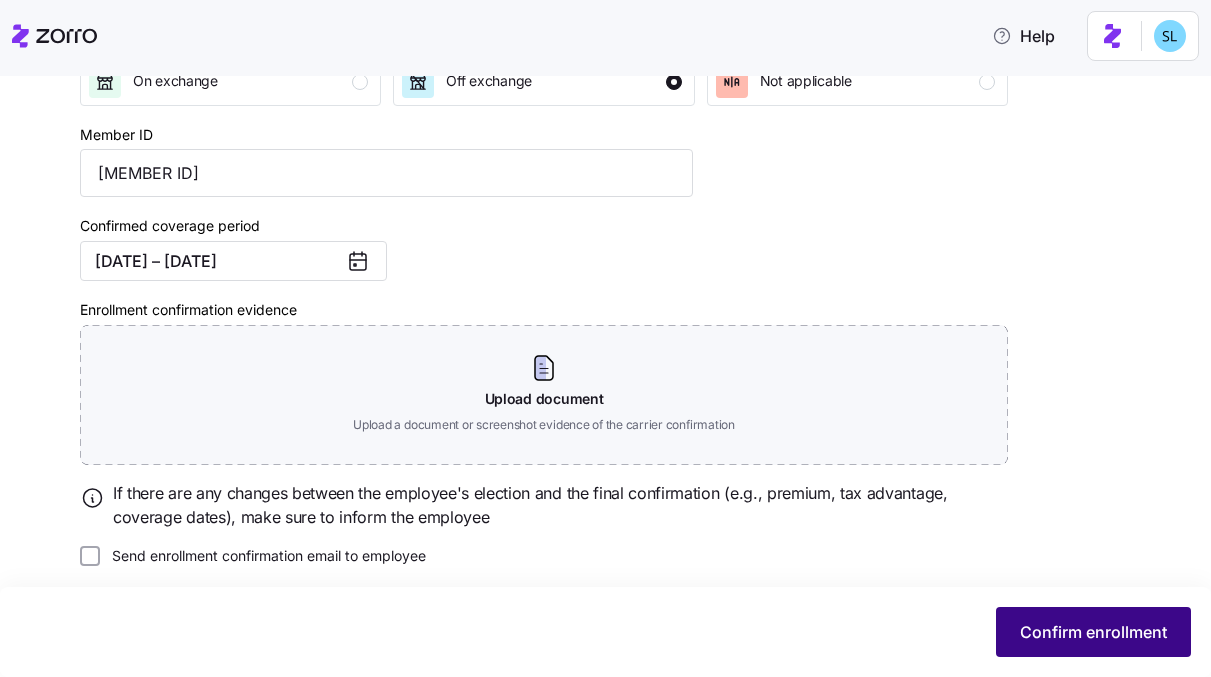 click on "Confirm enrollment" at bounding box center (1093, 632) 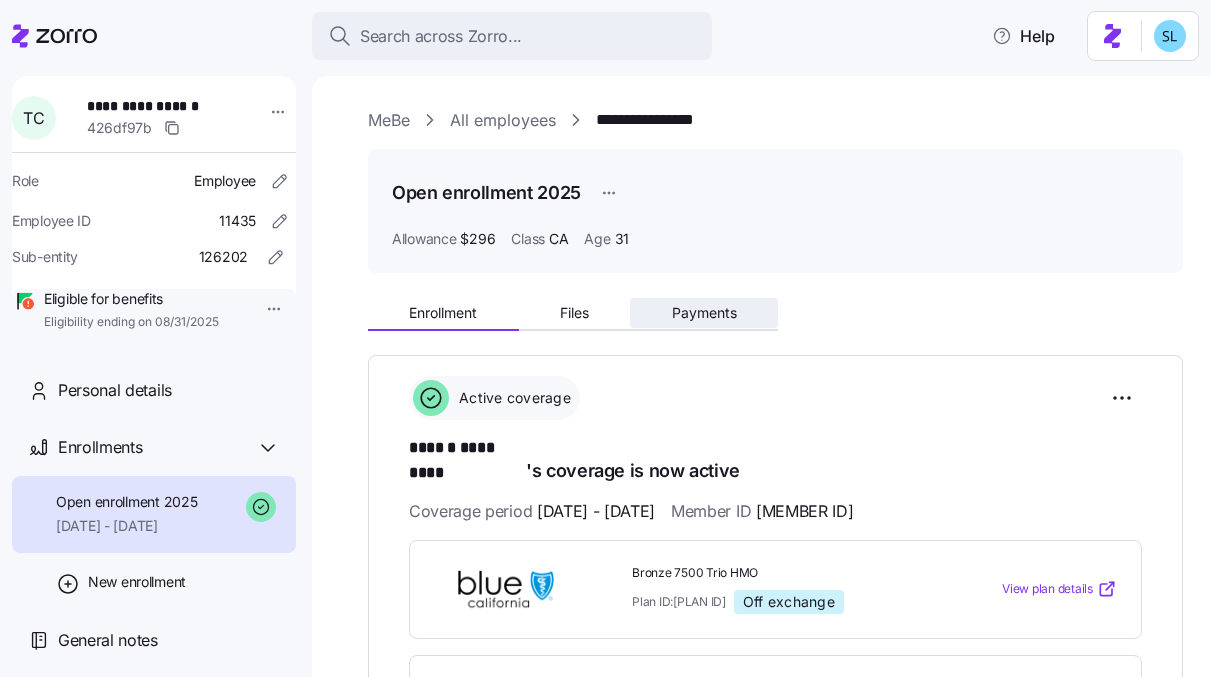 click on "Payments" at bounding box center (704, 313) 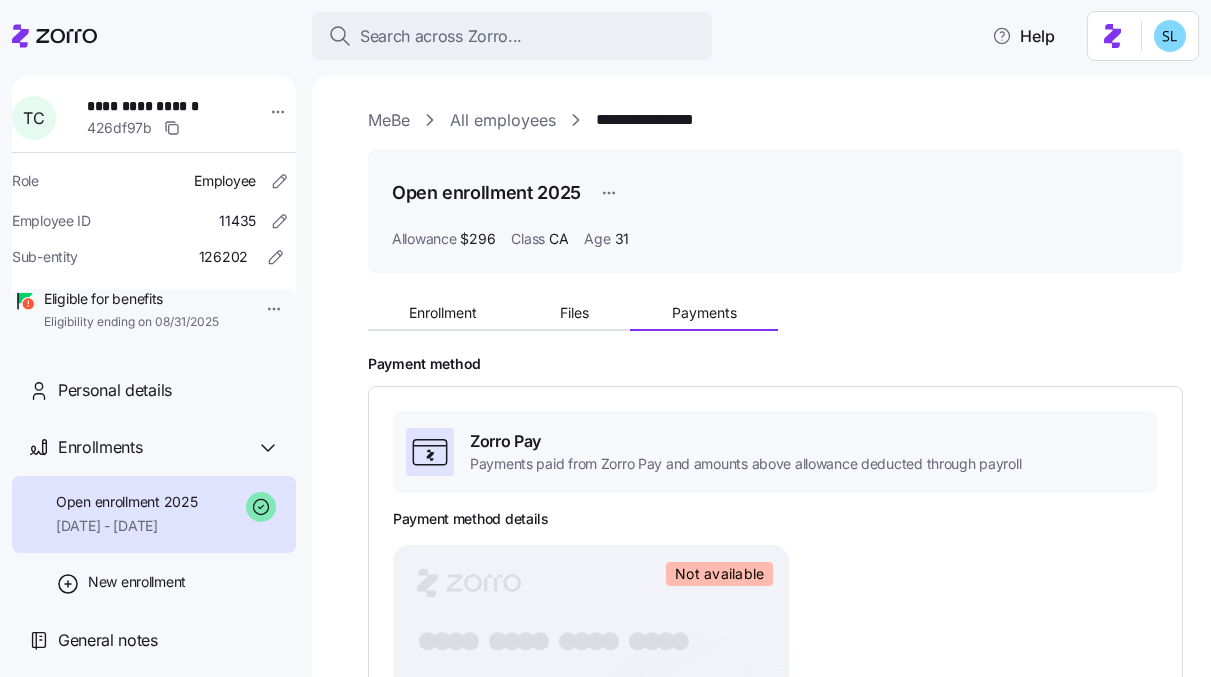 type on "Invalid (in-handling)" 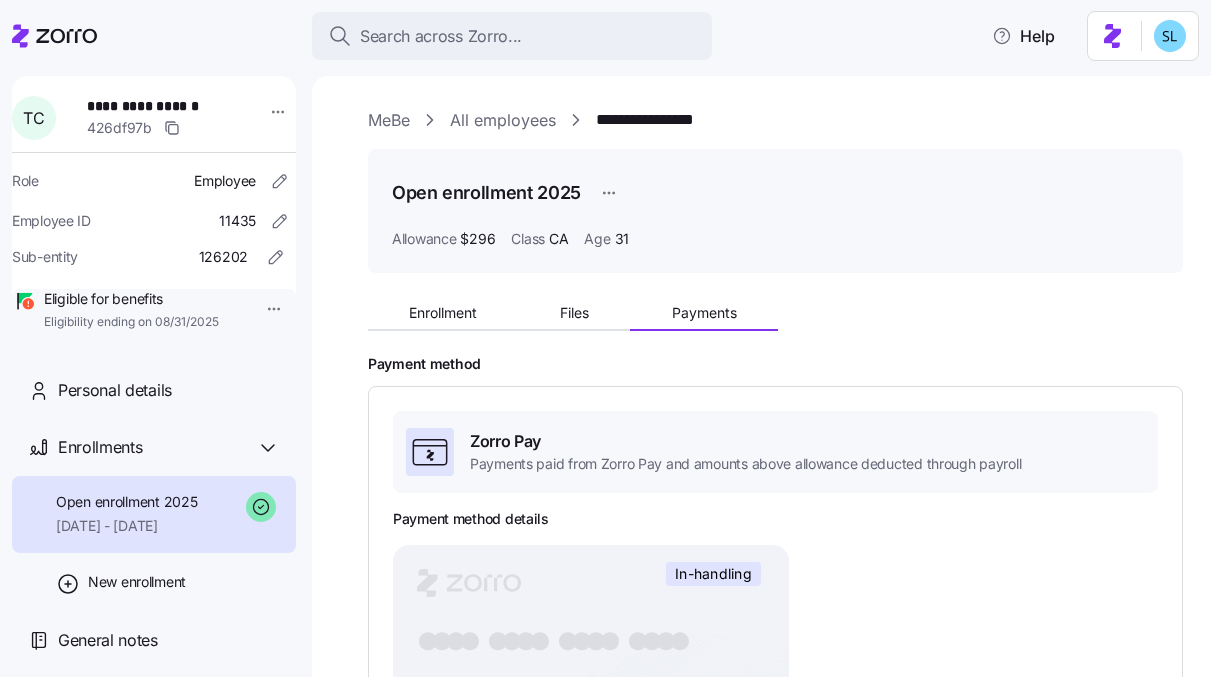 click on "Enrollment" at bounding box center [443, 313] 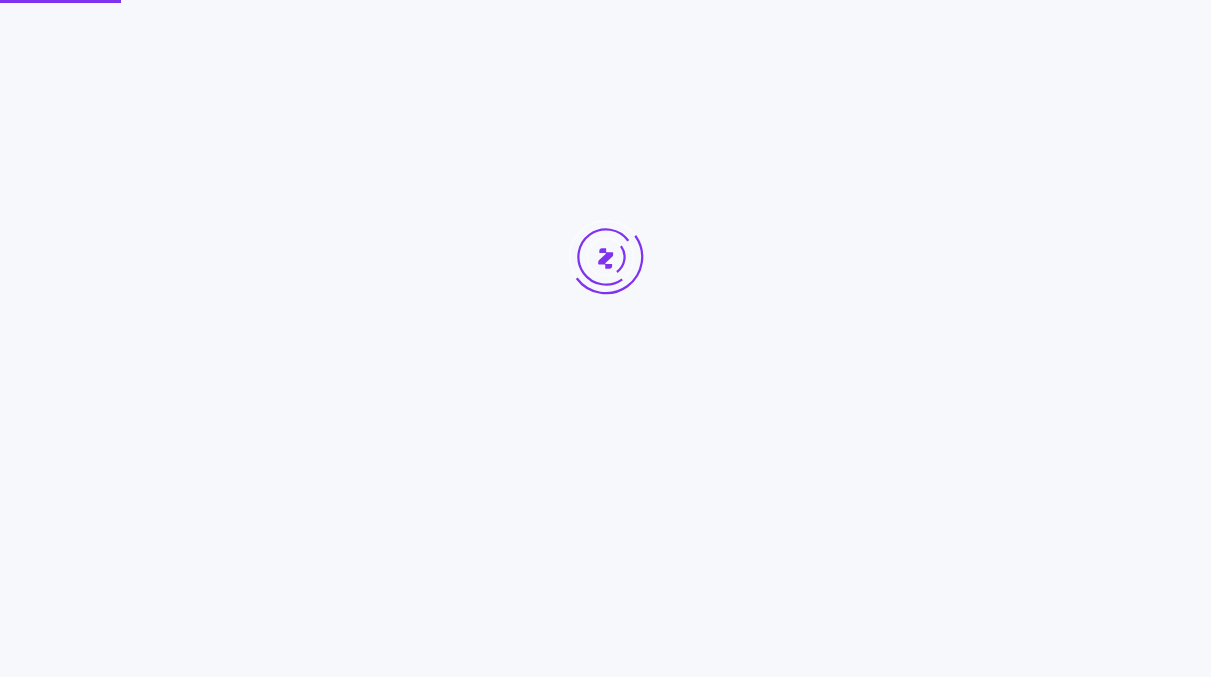 scroll, scrollTop: 0, scrollLeft: 0, axis: both 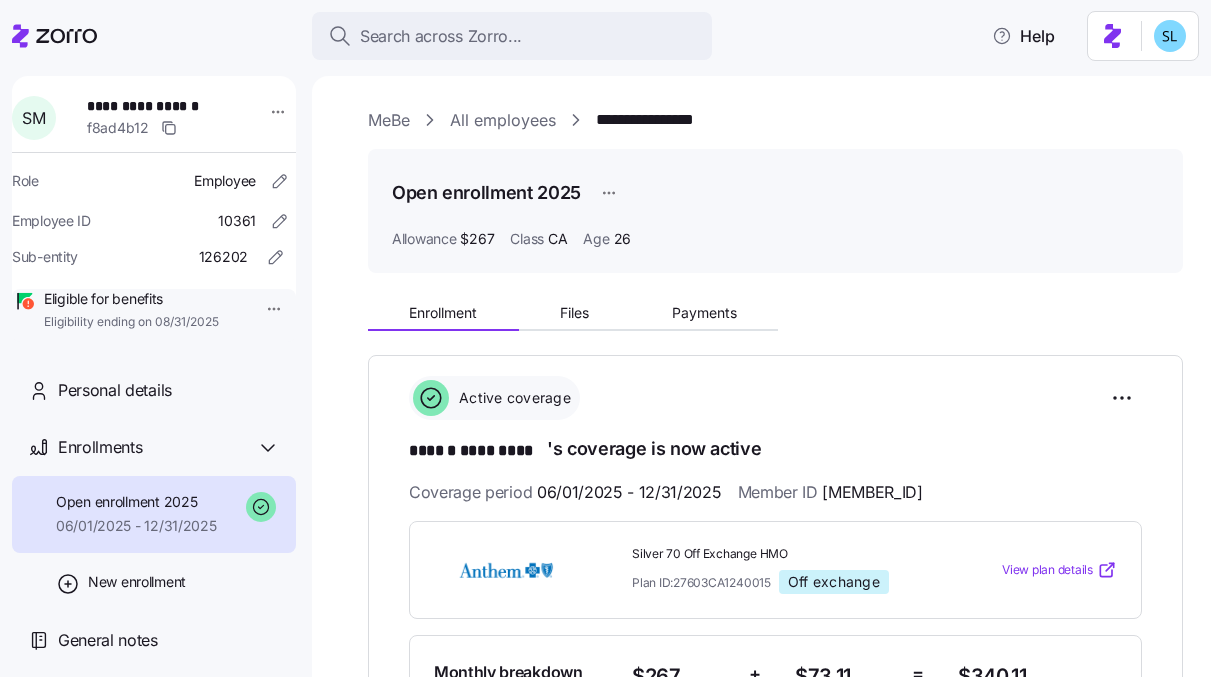 click on "**********" at bounding box center [153, 106] 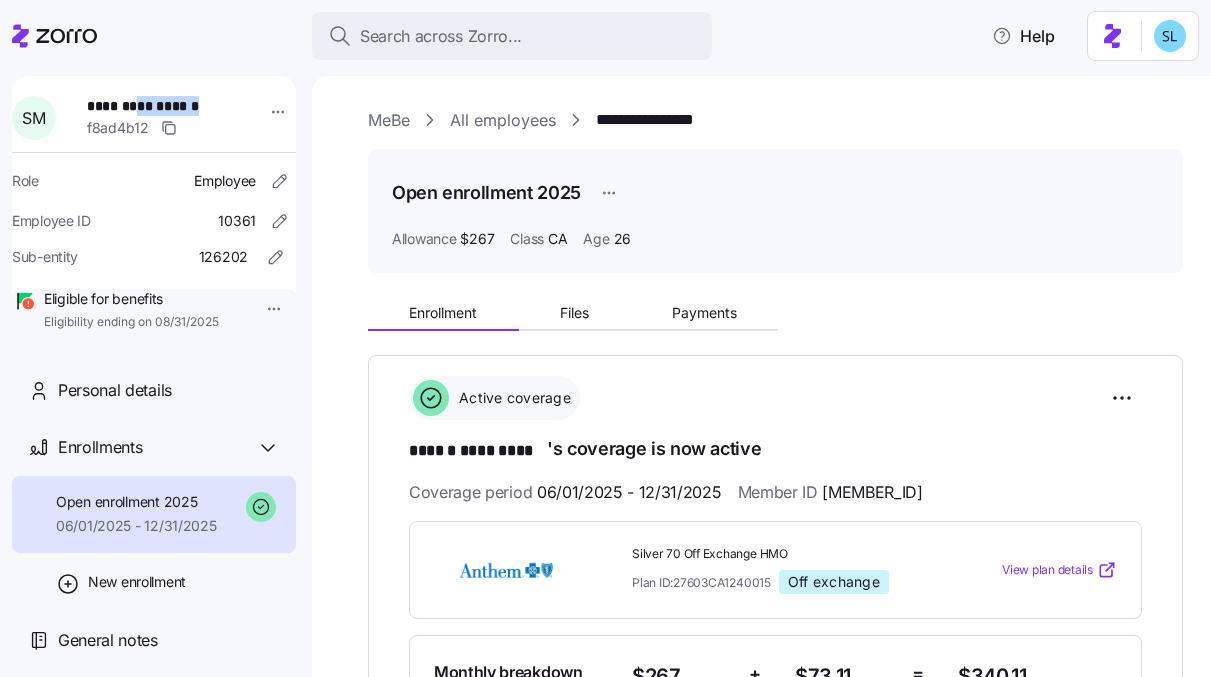 click on "**********" at bounding box center (153, 106) 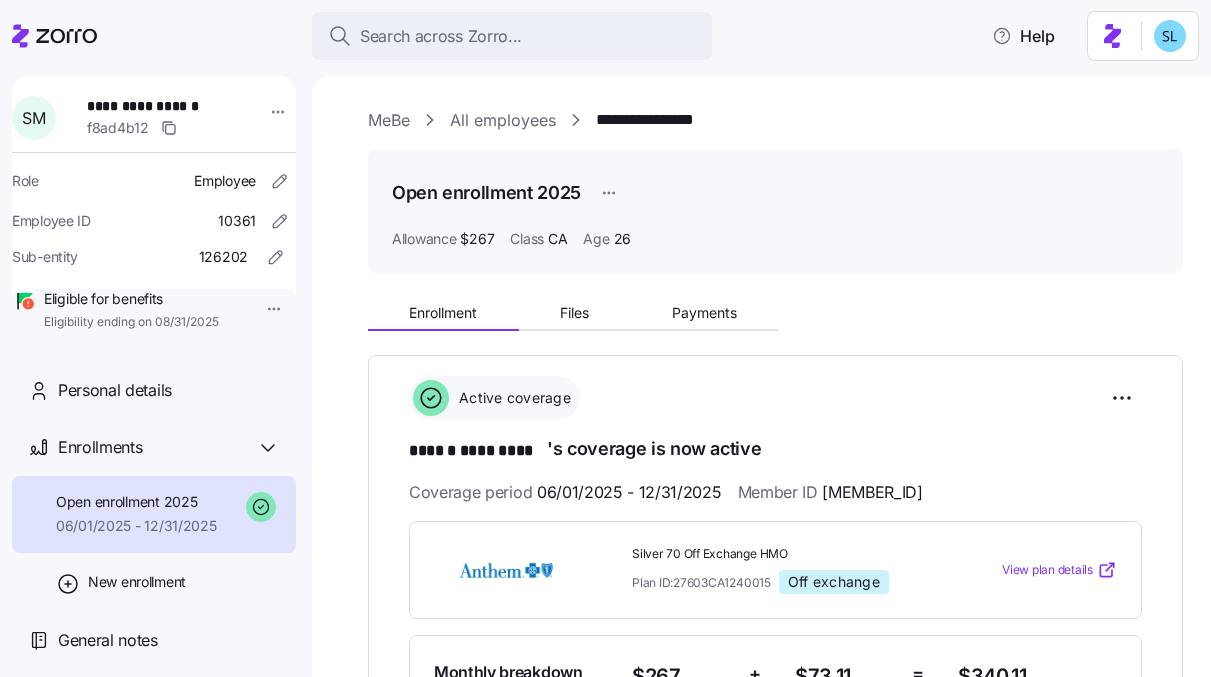 click on "**********" at bounding box center (775, 910) 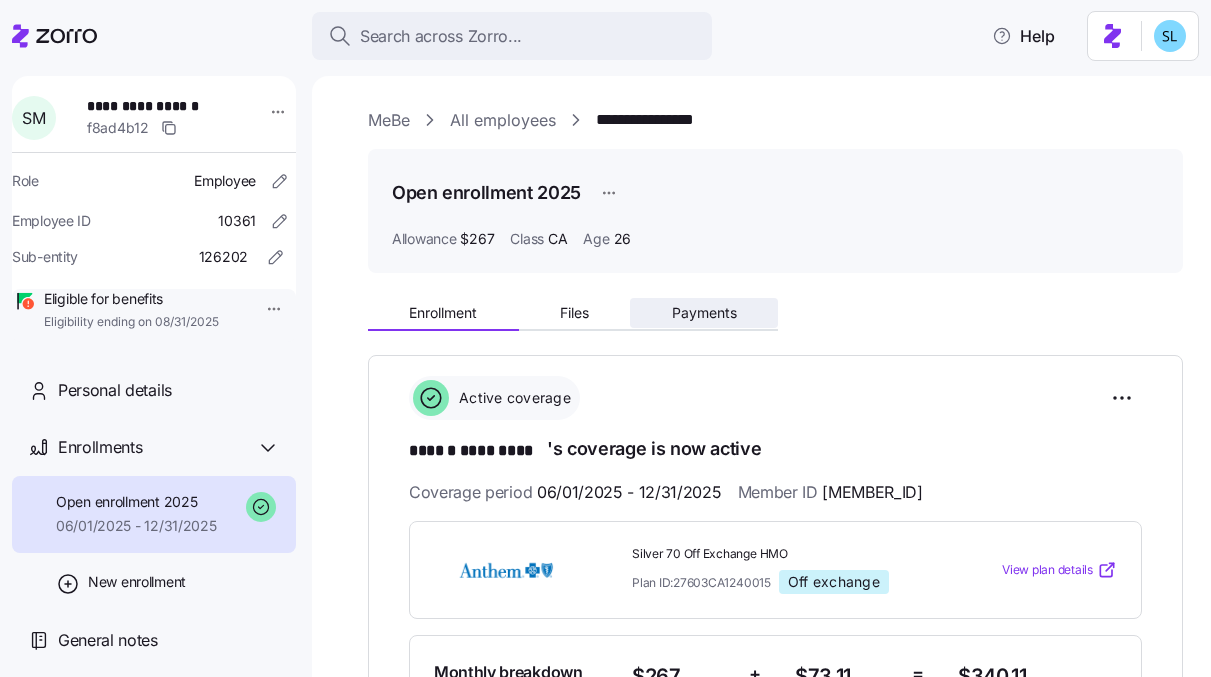 click on "Payments" at bounding box center [704, 313] 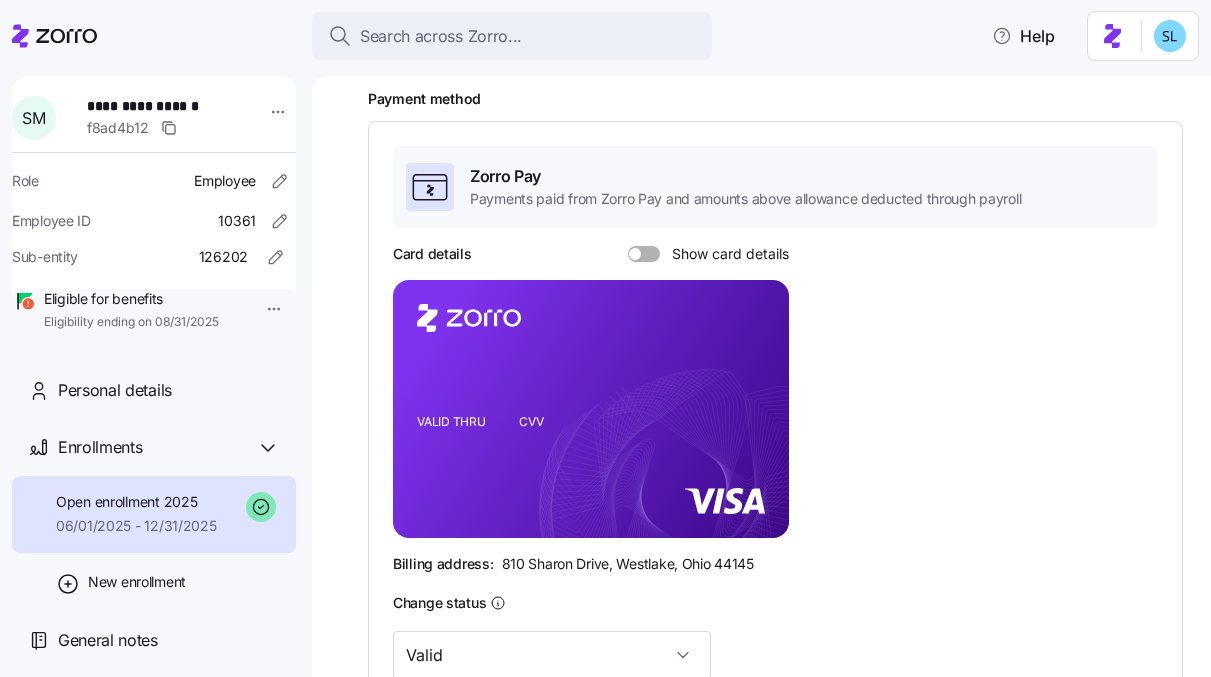 scroll, scrollTop: 584, scrollLeft: 0, axis: vertical 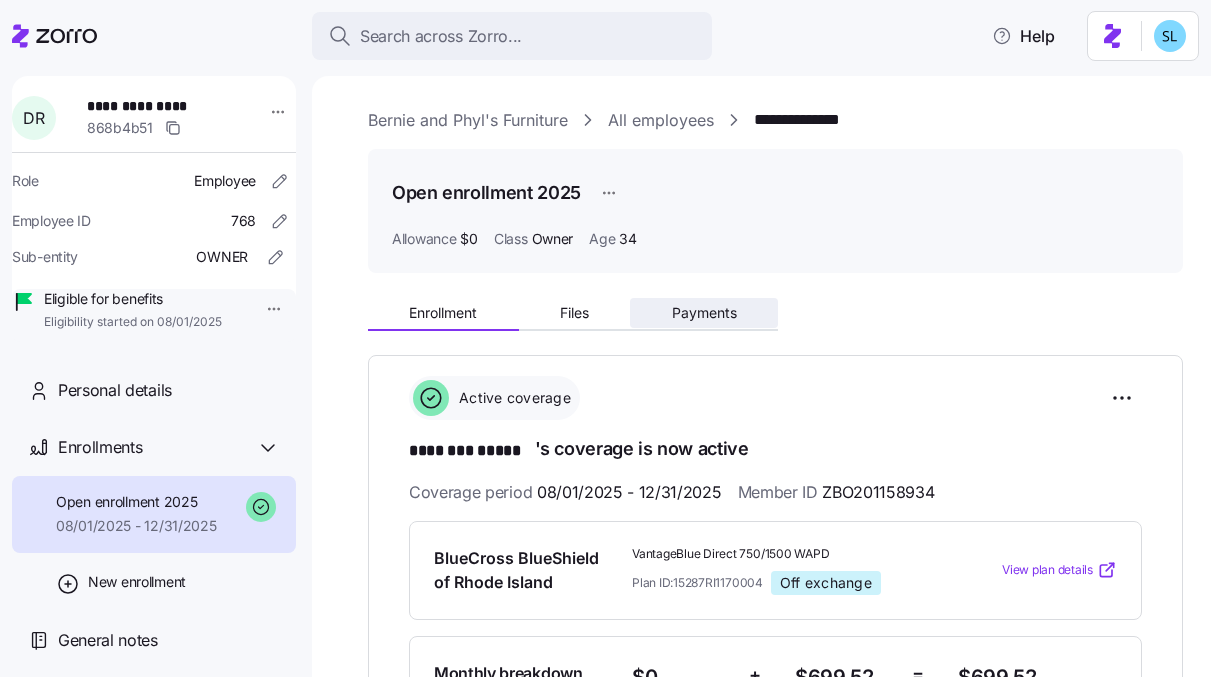 click on "Payments" at bounding box center (704, 313) 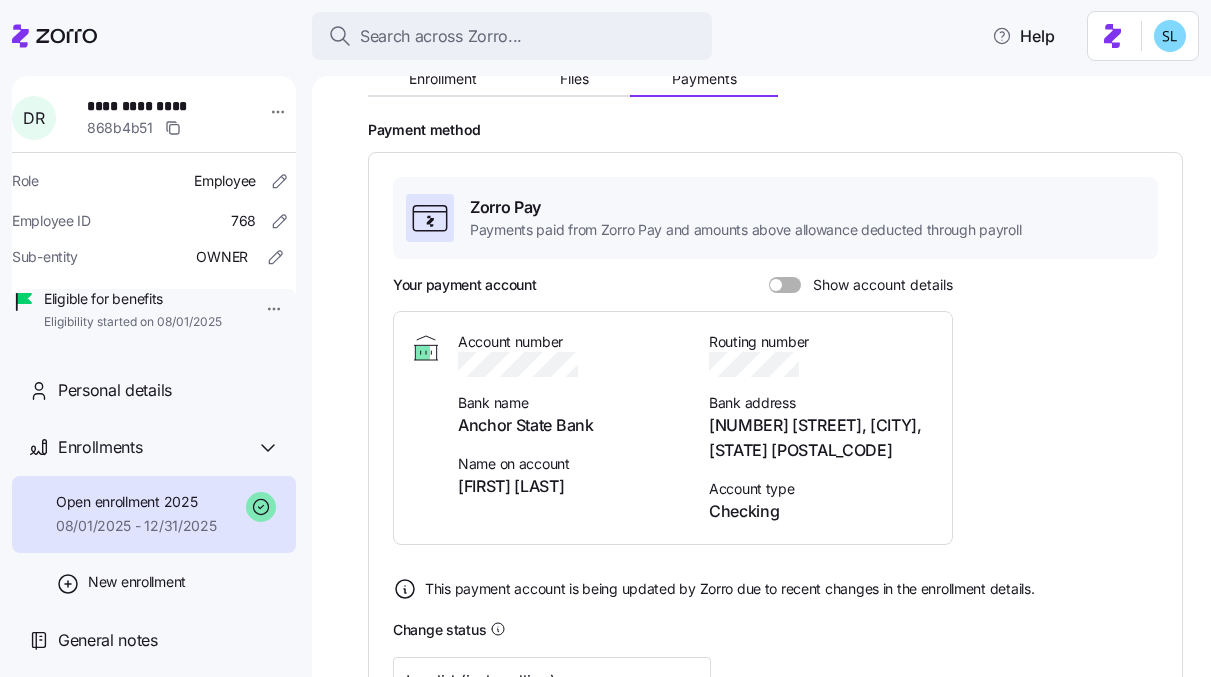 scroll, scrollTop: 390, scrollLeft: 0, axis: vertical 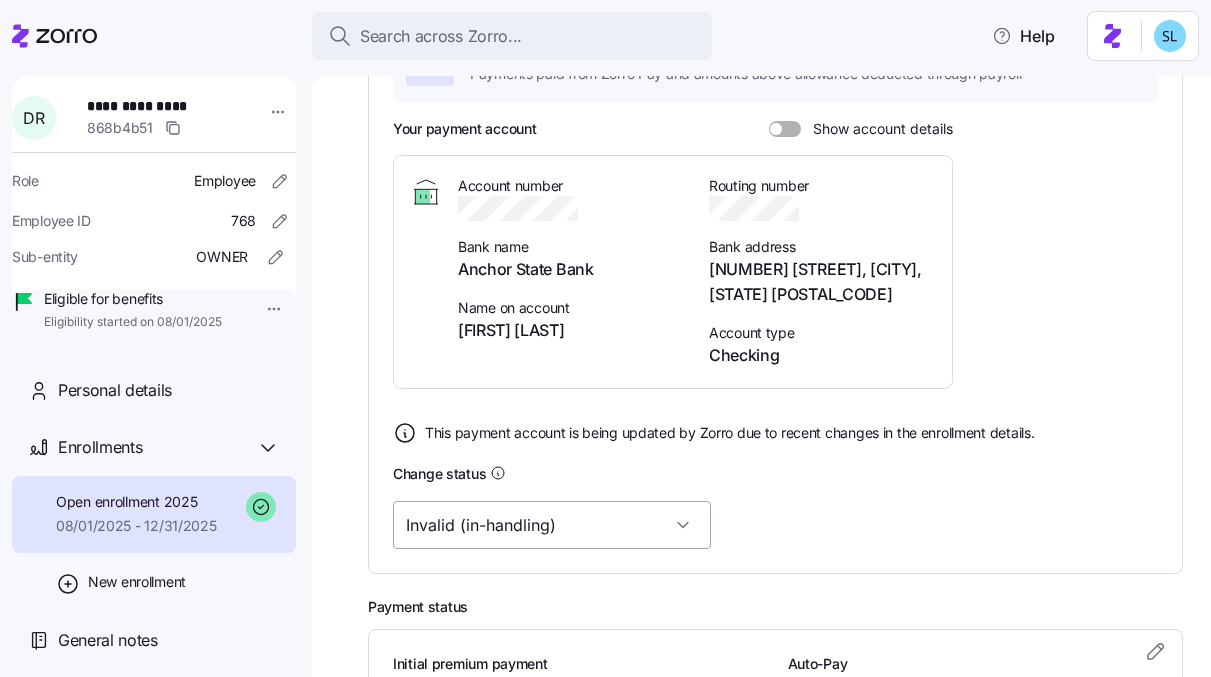 click on "Invalid (in-handling)" at bounding box center (552, 525) 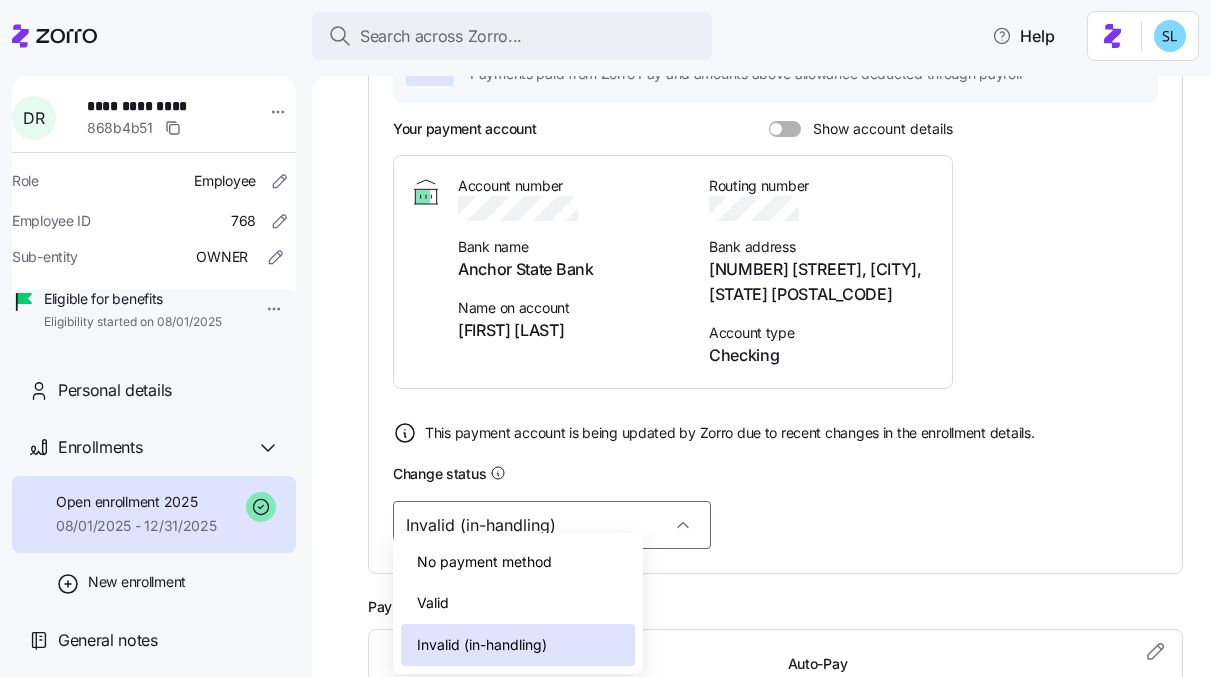 click on "Valid" at bounding box center [518, 603] 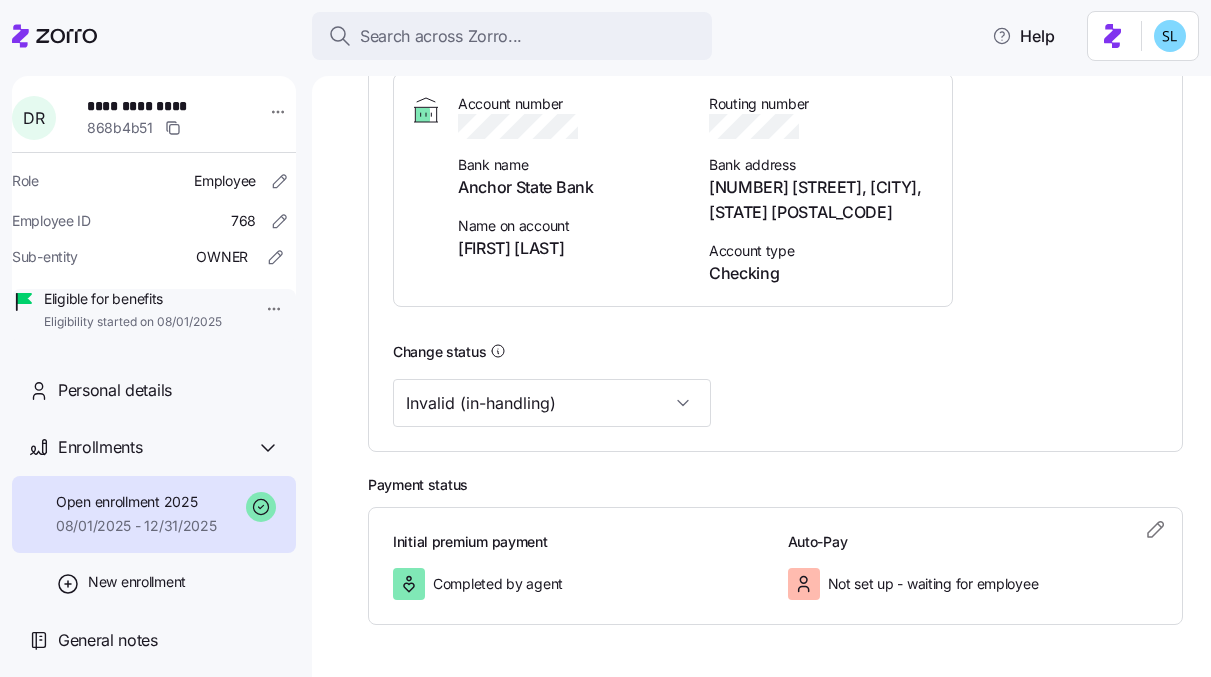 scroll, scrollTop: 515, scrollLeft: 0, axis: vertical 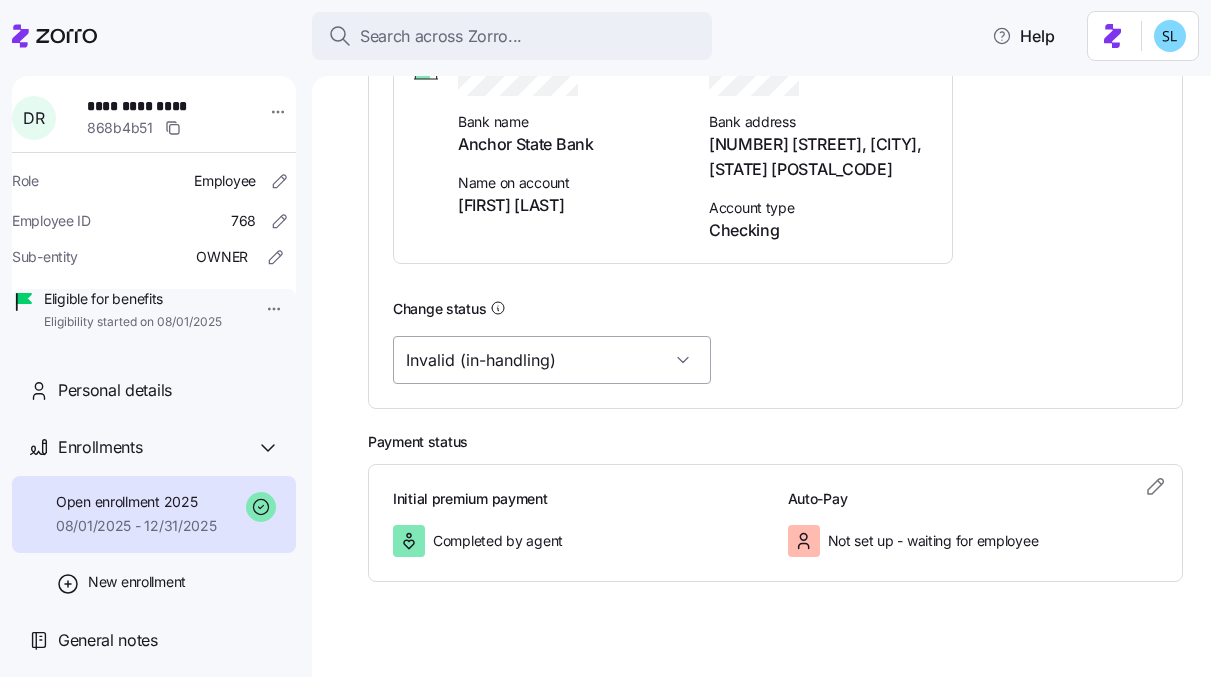 click on "Invalid (in-handling)" at bounding box center [552, 360] 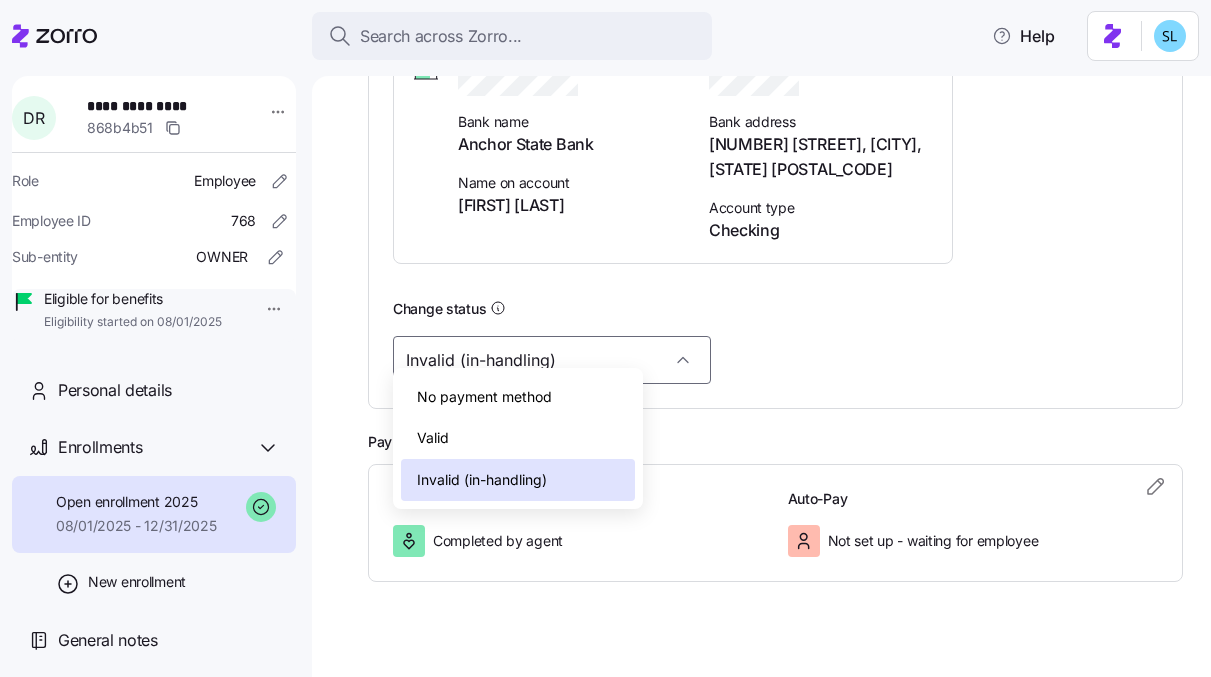 click on "Valid" at bounding box center (518, 438) 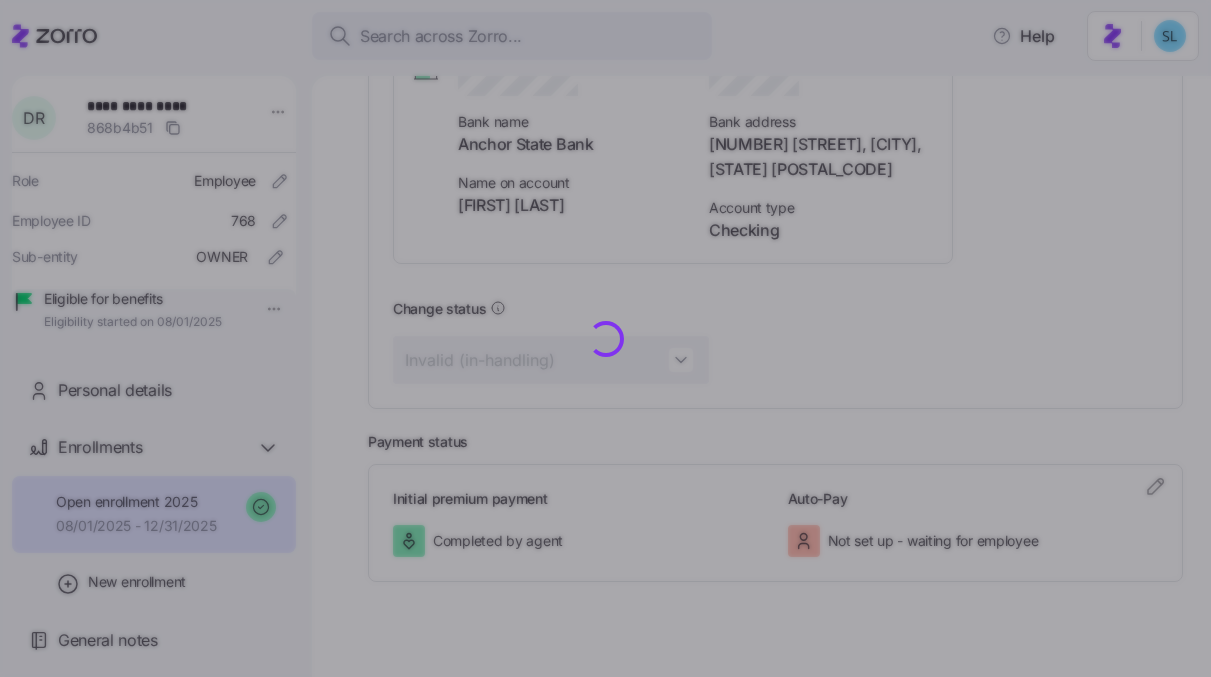 type on "Valid" 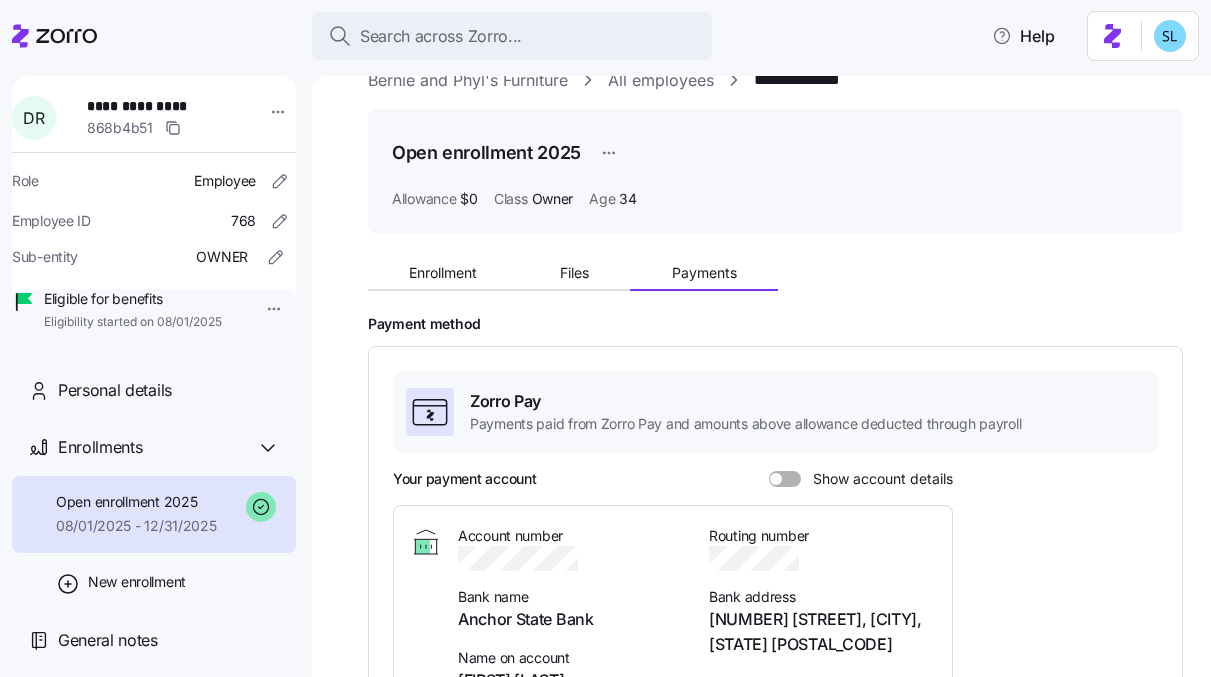 scroll, scrollTop: 0, scrollLeft: 0, axis: both 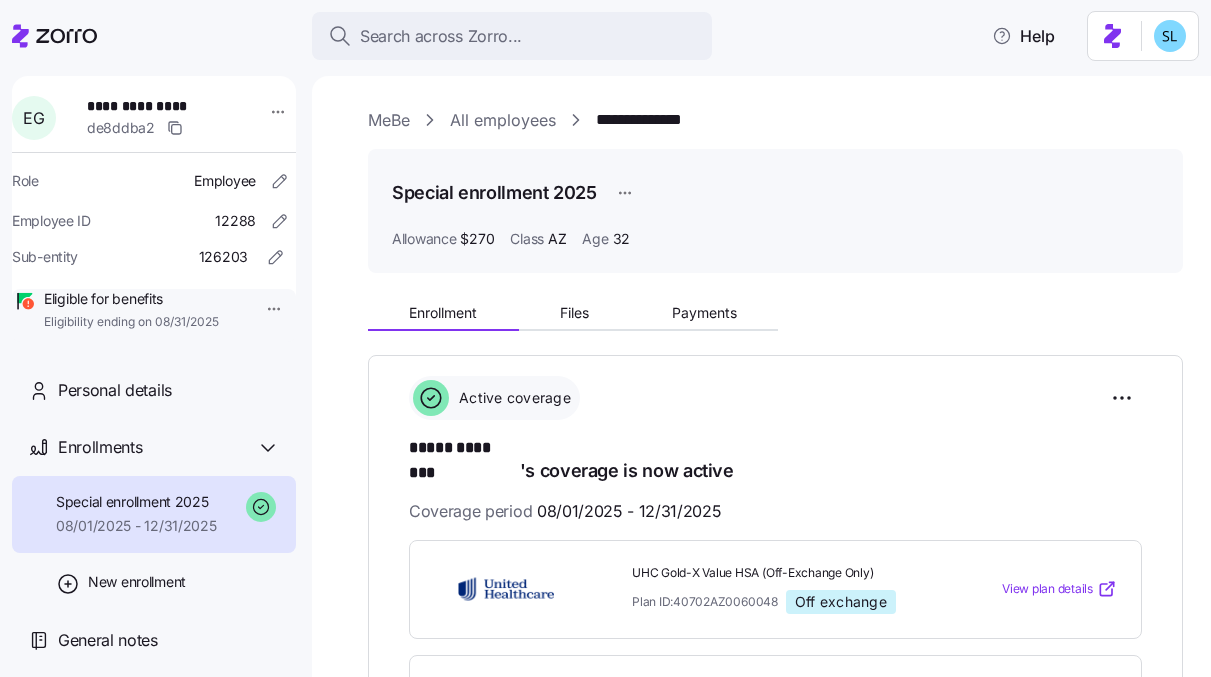 click on "**********" at bounding box center (605, 332) 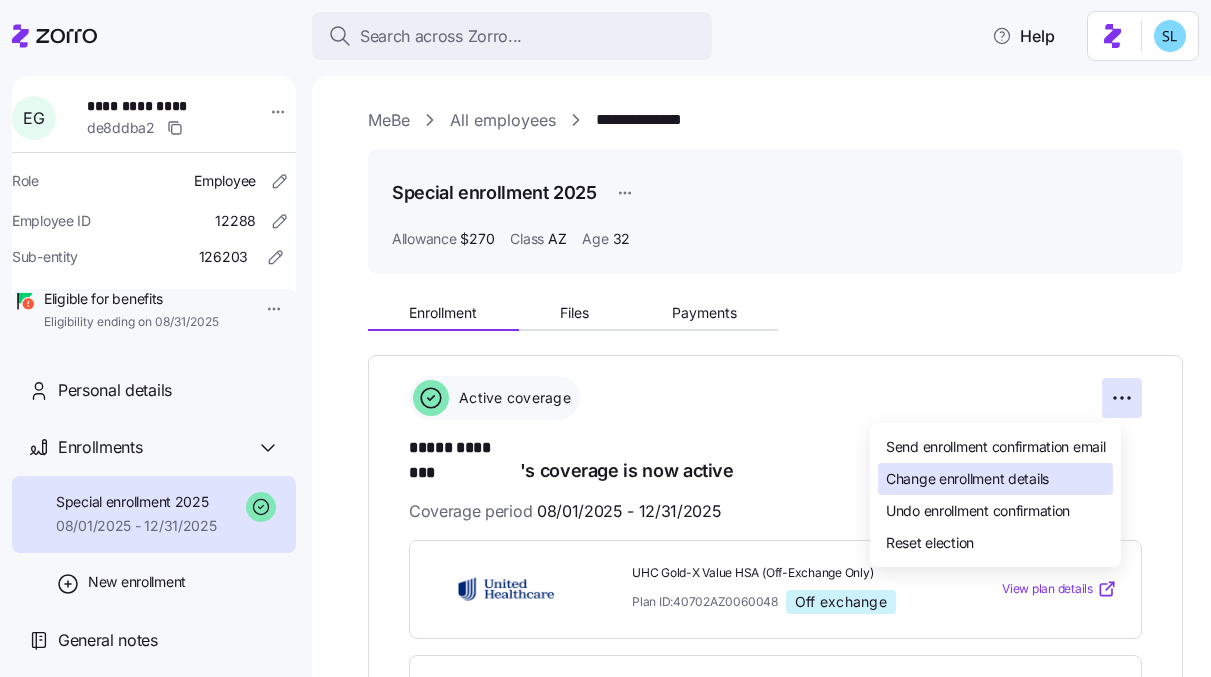 click on "Change enrollment details" at bounding box center (995, 479) 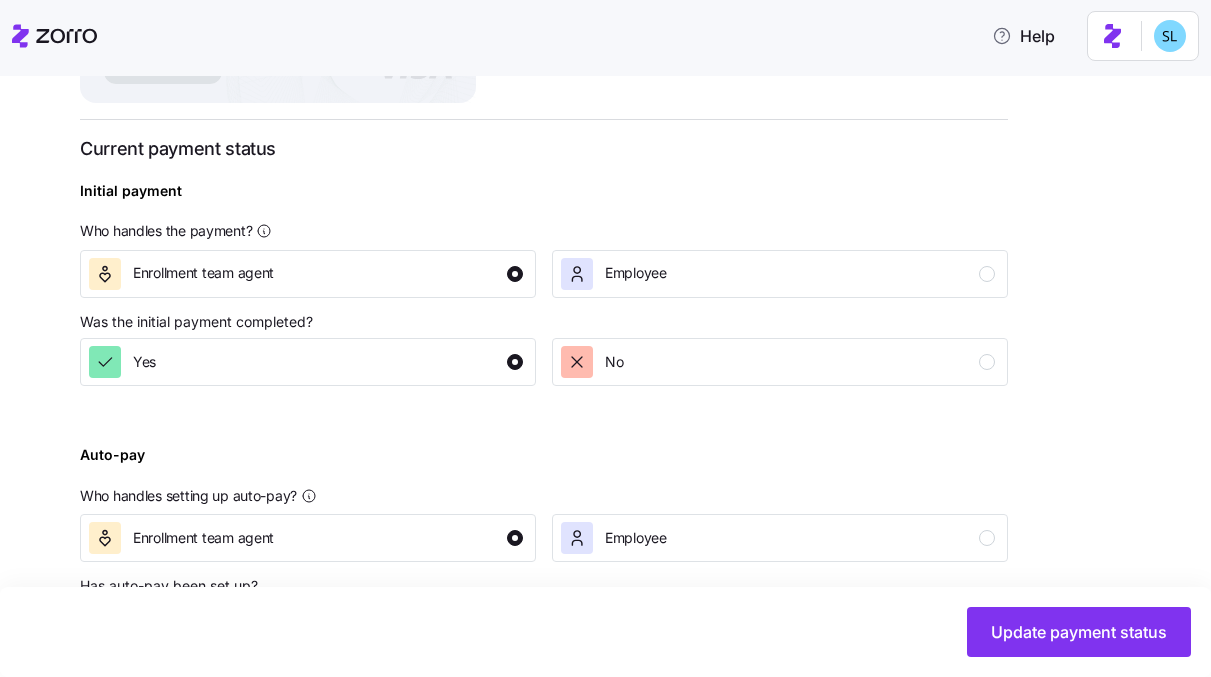 scroll, scrollTop: 666, scrollLeft: 0, axis: vertical 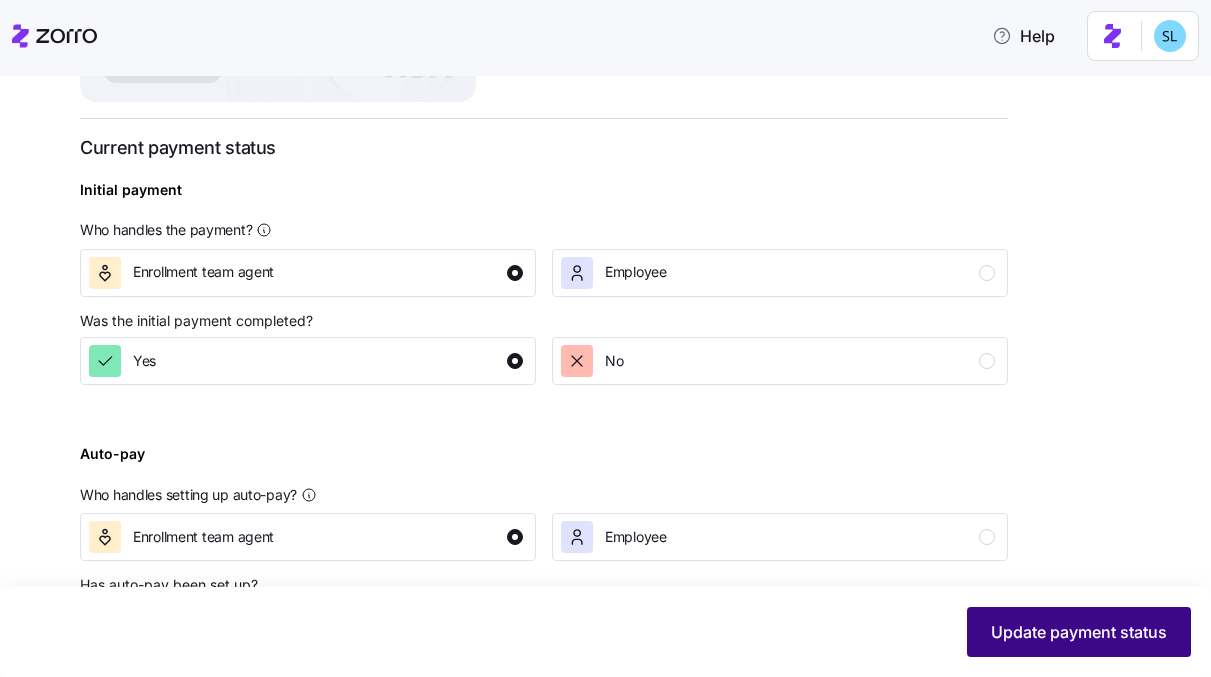 click on "Update payment status" at bounding box center [1079, 632] 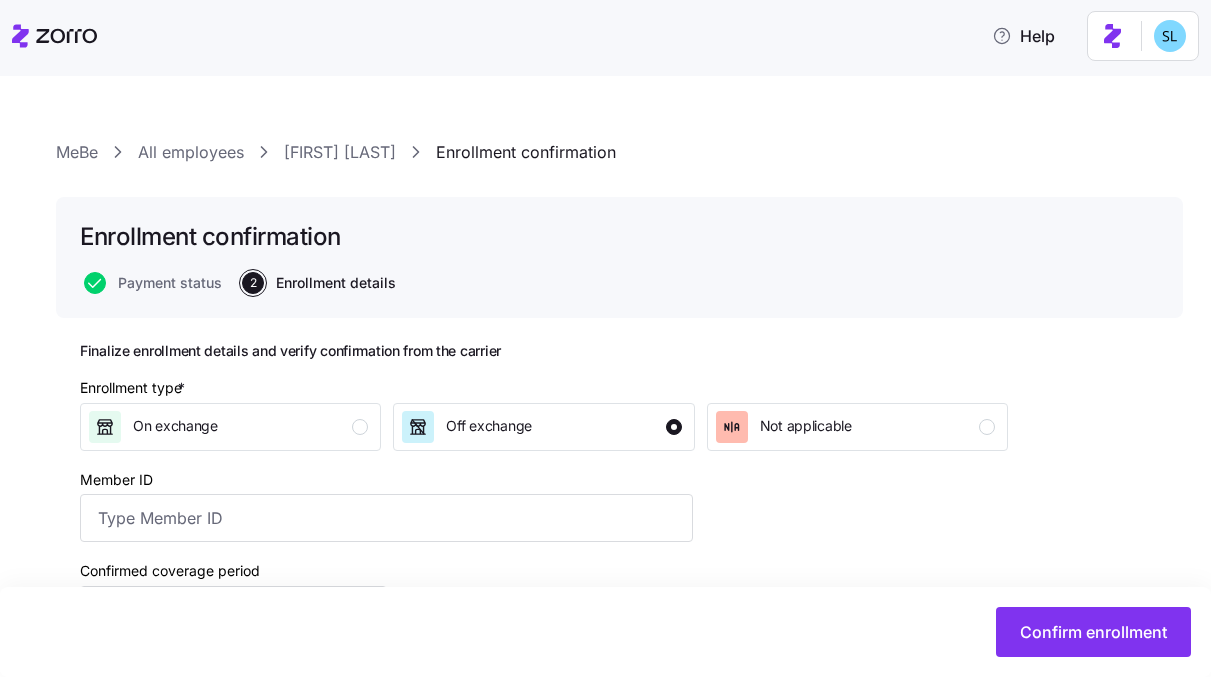 scroll, scrollTop: 360, scrollLeft: 0, axis: vertical 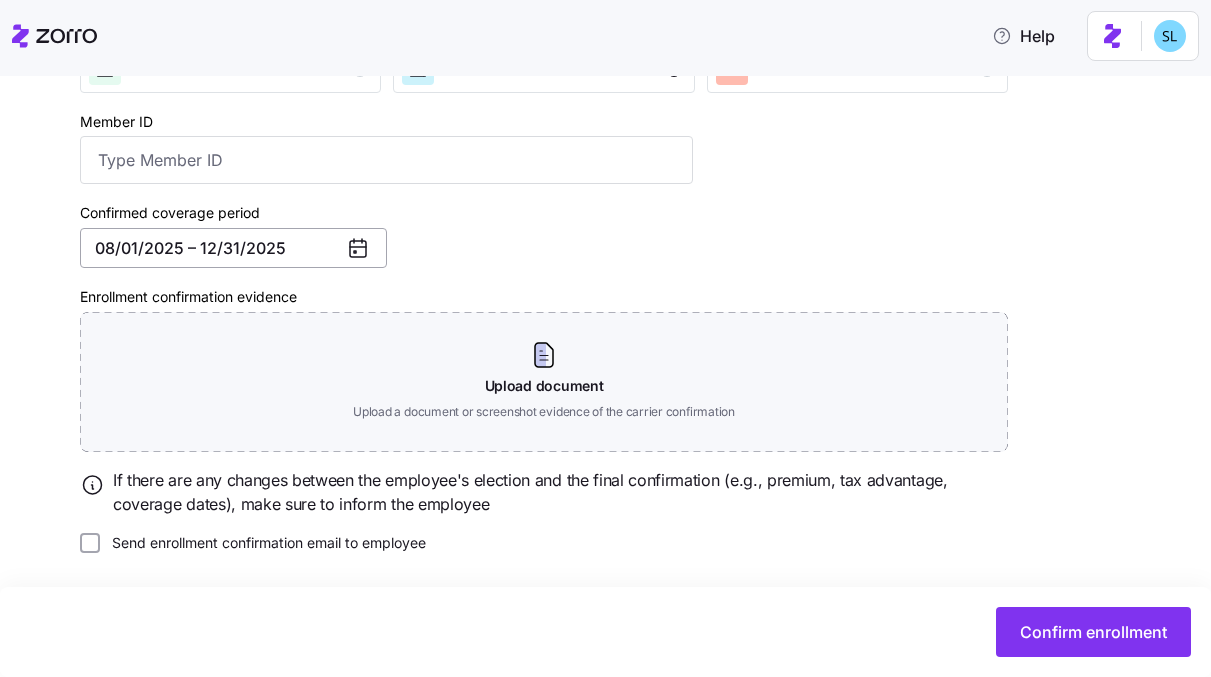 click on "08/01/2025 – 12/31/2025" at bounding box center [233, 248] 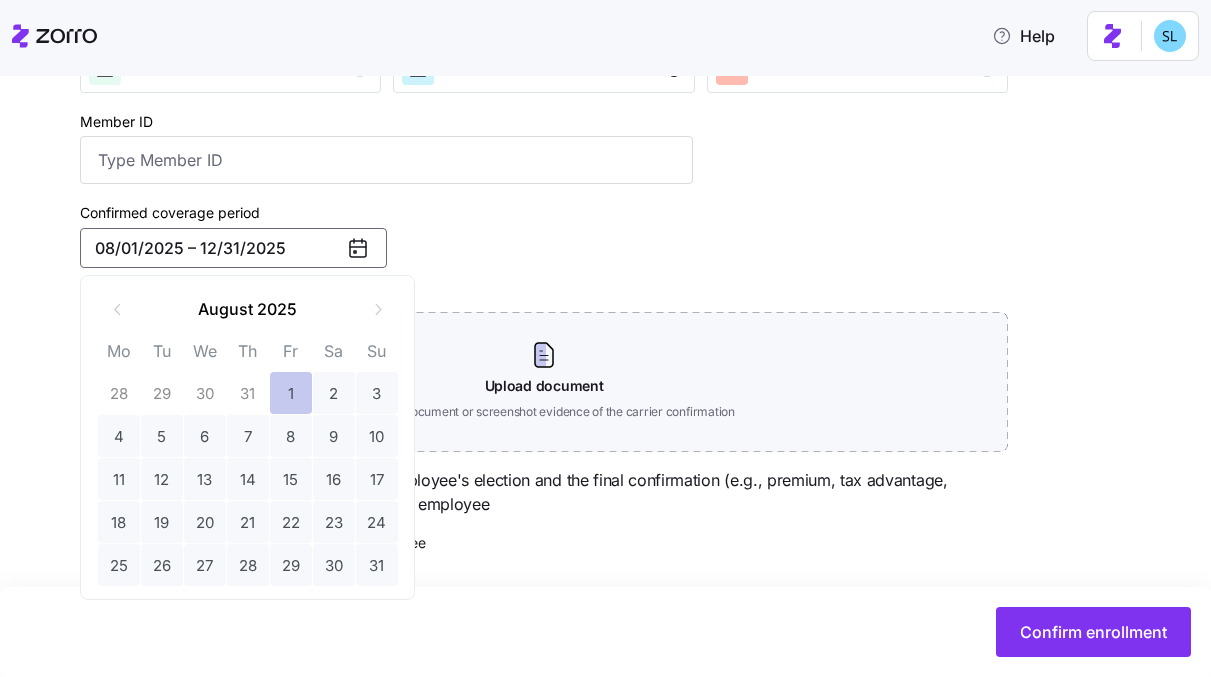 click on "1" at bounding box center [291, 393] 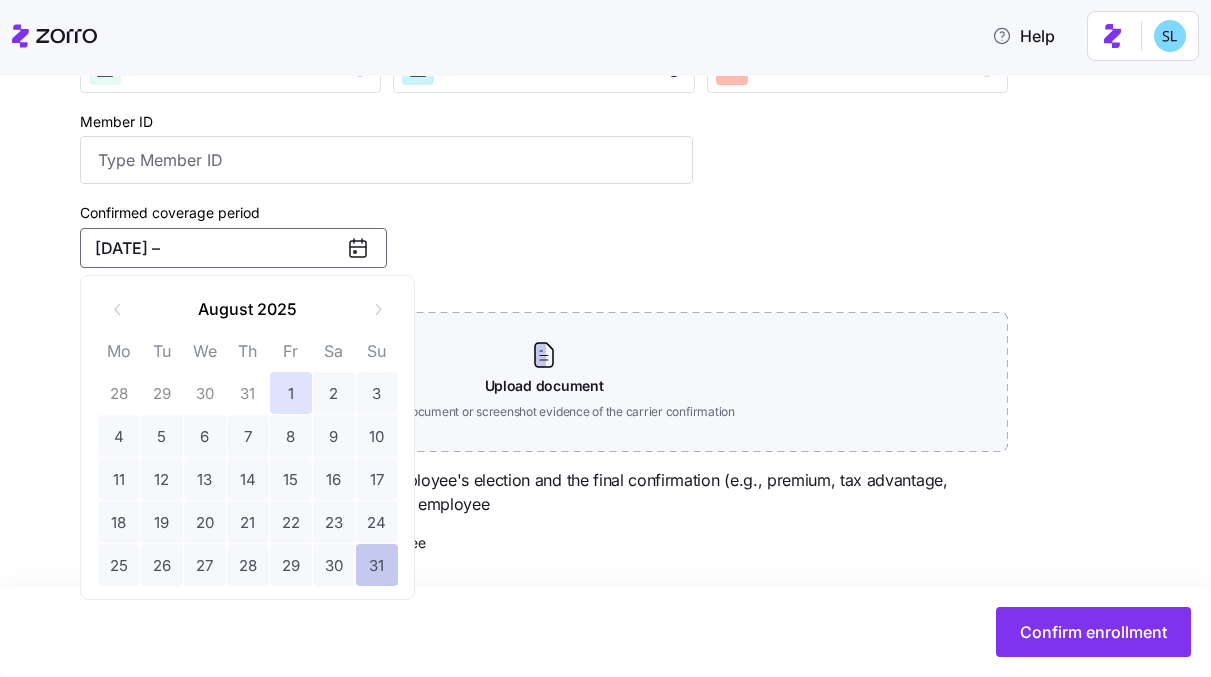 click on "31" at bounding box center [377, 565] 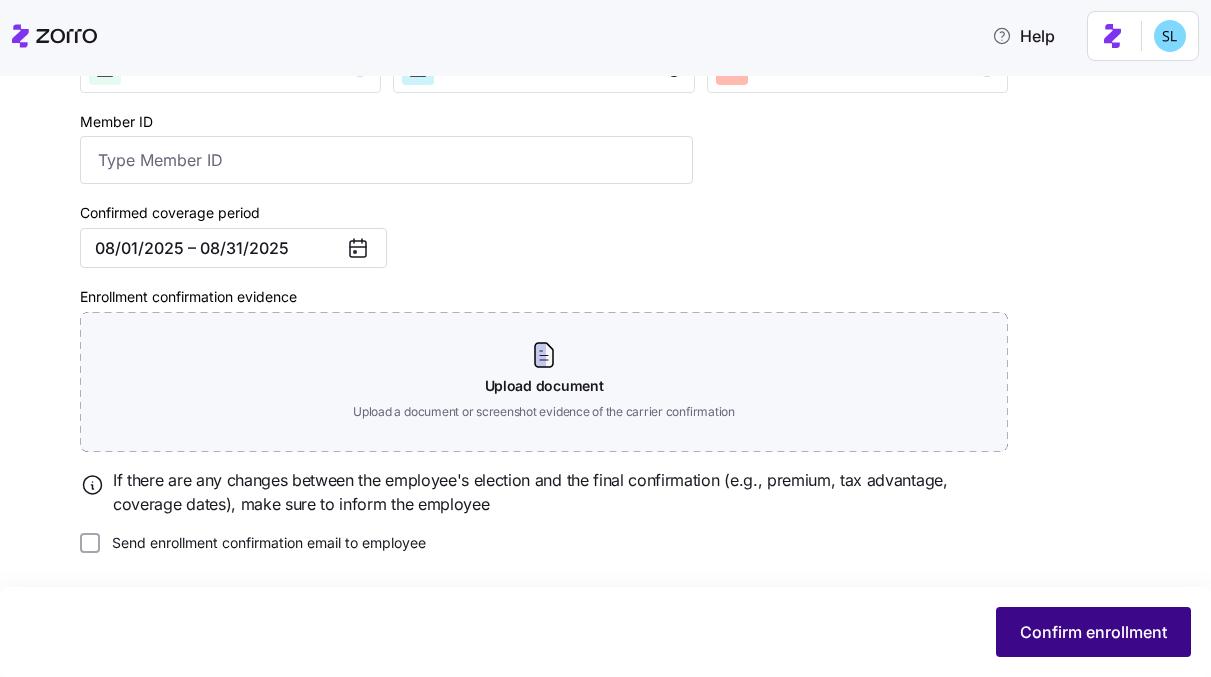 click on "Confirm enrollment" at bounding box center [1093, 632] 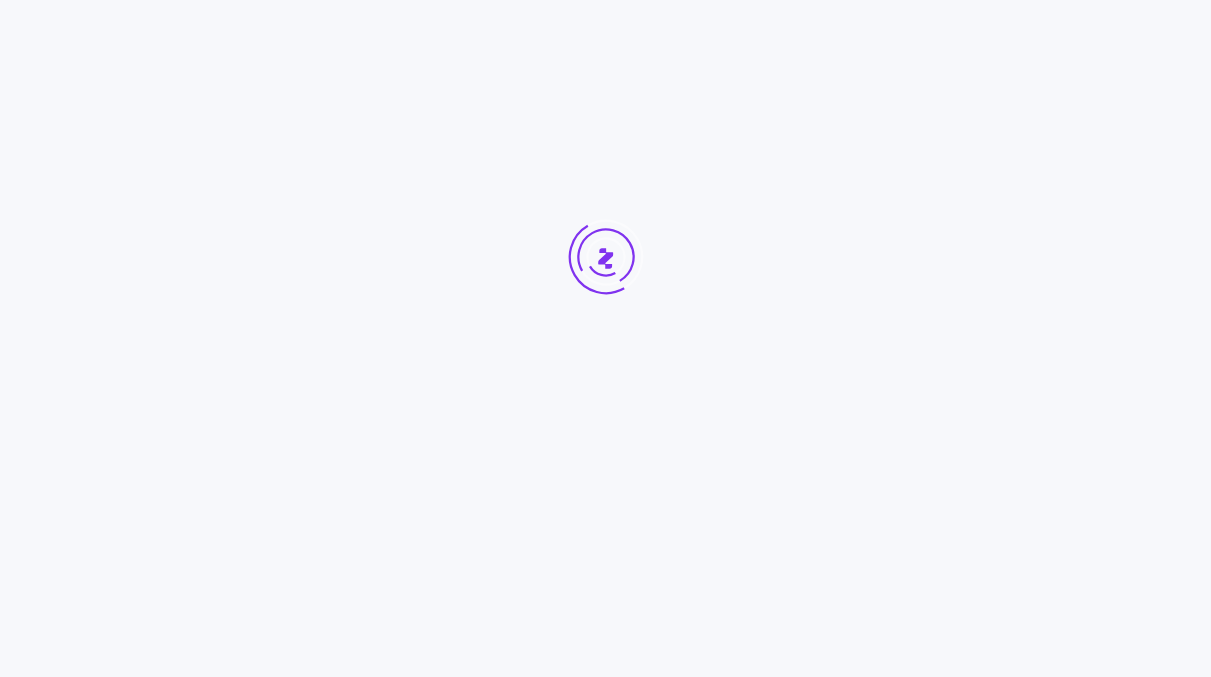 scroll, scrollTop: 0, scrollLeft: 0, axis: both 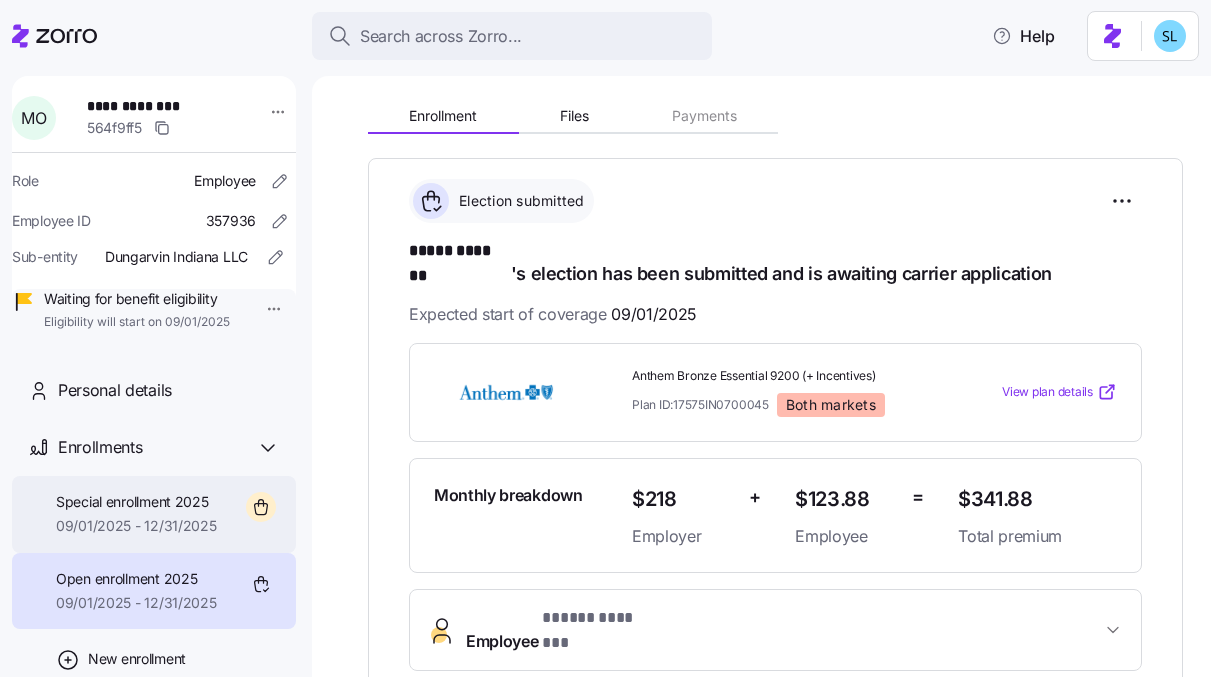 click on "09/01/2025 - 12/31/2025" at bounding box center [136, 526] 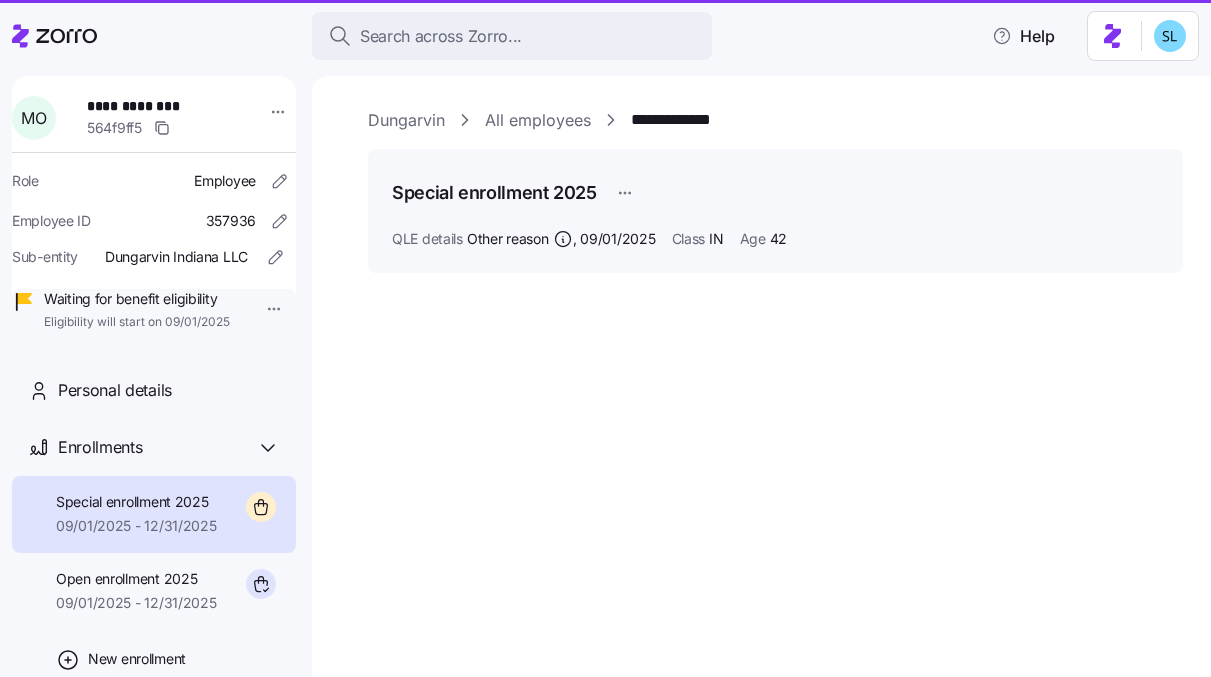scroll, scrollTop: 0, scrollLeft: 0, axis: both 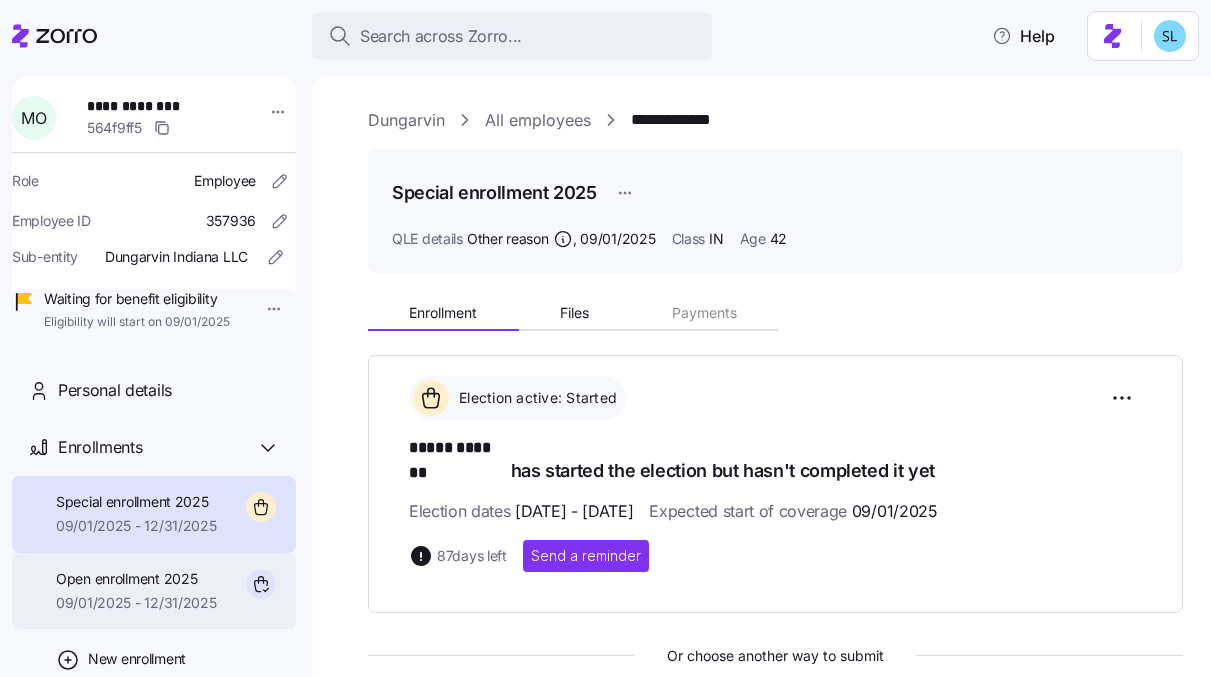 click on "Open enrollment 2025" at bounding box center [136, 579] 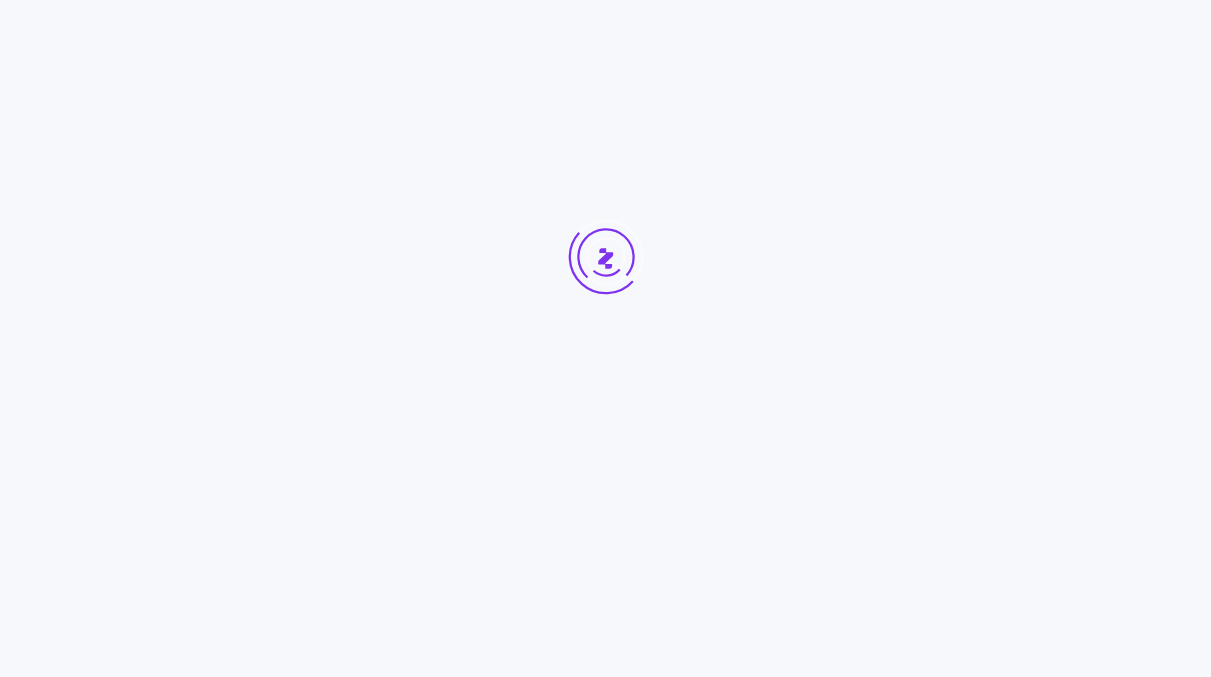 scroll, scrollTop: 0, scrollLeft: 0, axis: both 